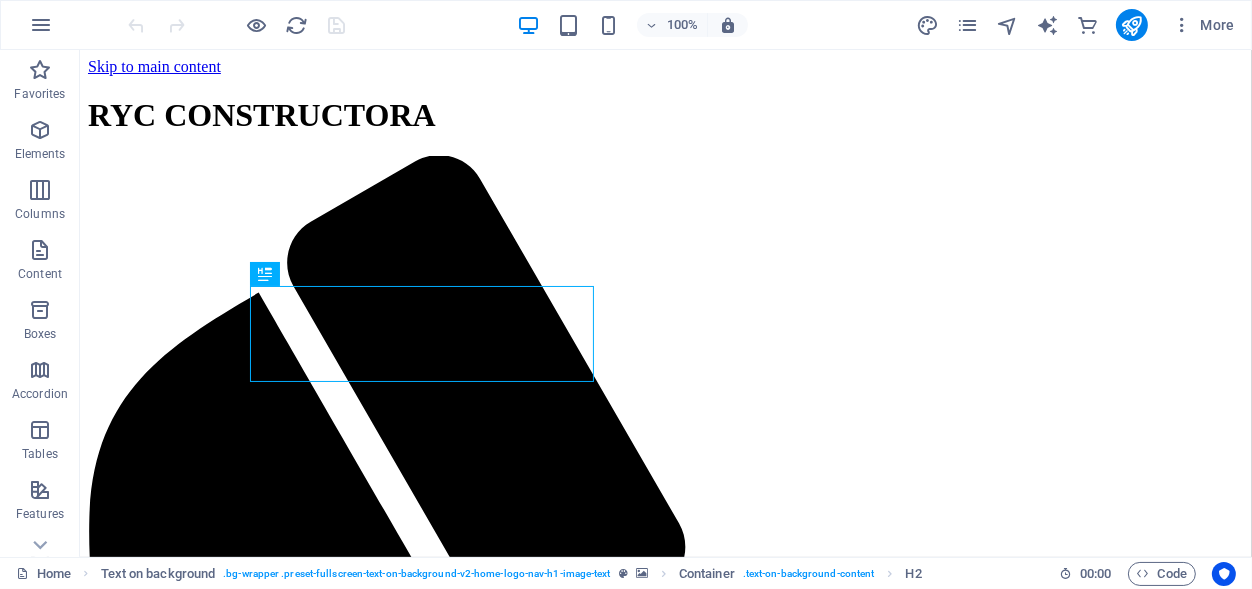 scroll, scrollTop: 0, scrollLeft: 0, axis: both 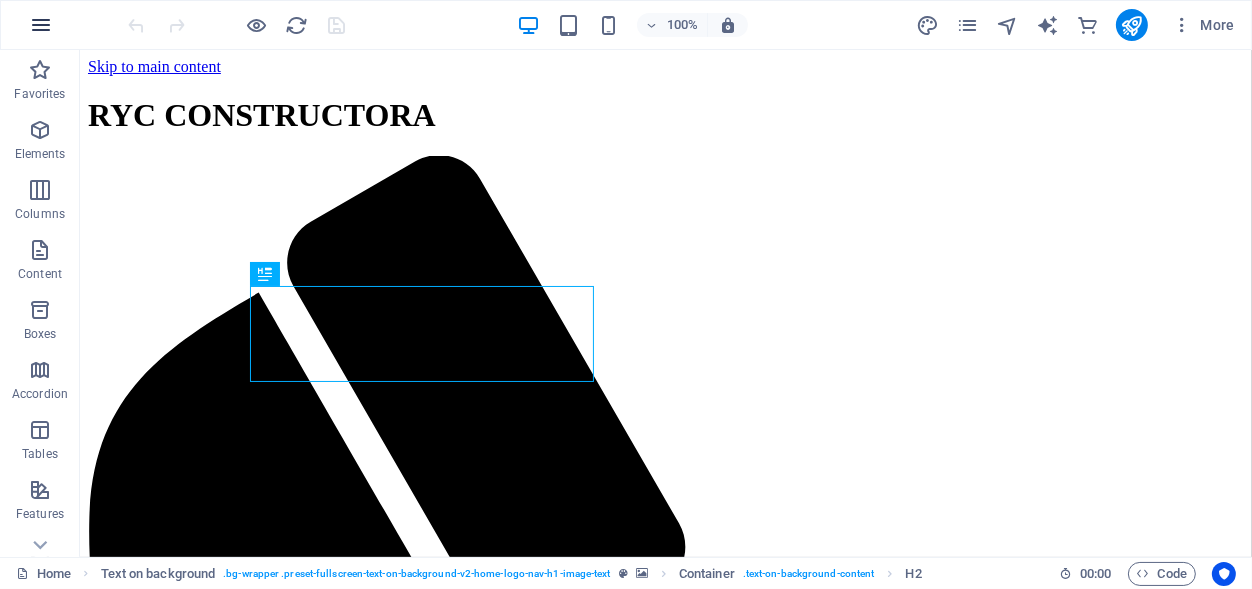 click at bounding box center (41, 25) 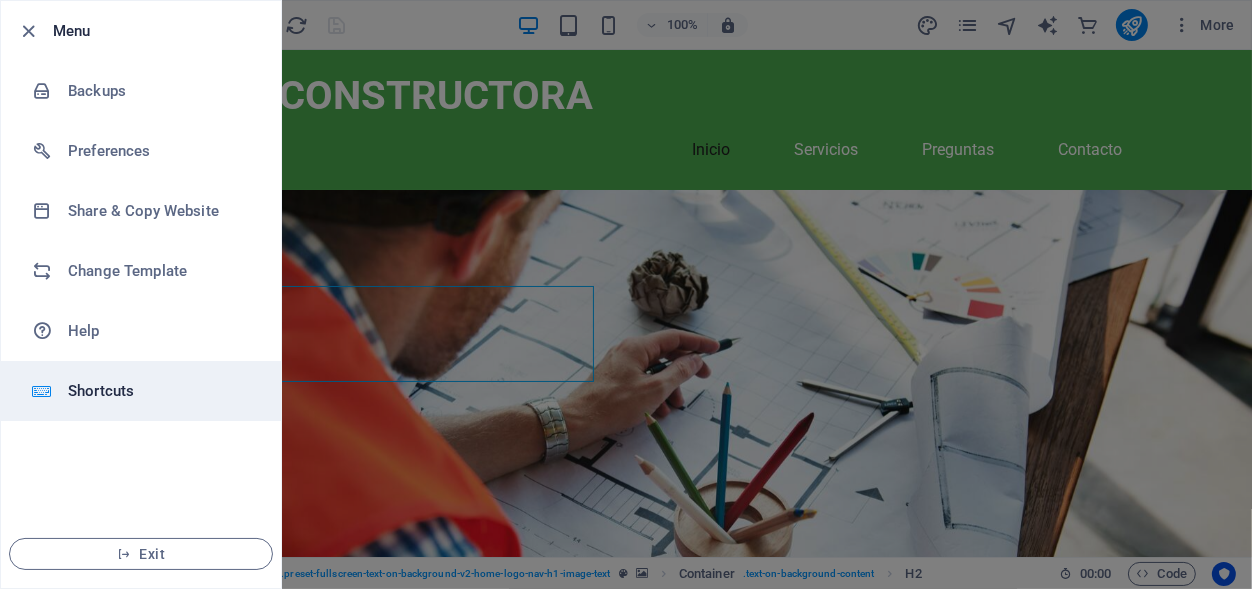 click on "Shortcuts" at bounding box center (160, 391) 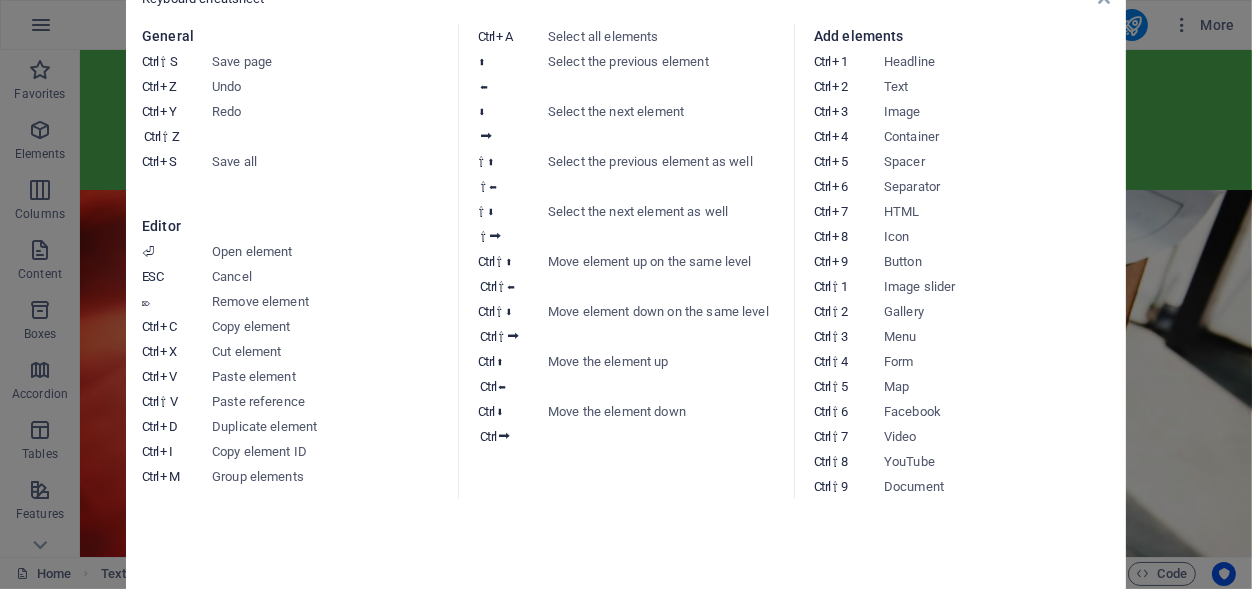 click on "Keyboard cheatsheet General Ctrl ⇧ S Save page Ctrl Z Undo Ctrl Y Ctrl ⇧ Z Redo Ctrl S Save all Editor ⏎ Open element ESC Cancel ⌦ Remove element Ctrl C Copy element Ctrl X Cut element Ctrl V Paste element Ctrl ⇧ V Paste reference Ctrl D Duplicate element Ctrl I Copy element ID Ctrl M Group elements Ctrl A Select all elements ⬆ ⬅ Select the previous element ⬇ ⮕ Select the next element ⇧ ⬆ ⇧ ⬅ Select the previous element as well ⇧ ⬇ ⇧ ⮕ Select the next element as well Ctrl ⇧ ⬆ Ctrl ⇧ ⬅ Move element up on the same level Ctrl ⇧ ⬇ Ctrl ⇧ ⮕ Move element down on the same level Ctrl ⬆ Ctrl ⬅ Move the element up Ctrl ⬇ Ctrl ⮕ Move the element down Add elements Ctrl 1 Headline Ctrl 2 Text Ctrl 3 Image Ctrl 4 Container Ctrl 5 Spacer Ctrl 6 Separator Ctrl 7 HTML Ctrl 8 Icon Ctrl 9 Button Ctrl ⇧ 1 Image slider Ctrl ⇧ 2 Gallery Ctrl ⇧ 3 Menu Ctrl ⇧ 4 Form Ctrl ⇧ 5 Map Ctrl ⇧ 6 Facebook Ctrl ⇧ 7 Video Ctrl ⇧ 8 YouTube Ctrl ⇧ 9 Document" at bounding box center (626, 294) 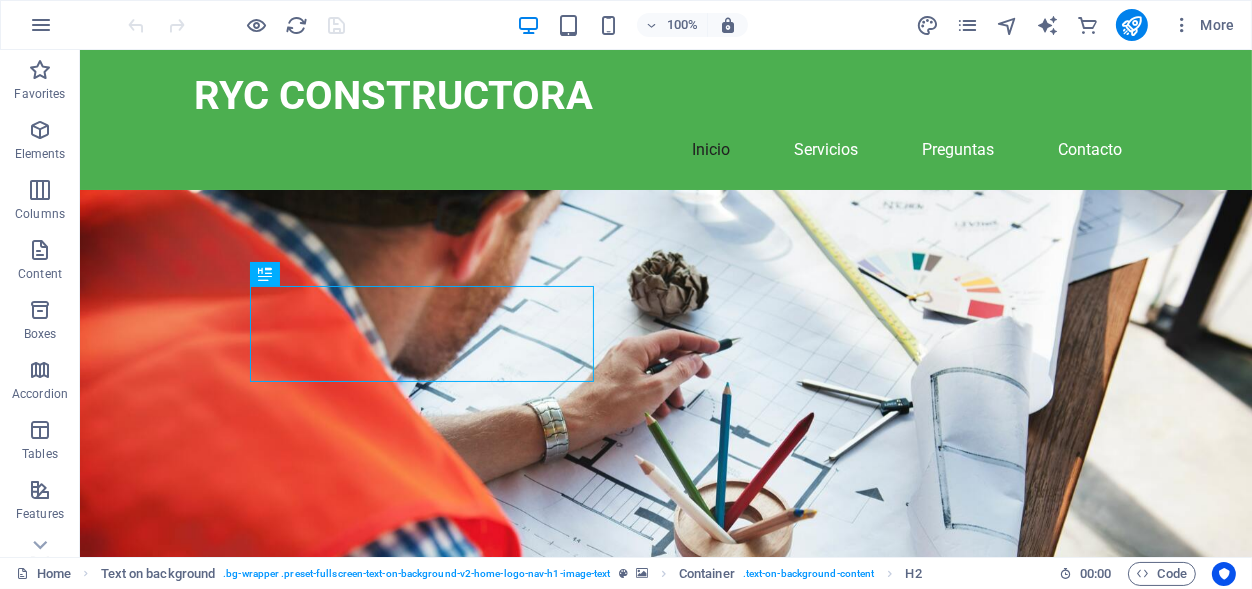 select on "xMidYMid" 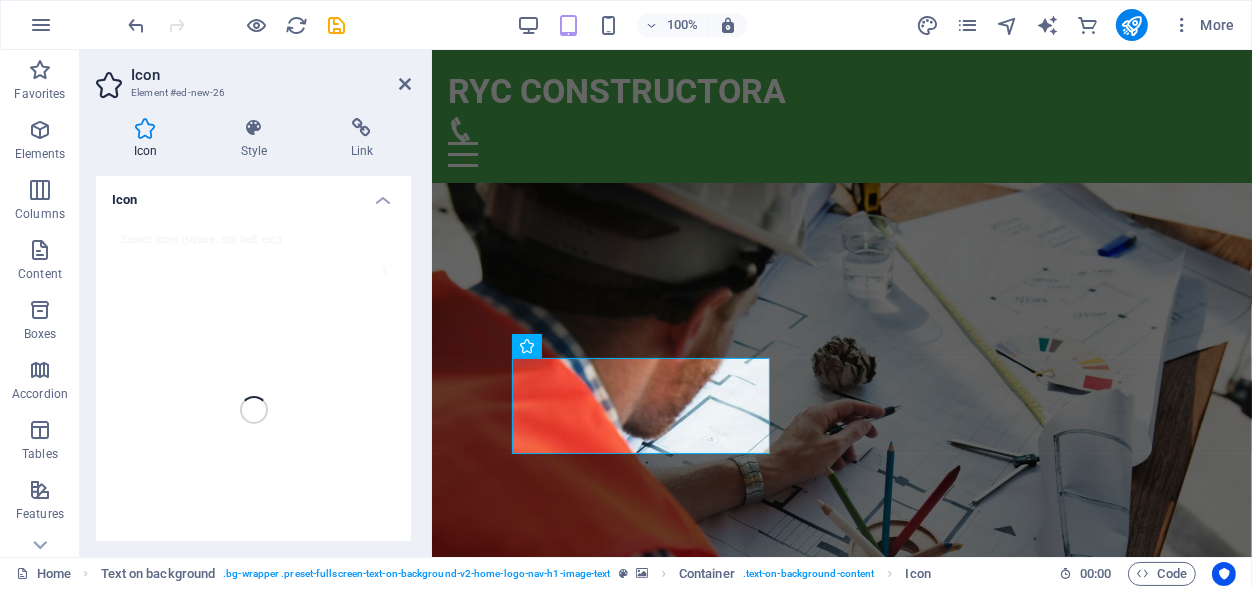 click on "Icon" at bounding box center [149, 139] 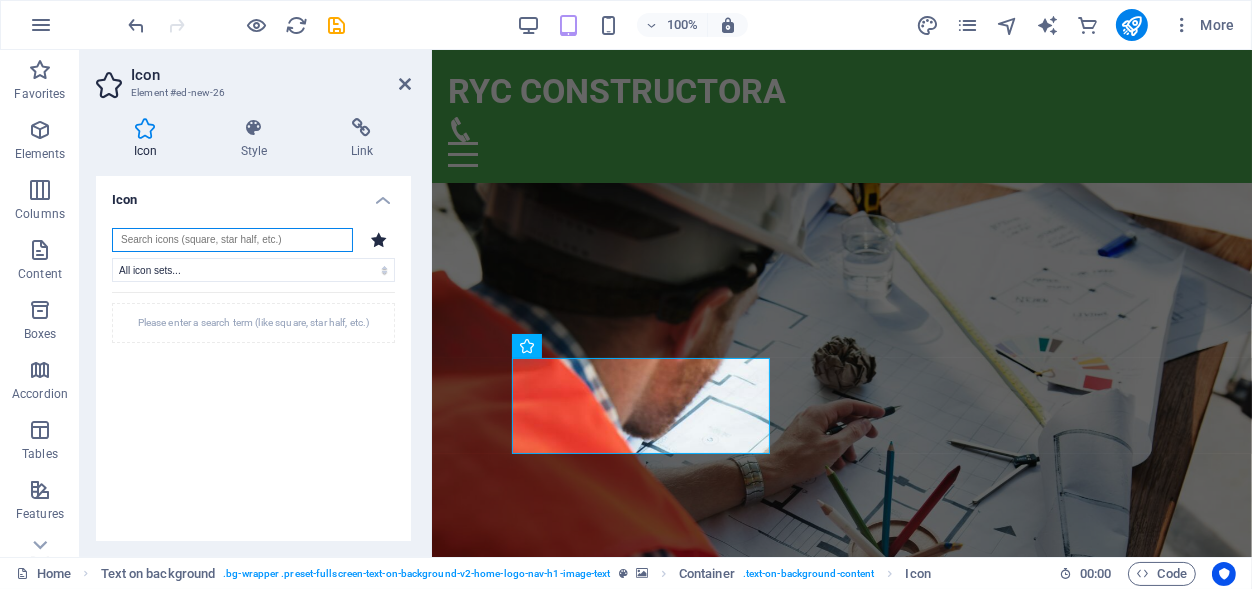 click at bounding box center [232, 240] 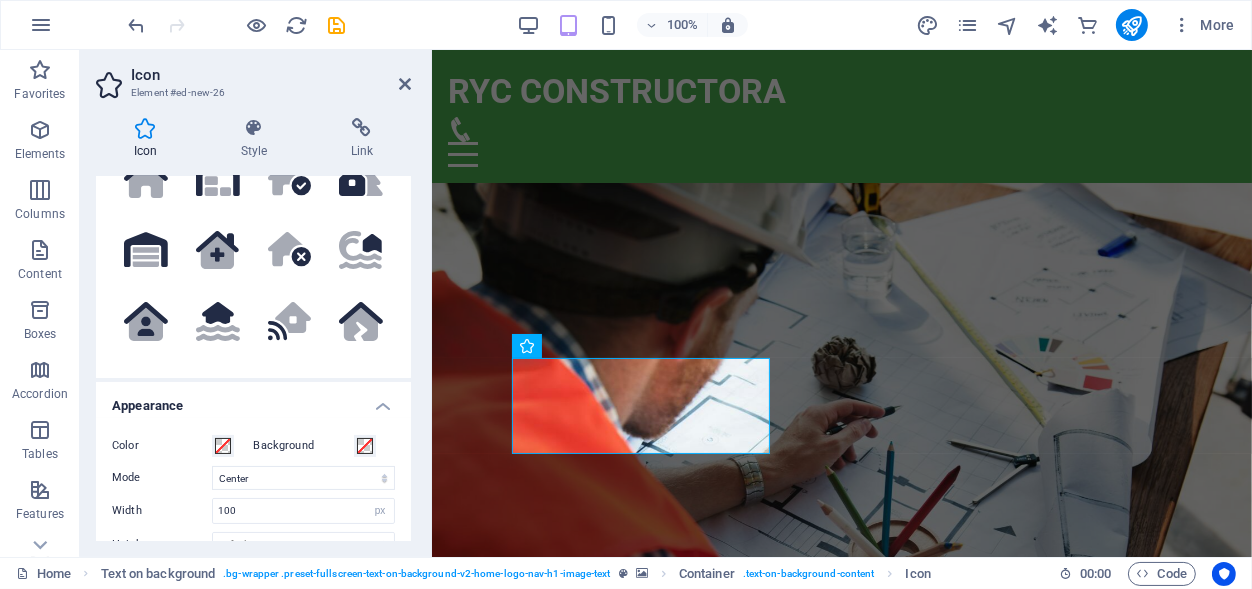 scroll, scrollTop: 177, scrollLeft: 0, axis: vertical 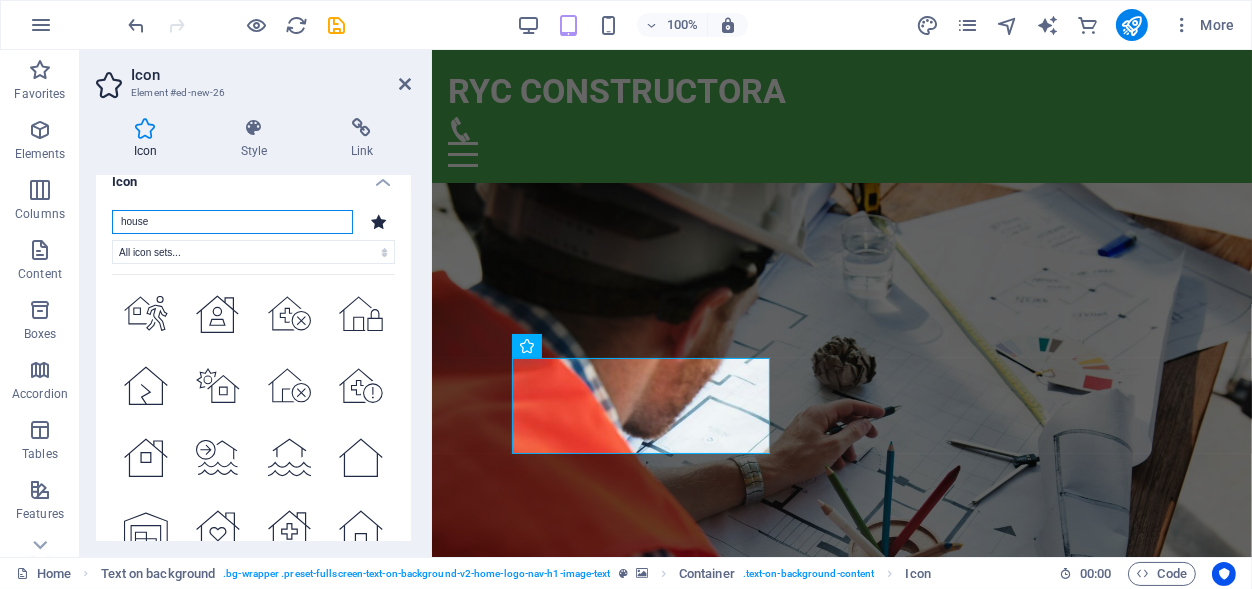 type on "house" 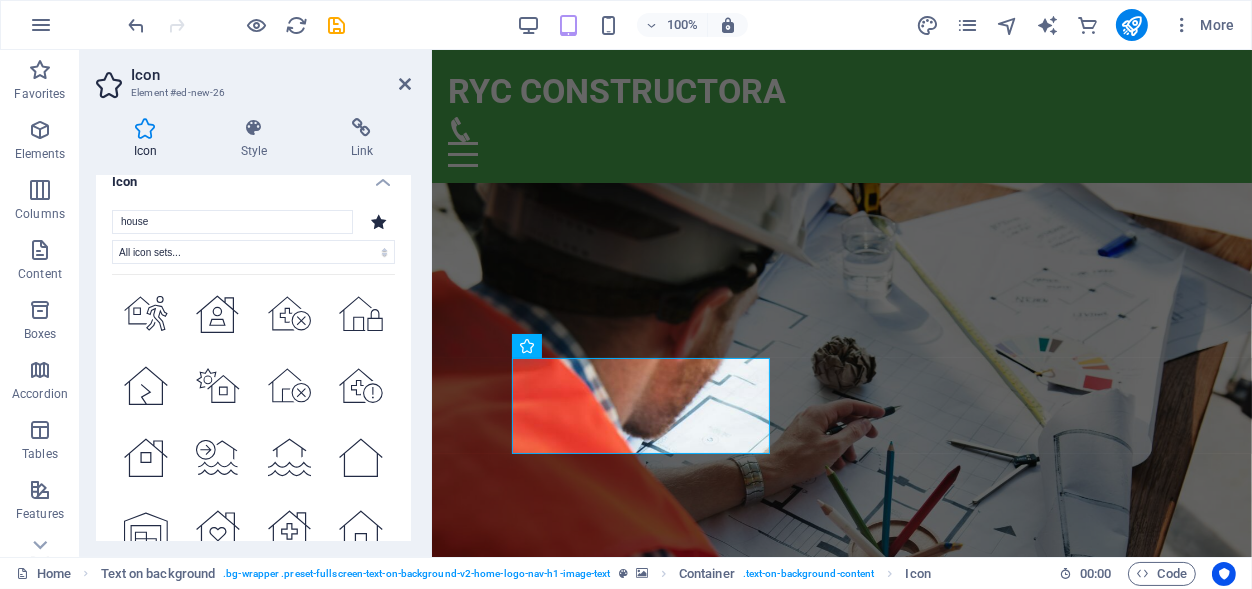 click 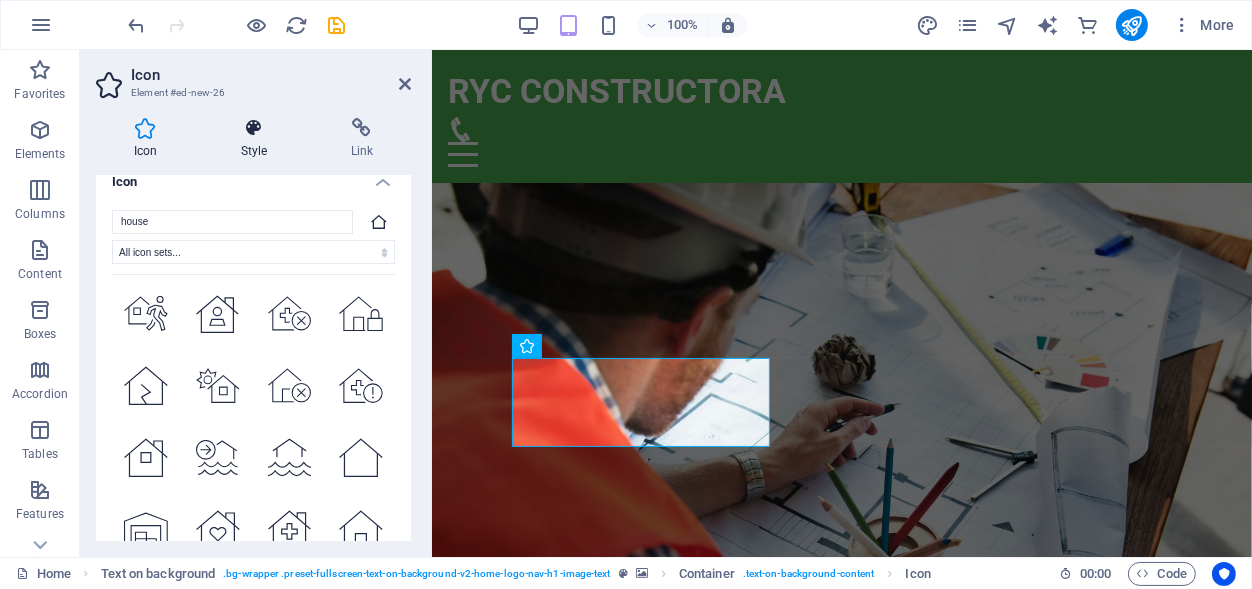 click at bounding box center [254, 128] 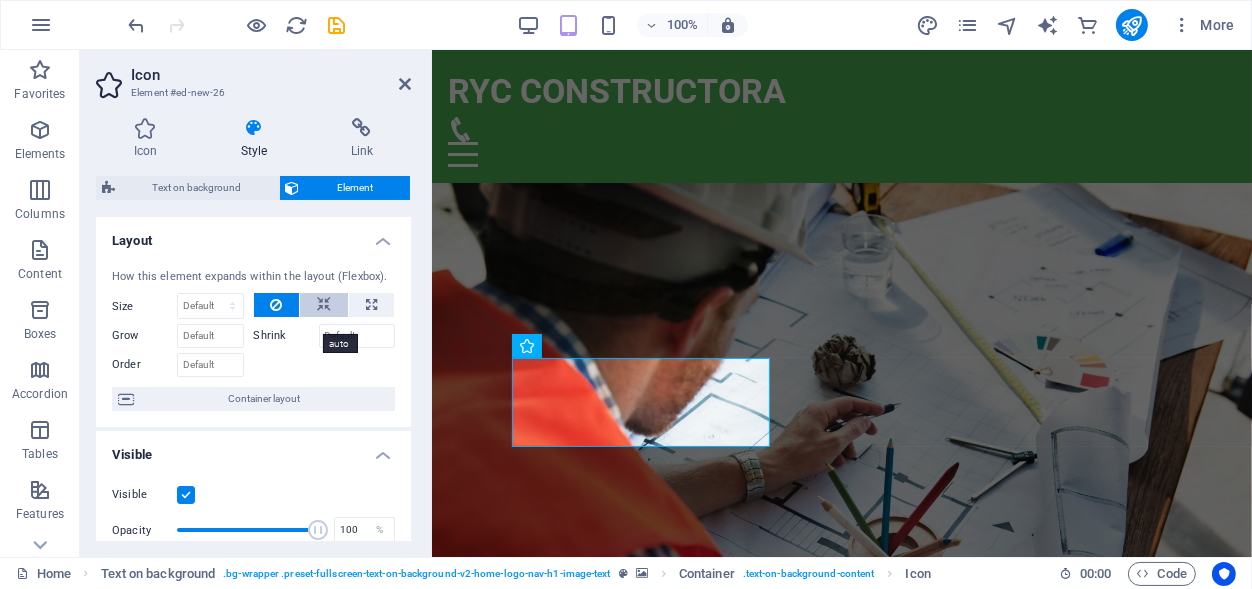click at bounding box center [324, 305] 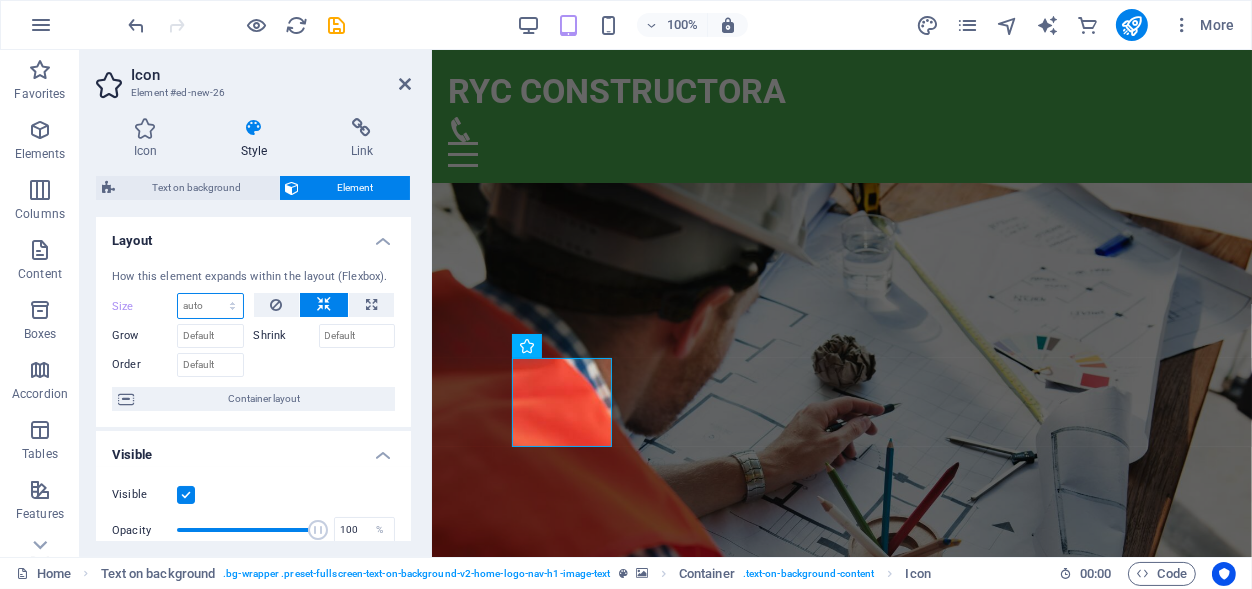 select on "1/2" 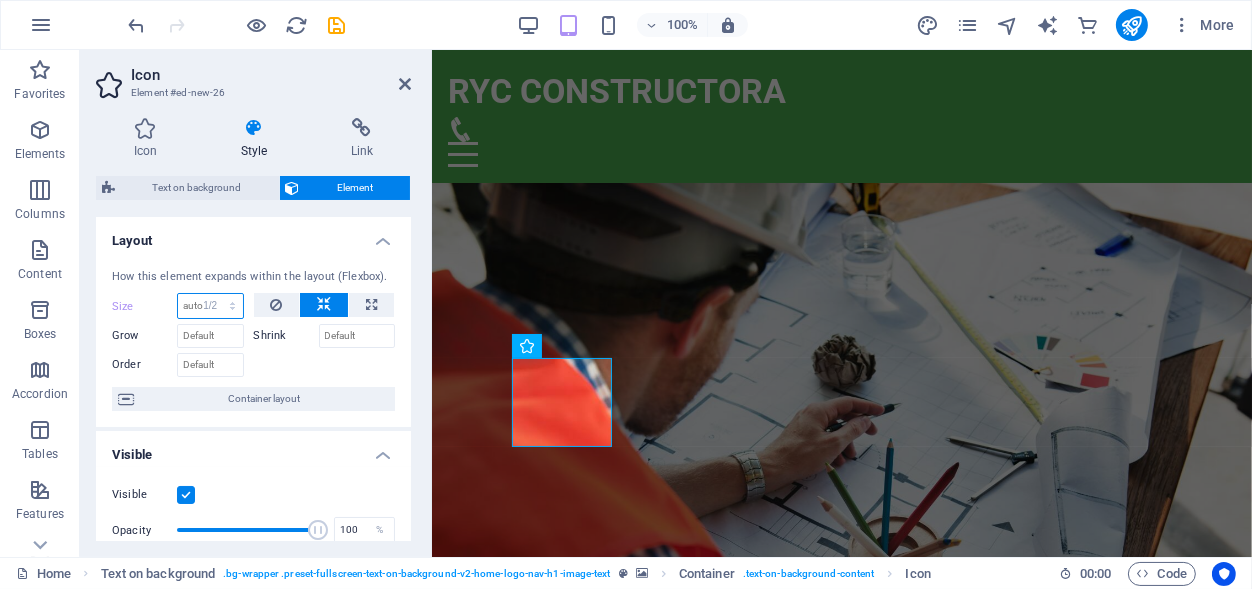 click on "1/2" at bounding box center [0, 0] 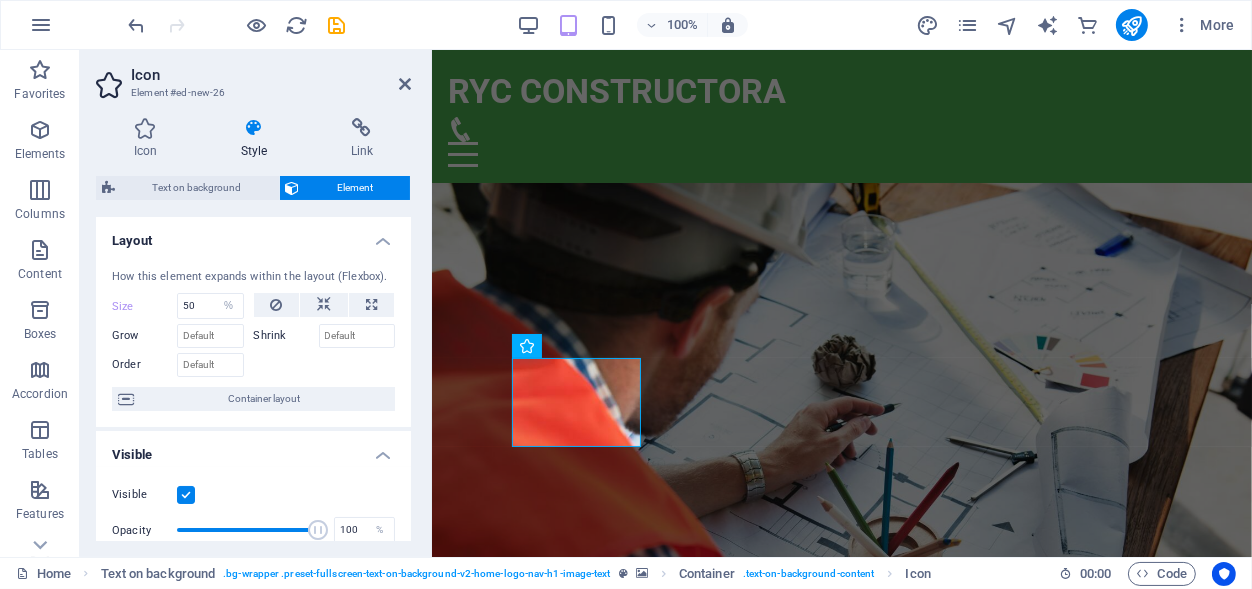 type 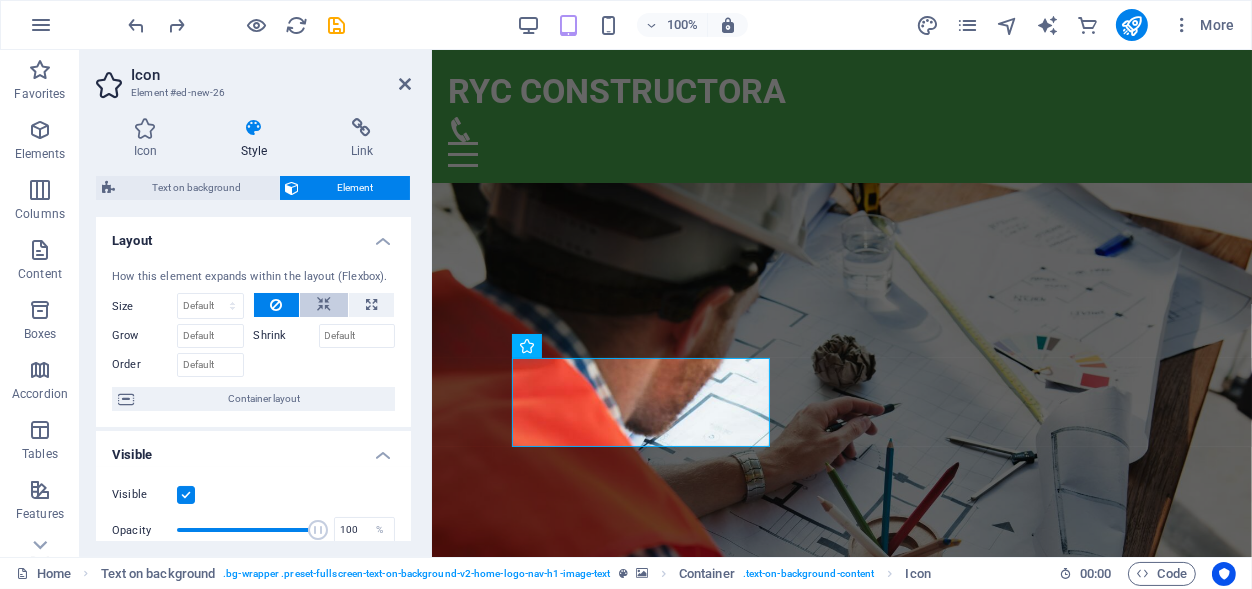 click at bounding box center [324, 305] 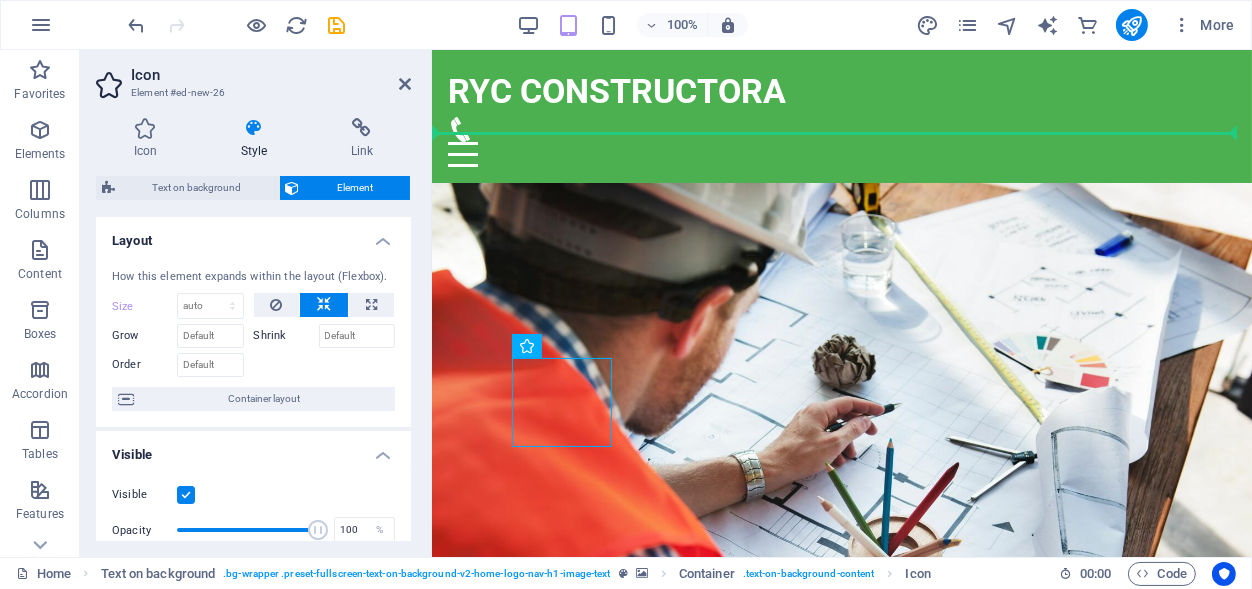 click on "Bienvenido a RYC CONSTRUCTORA En RYC CONSTRUCTORA, ofrecemos servicios de alta calidad en construcción y mantenimiento industrial y residencial. Nuestro equipo especializado está listo para transformar tu espacio." at bounding box center [841, 1057] 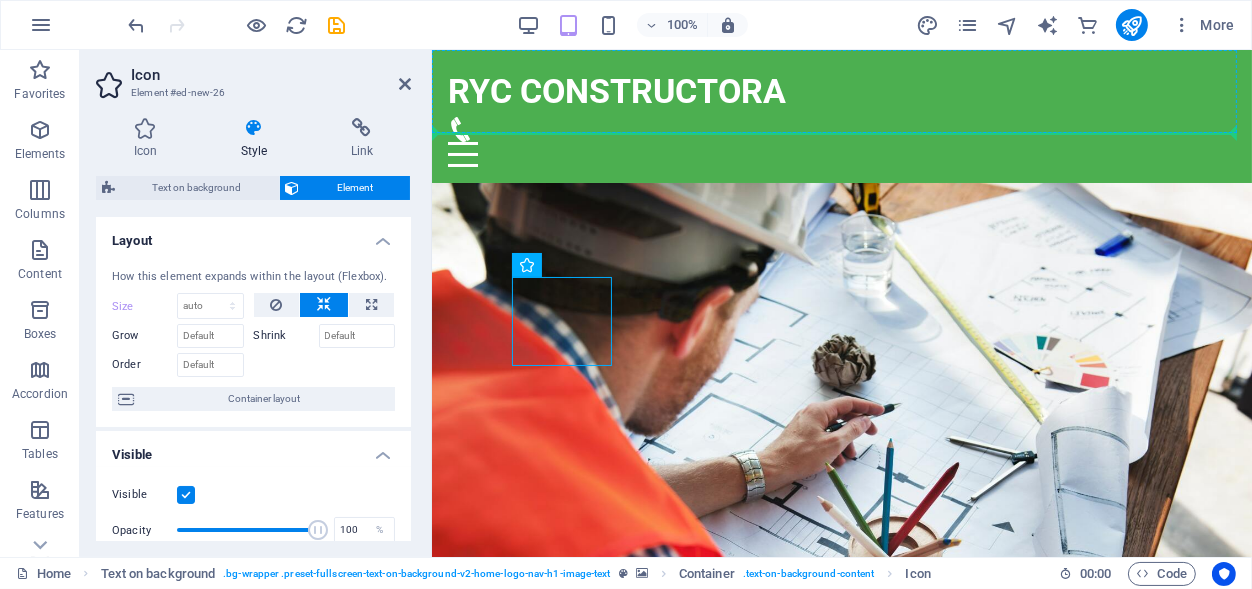 drag, startPoint x: 556, startPoint y: 323, endPoint x: 469, endPoint y: 94, distance: 244.96939 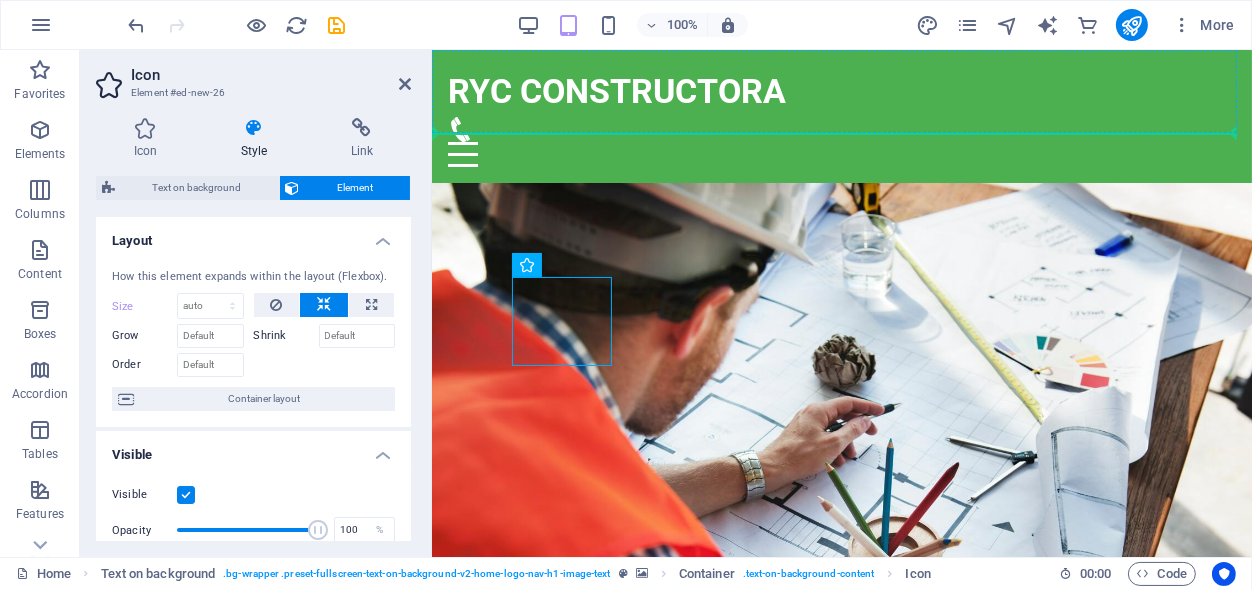 click on "RYC CONSTRUCTORA Inicio Servicios Preguntas Contacto Bienvenido a RYC CONSTRUCTORA En RYC CONSTRUCTORA, ofrecemos servicios de alta calidad en construcción y mantenimiento industrial y residencial. Nuestro equipo especializado está listo para transformar tu espacio. 1 2 3 4 5 6 Our Services Pintura Servicios de Pintura Brindamos servicios de pintura profesional para interiores y exteriores, garantizando acabados duraderos y de alta calidad. Solicitar Presupuesto Electricidad Instalaciones Eléctricas Realizamos instalaciones eléctricas seguras y eficientes, cumpliendo con todas las normativas vigentes para tu tranquilidad y seguridad. Contactar a un Experto Bombas de Agua Instalación de Bombas de Agua Ofrecemos la instalación y mantenimiento de bombas de agua para garantizar el suministro constante en tus instalaciones residenciales o industriales. Más Información Estructuras Metálicas Construcción de Estructuras Metálicas Ver Proyectos Losas de Concreto Losas de Concreto Obtener Detalles Domótica" at bounding box center [841, 2981] 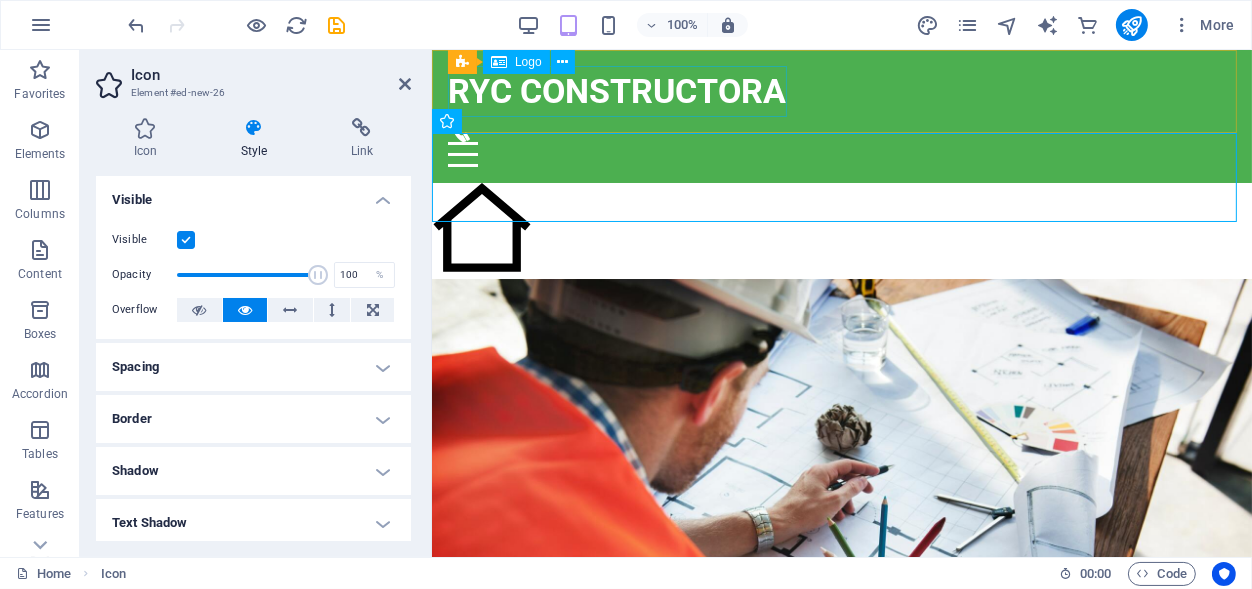 click on "RYC CONSTRUCTORA" at bounding box center [841, 91] 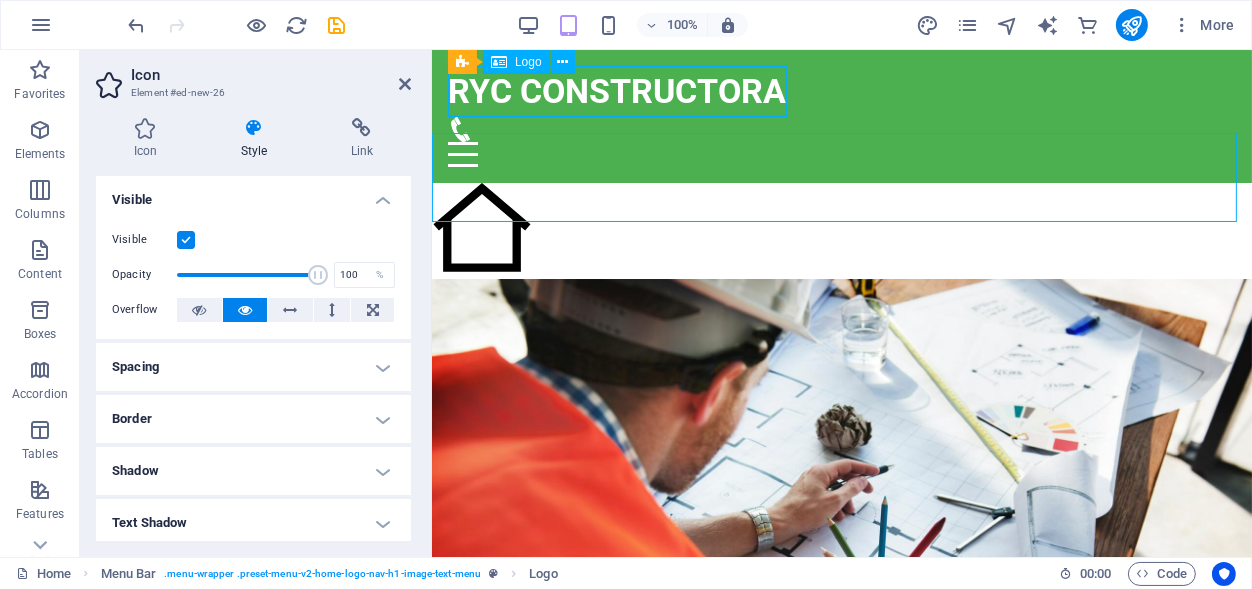 click on "RYC CONSTRUCTORA" at bounding box center (841, 91) 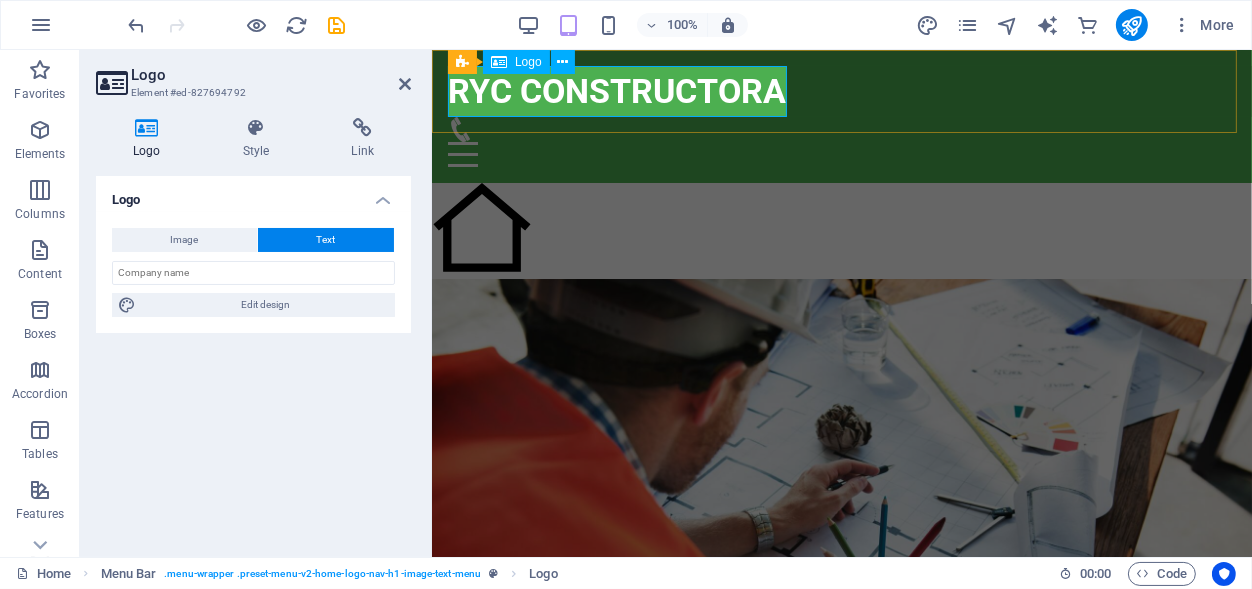 click on "RYC CONSTRUCTORA" at bounding box center (841, 91) 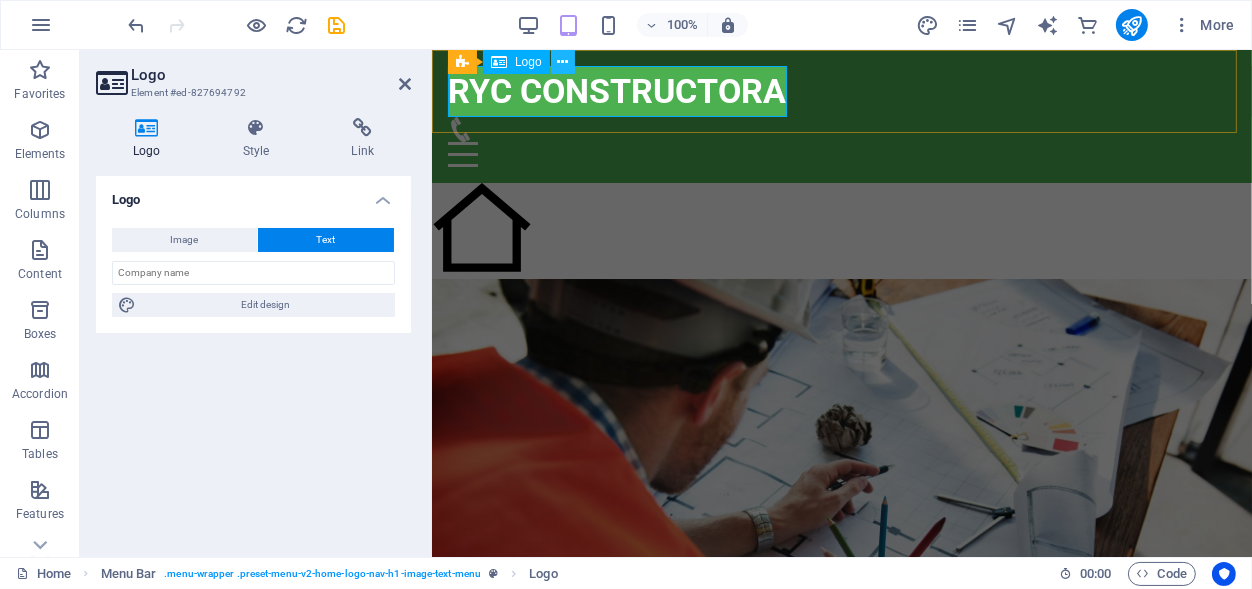 click at bounding box center (563, 62) 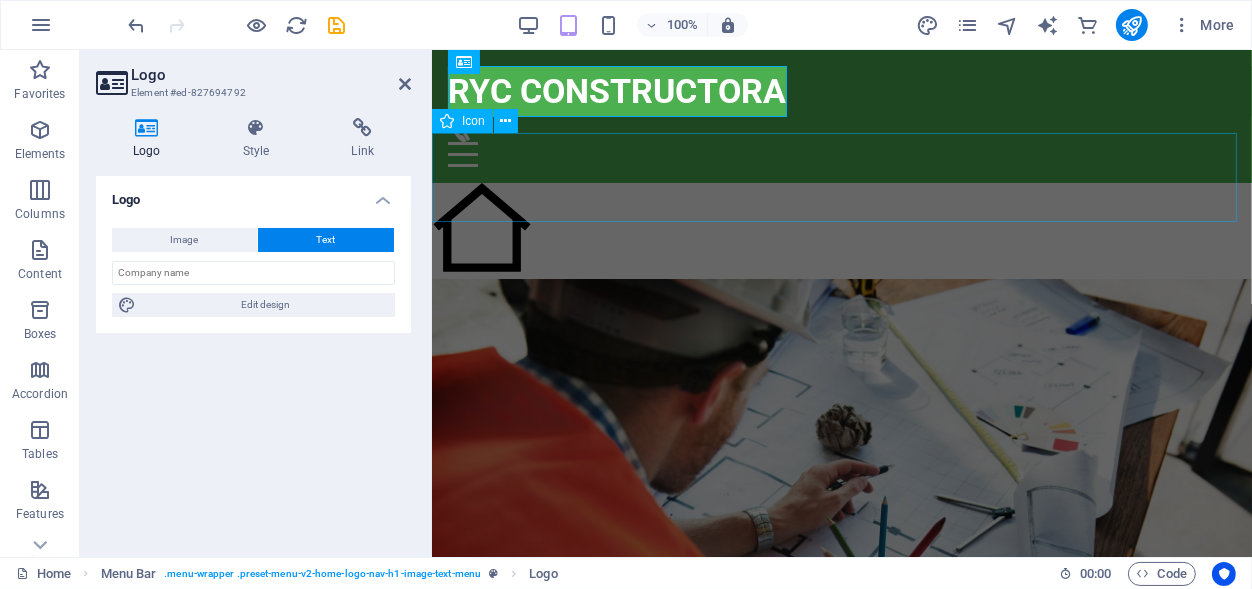 click at bounding box center (841, 231) 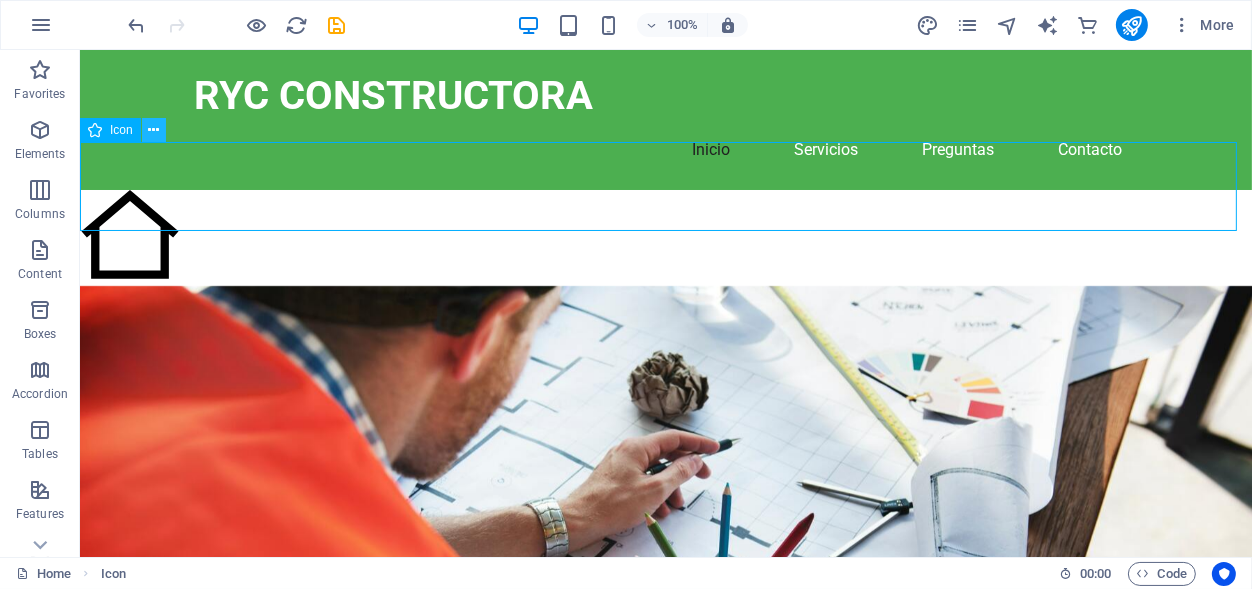 click at bounding box center [153, 130] 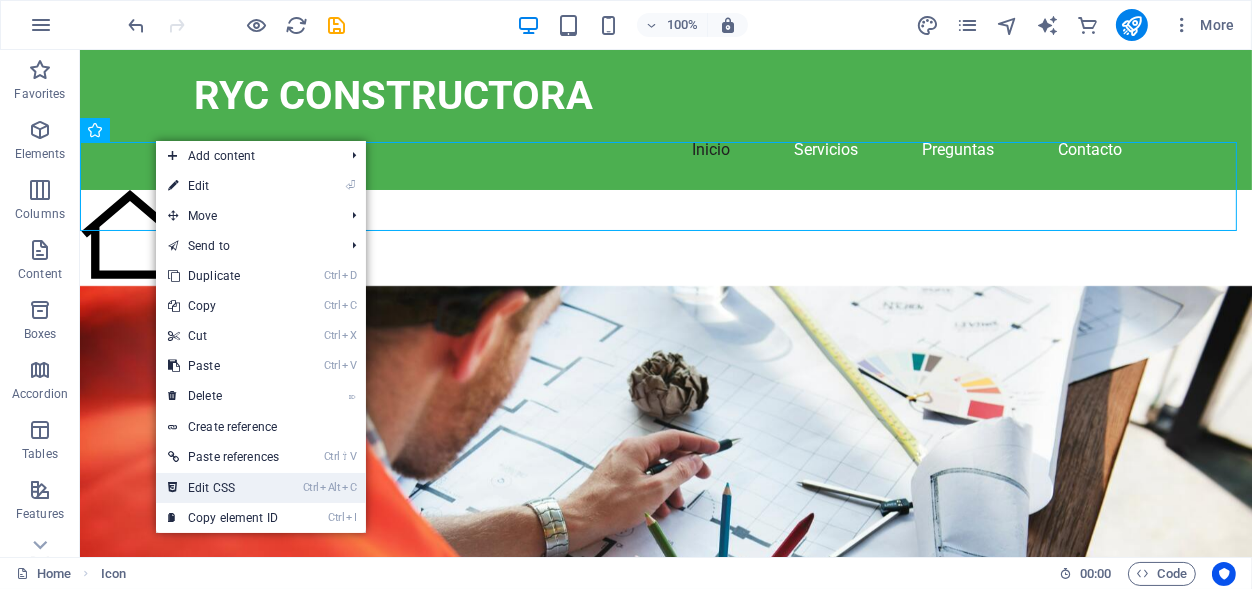 click on "Ctrl Alt C  Edit CSS" at bounding box center [223, 488] 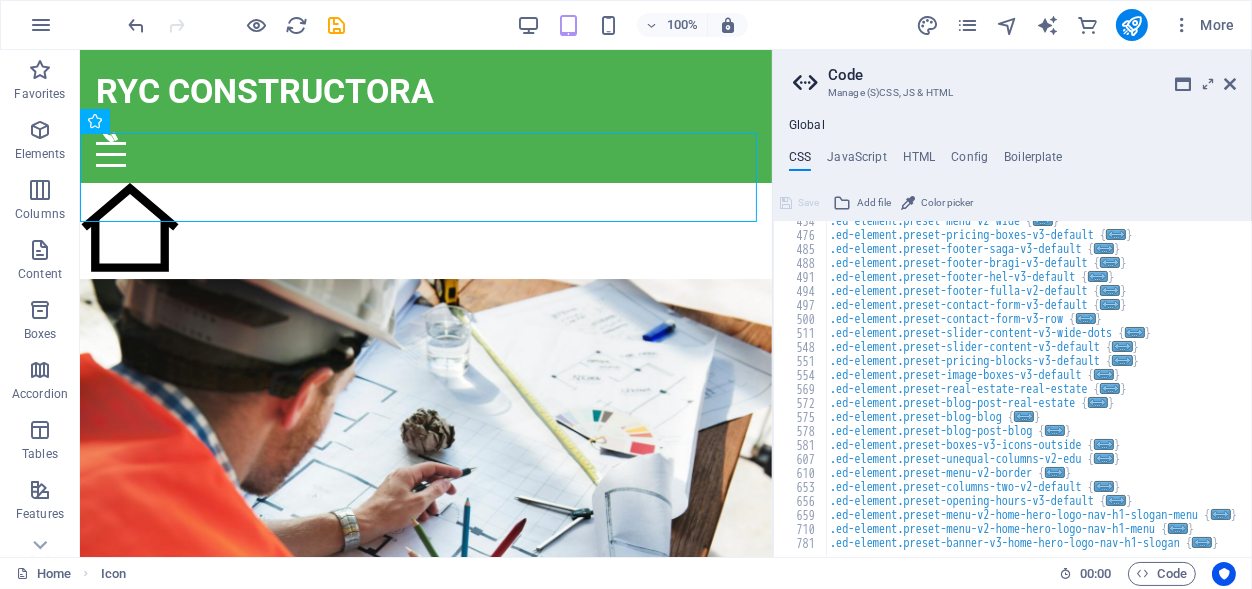 scroll, scrollTop: 785, scrollLeft: 0, axis: vertical 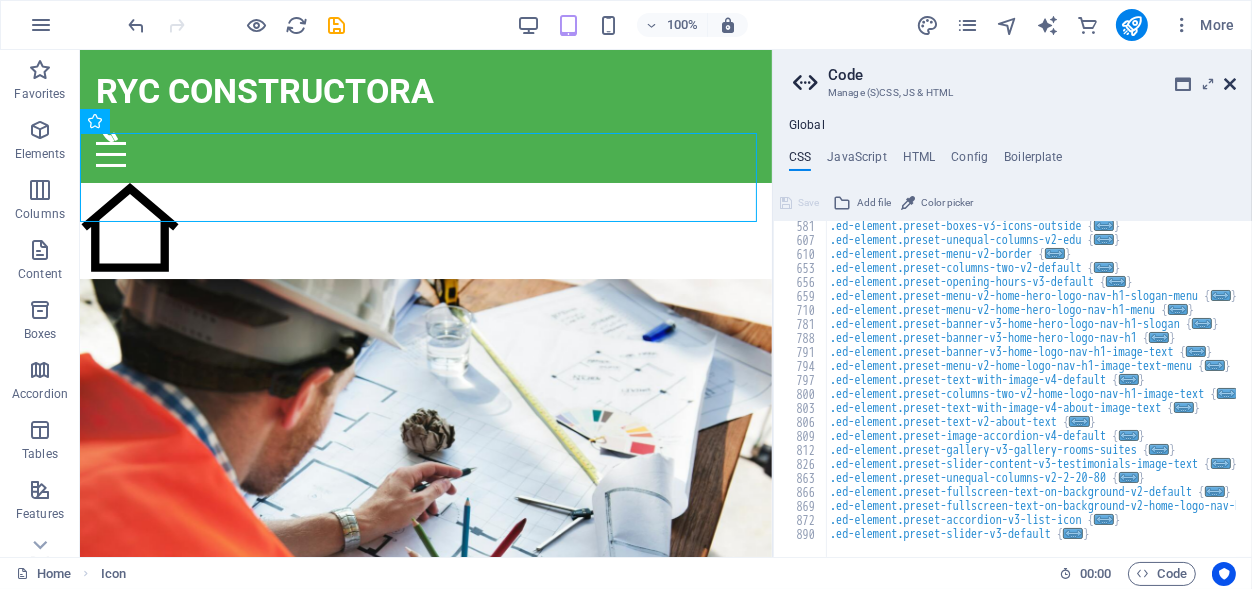 click at bounding box center [1230, 84] 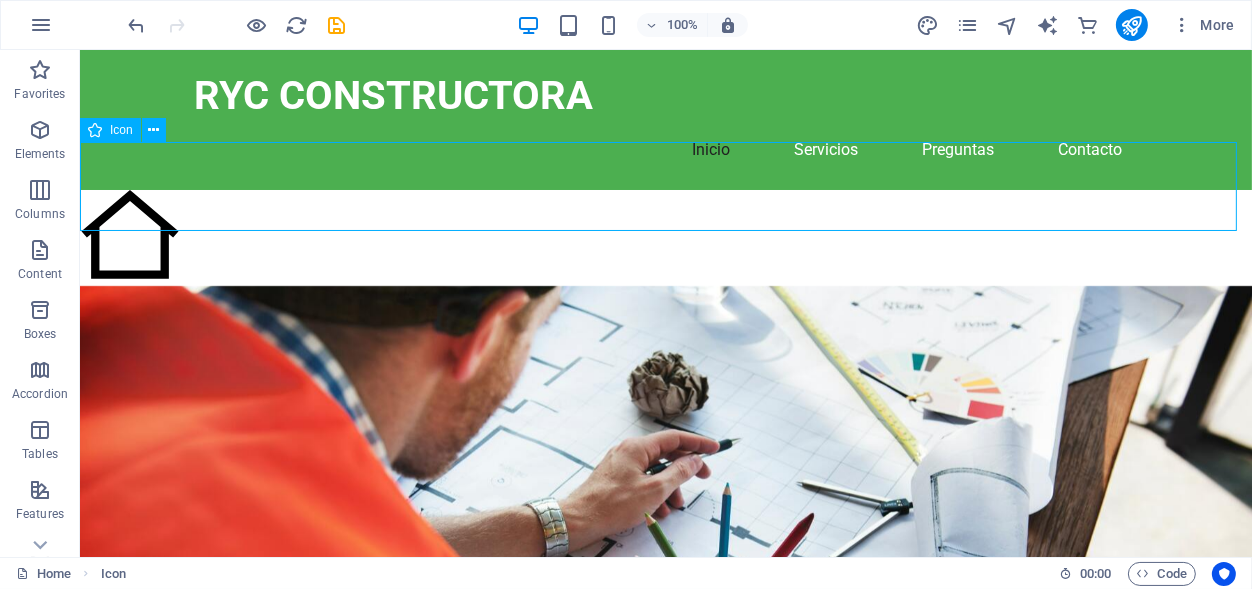 click on "Icon" at bounding box center (121, 130) 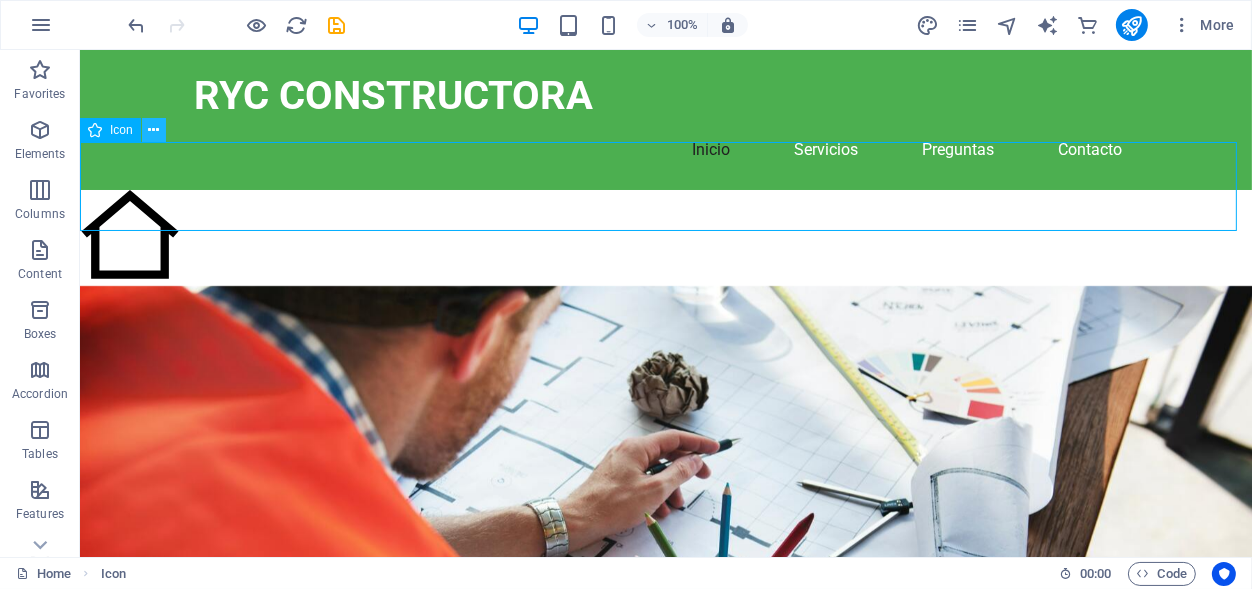 click at bounding box center (153, 130) 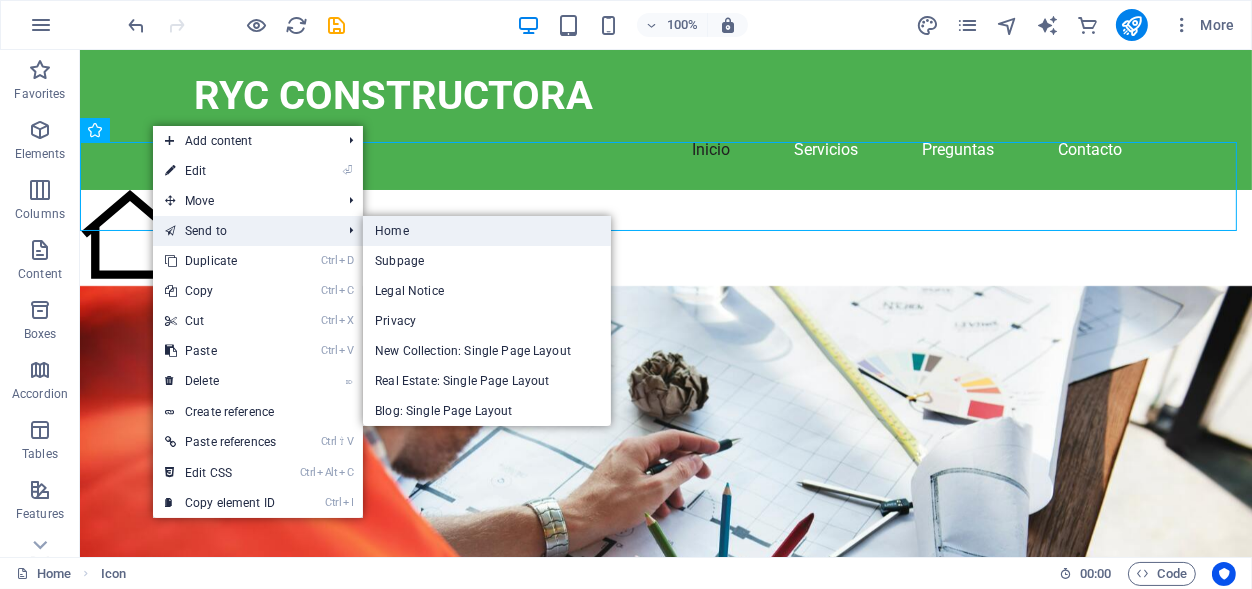 click on "Home" at bounding box center (487, 231) 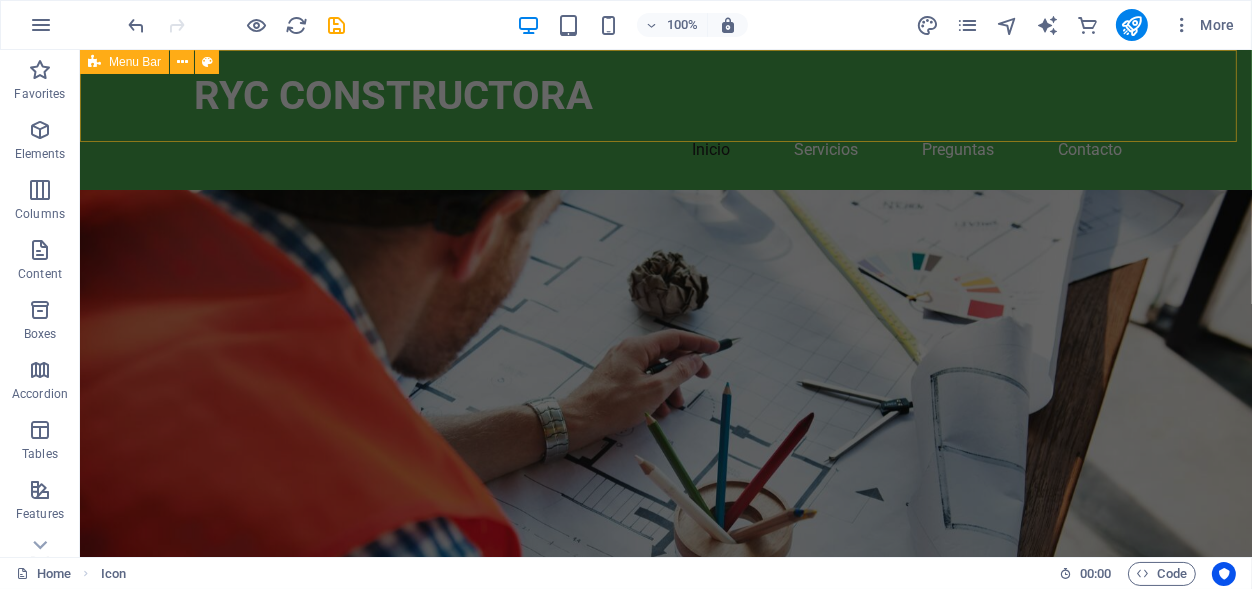click on "RYC CONSTRUCTORA Inicio Servicios Preguntas Contacto" at bounding box center [665, 120] 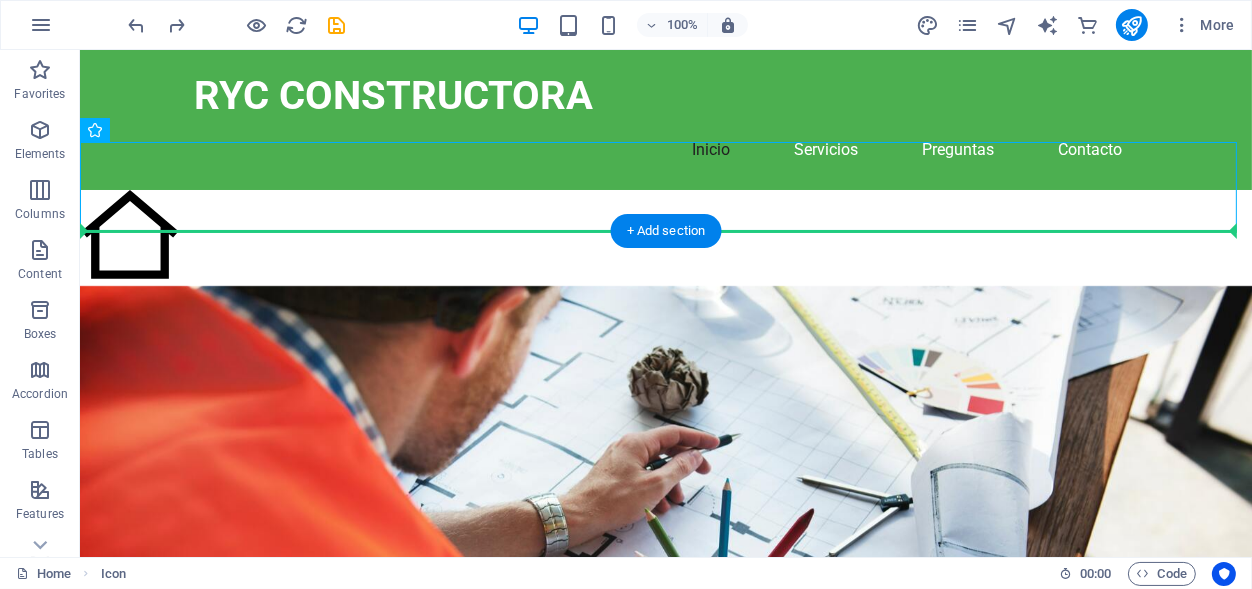 drag, startPoint x: 156, startPoint y: 176, endPoint x: 155, endPoint y: 273, distance: 97.00516 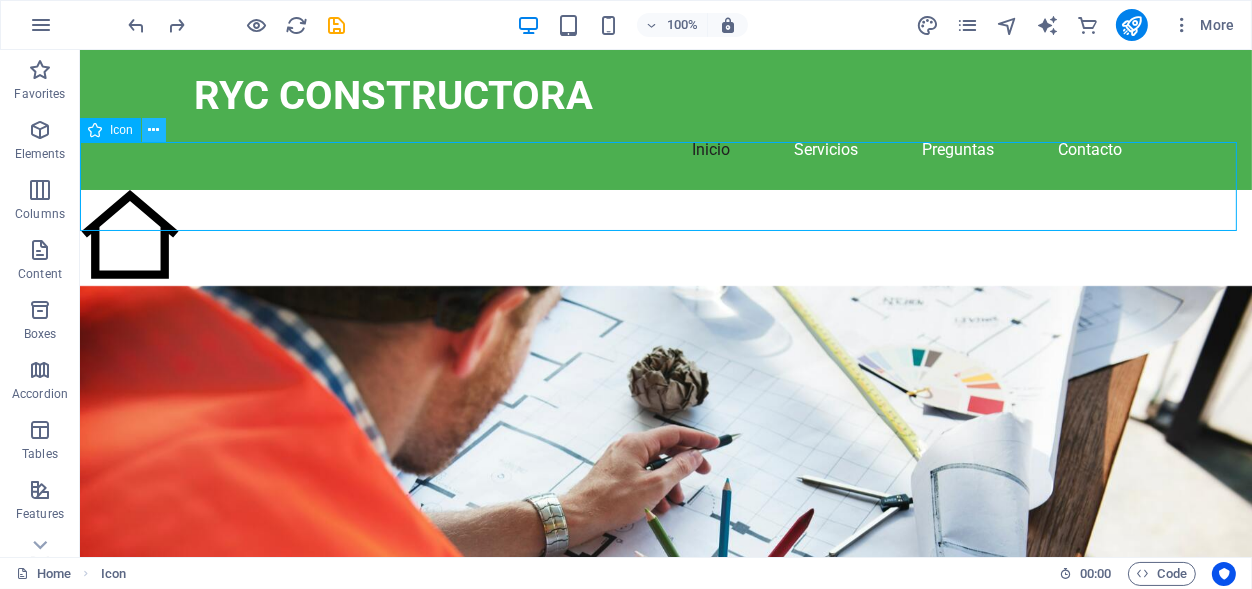 click at bounding box center (153, 130) 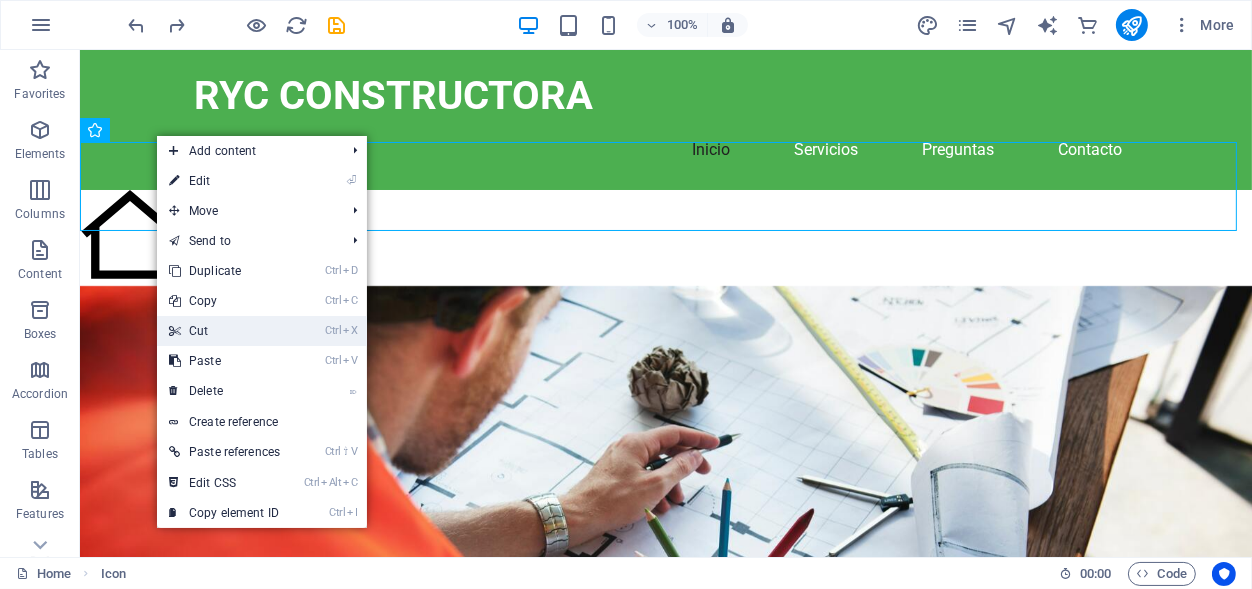 click on "Ctrl X  Cut" at bounding box center (224, 331) 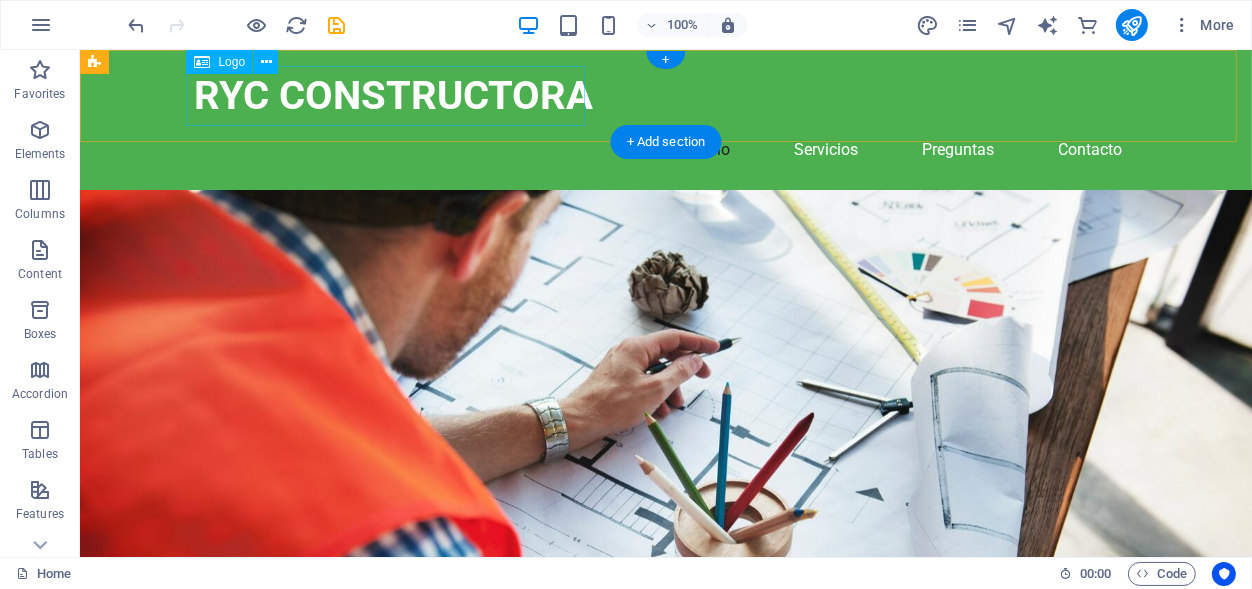click on "RYC CONSTRUCTORA" at bounding box center [665, 96] 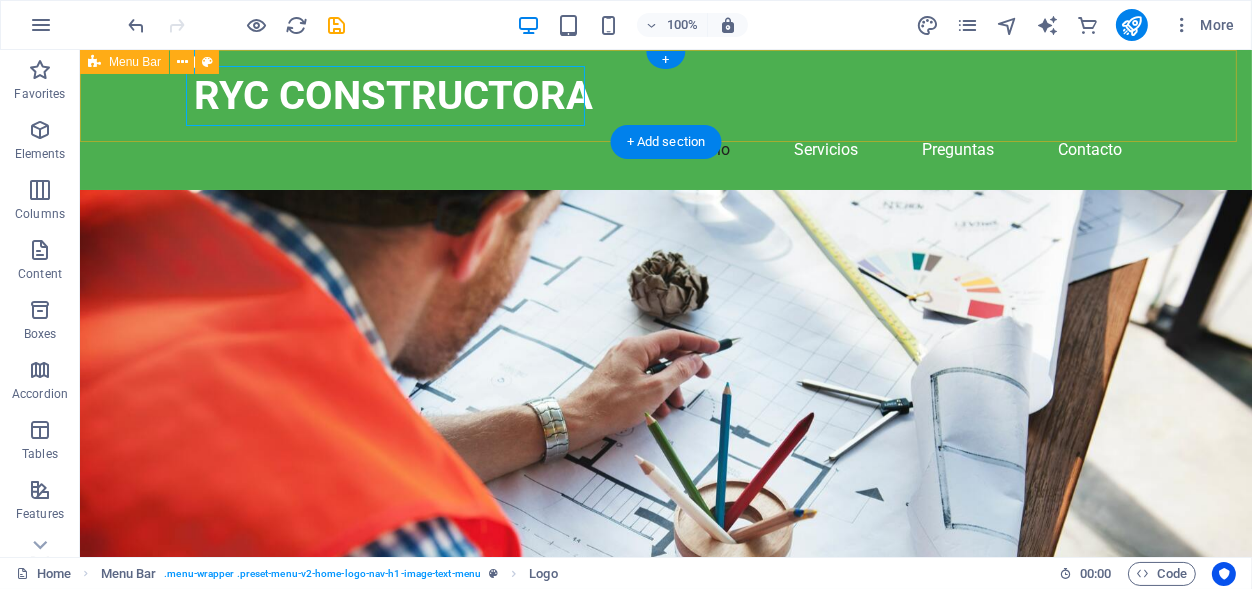 click on "RYC CONSTRUCTORA Inicio Servicios Preguntas Contacto" at bounding box center (665, 120) 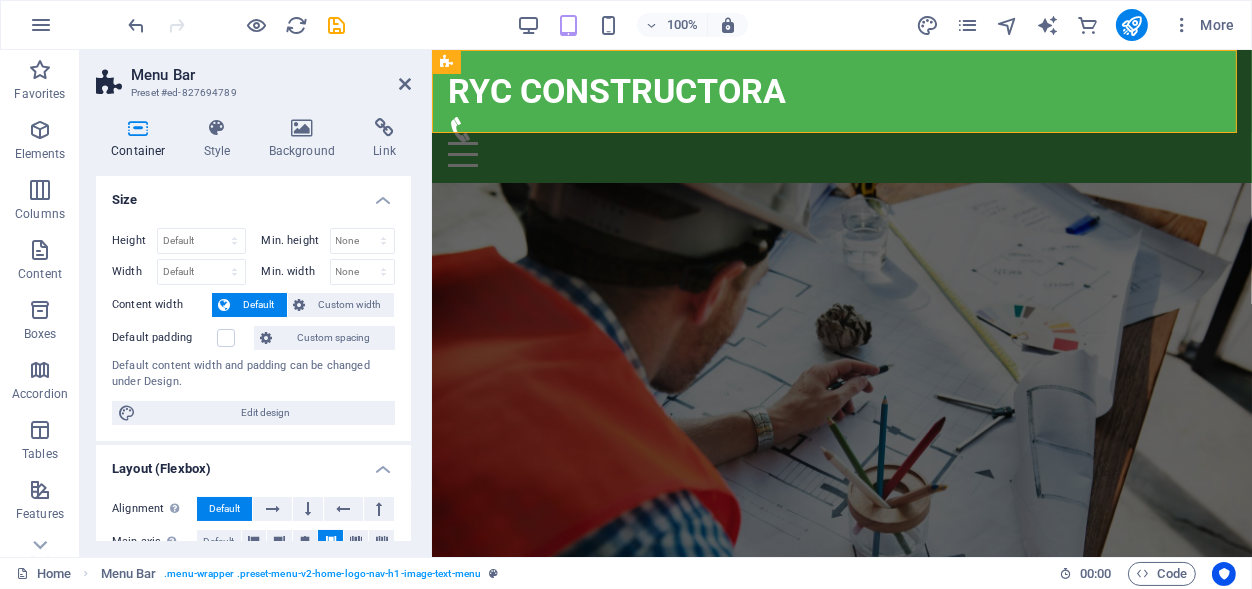 click at bounding box center (138, 128) 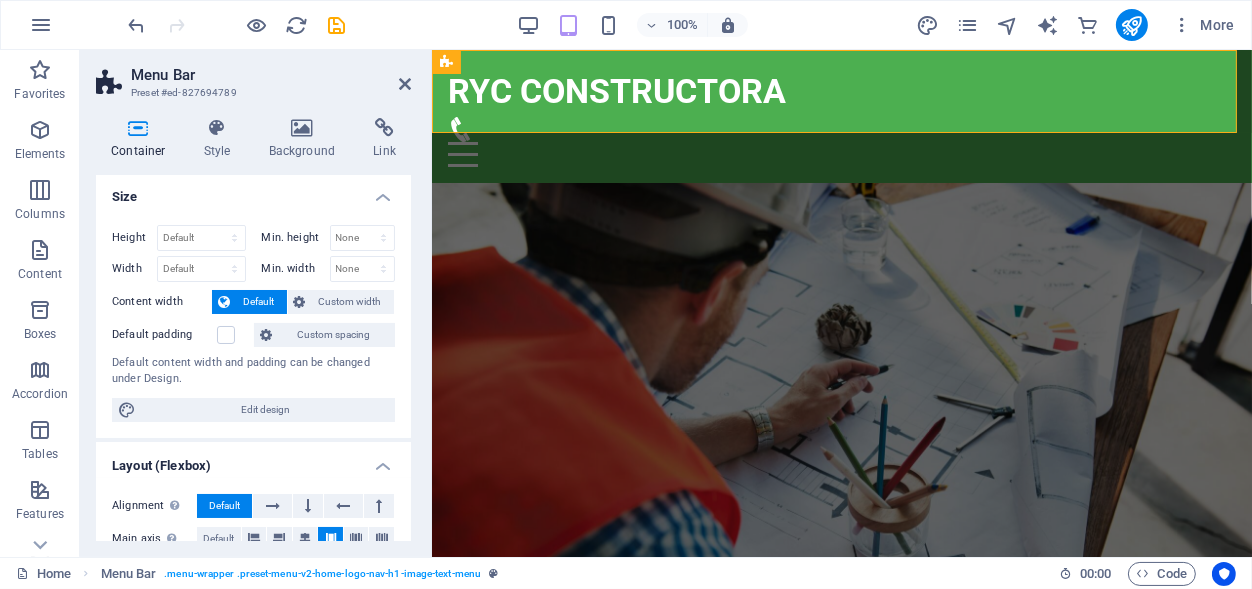scroll, scrollTop: 0, scrollLeft: 0, axis: both 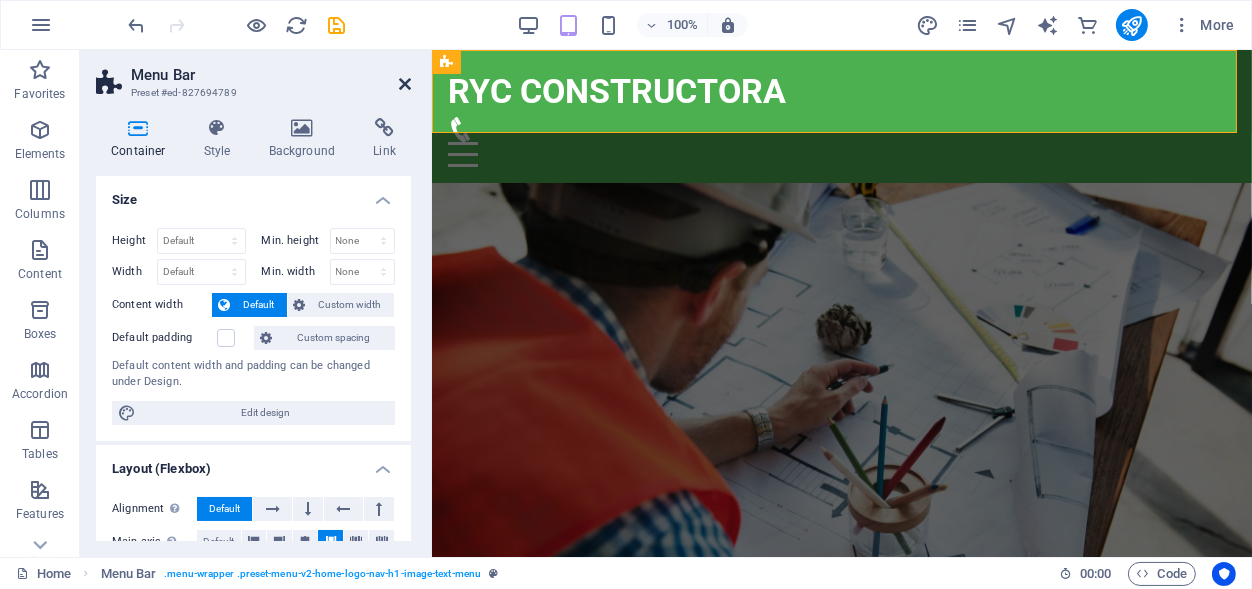 click at bounding box center [405, 84] 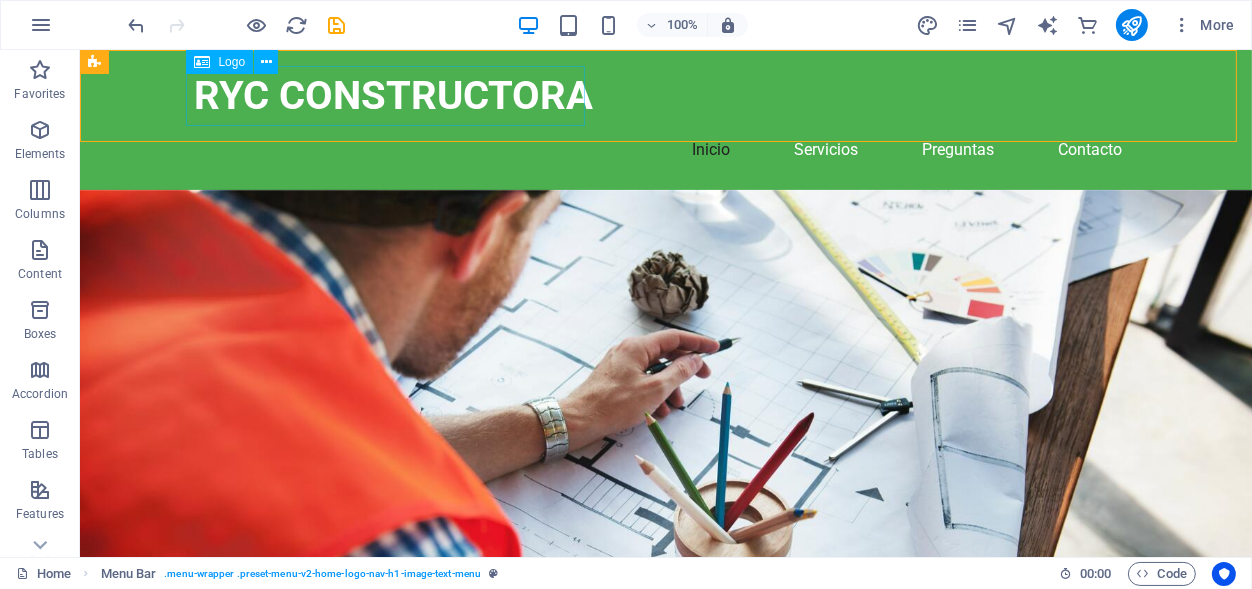 click on "Logo" at bounding box center [231, 62] 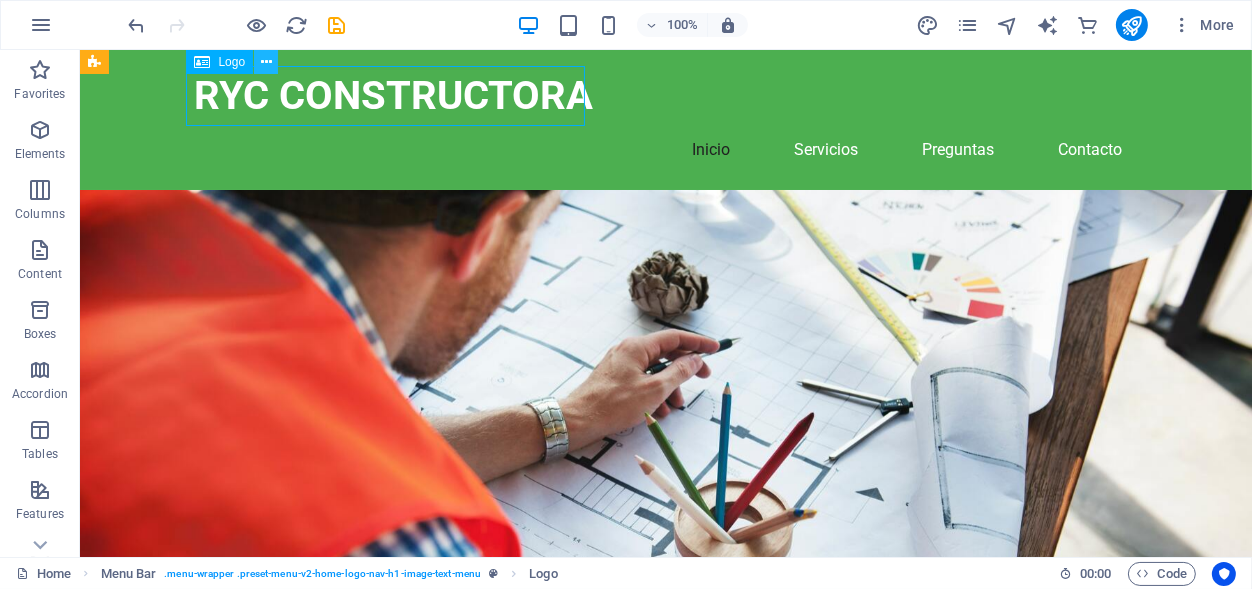 click at bounding box center (266, 62) 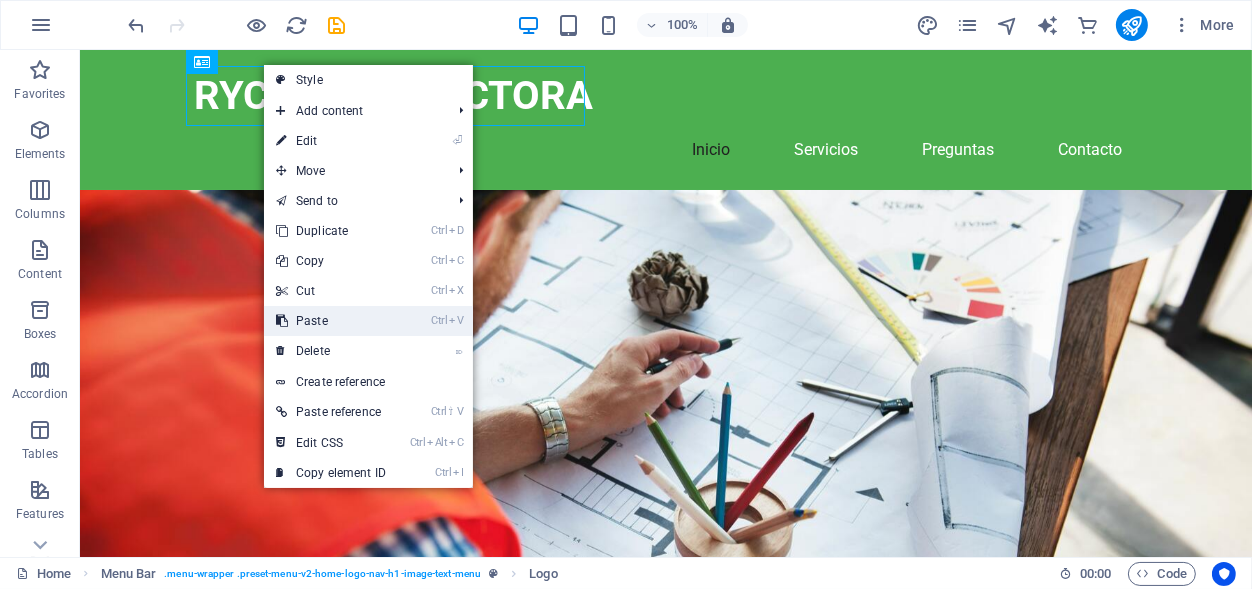 click on "Ctrl V  Paste" at bounding box center (331, 321) 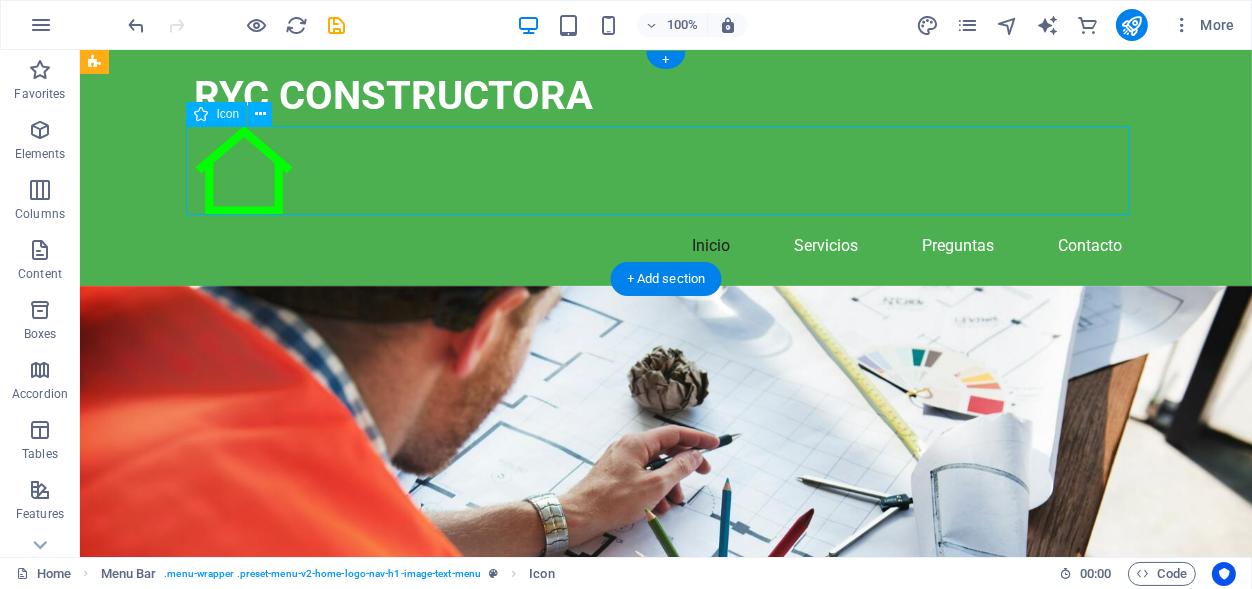 drag, startPoint x: 276, startPoint y: 179, endPoint x: 188, endPoint y: 140, distance: 96.25487 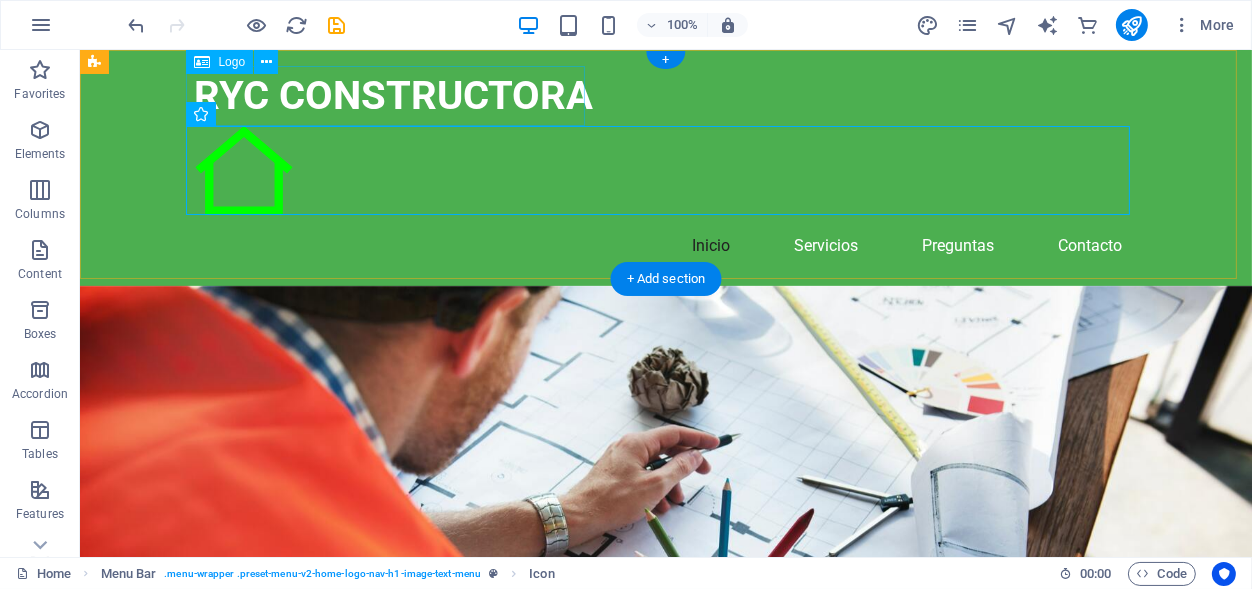 click on "RYC CONSTRUCTORA" at bounding box center (665, 96) 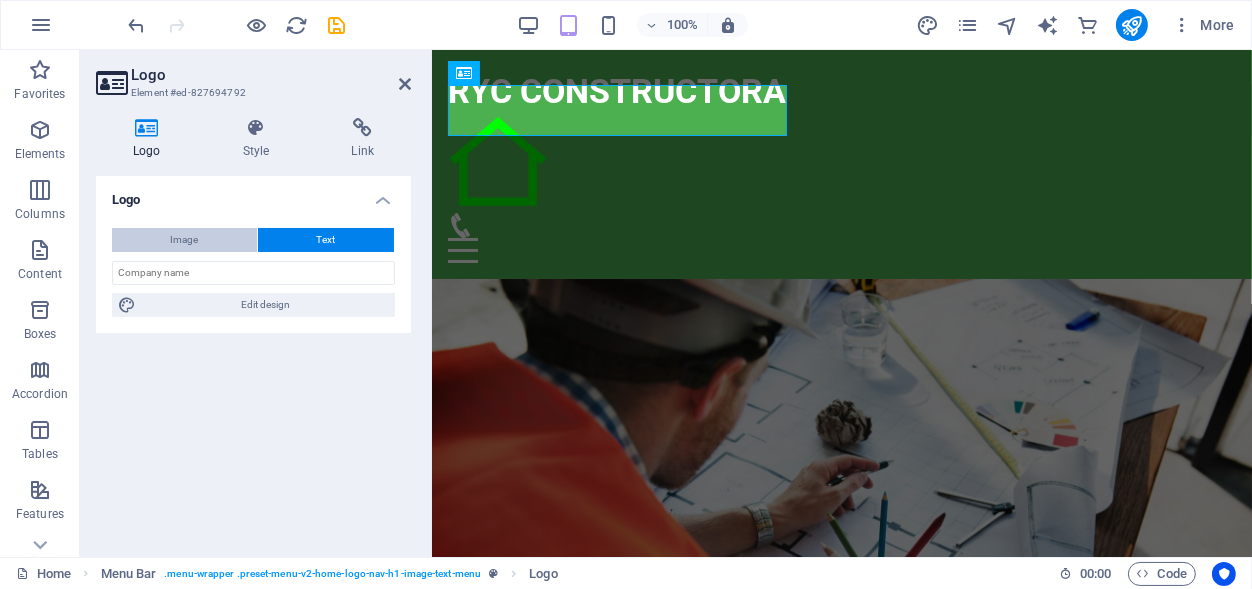 click on "Image" at bounding box center [184, 240] 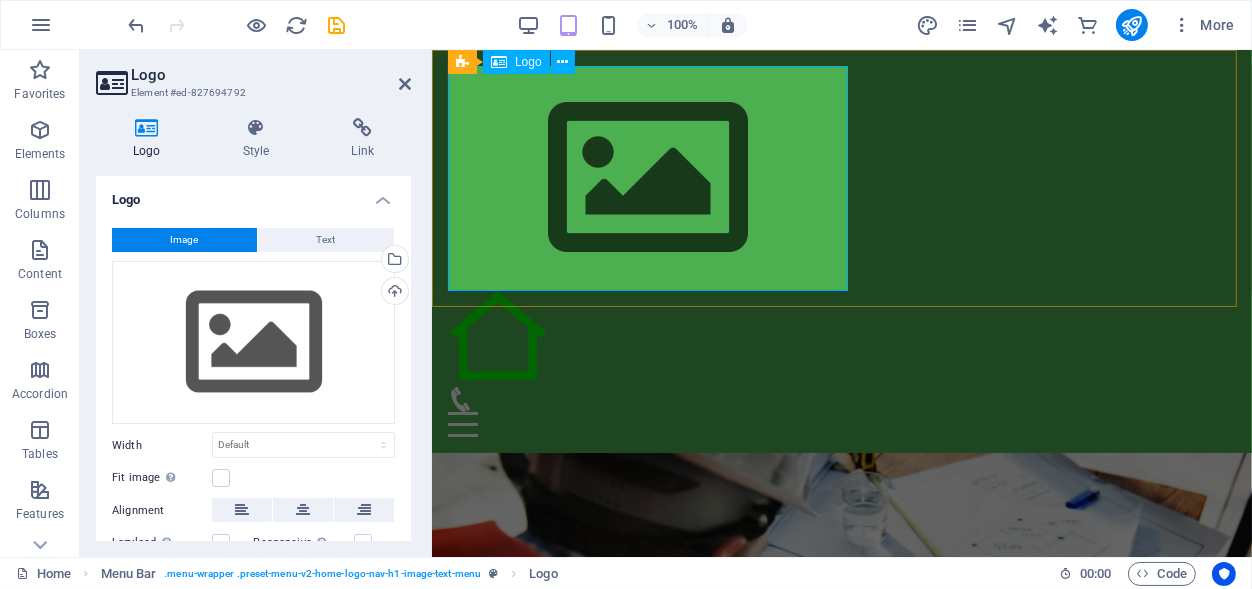 type 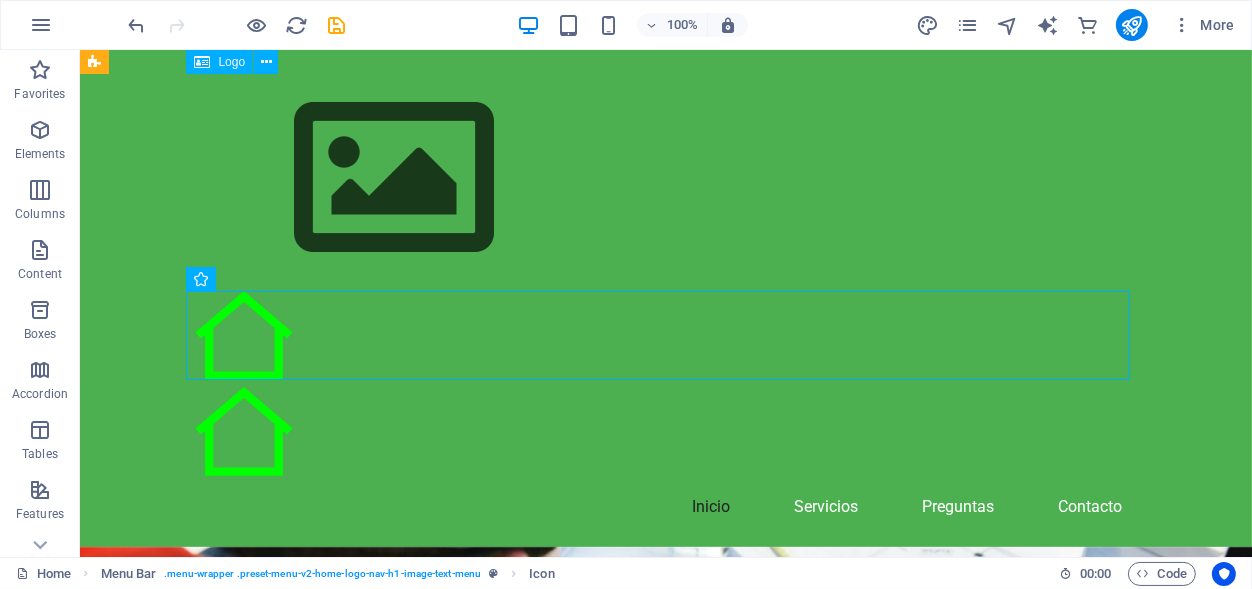 click at bounding box center (665, 178) 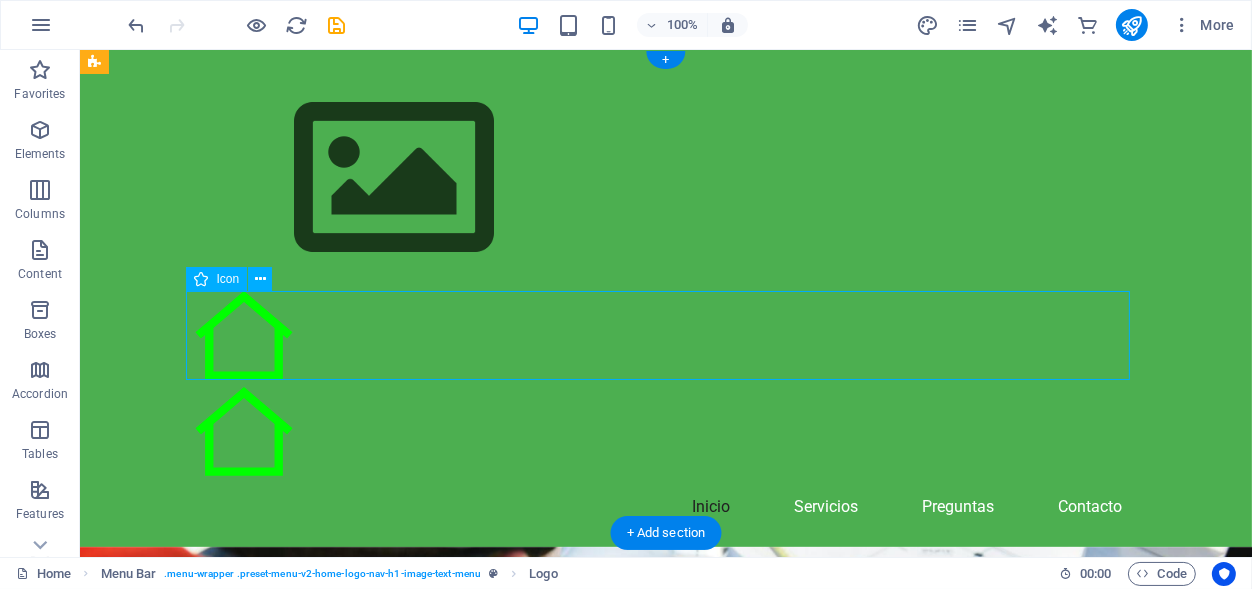click at bounding box center (665, 339) 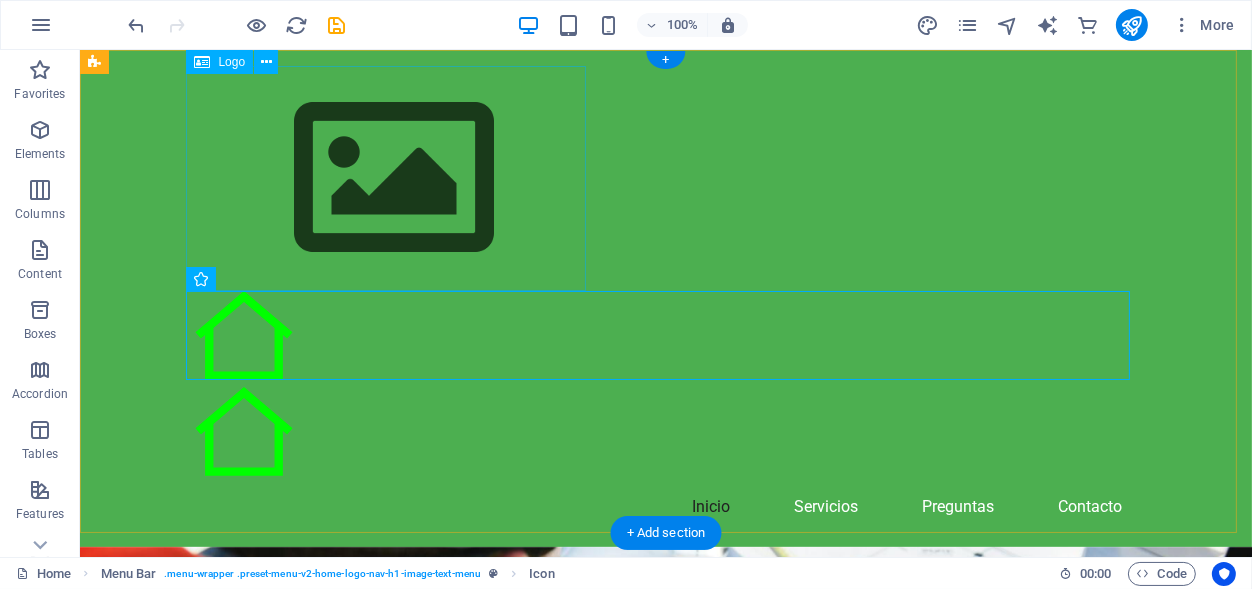 click at bounding box center (665, 178) 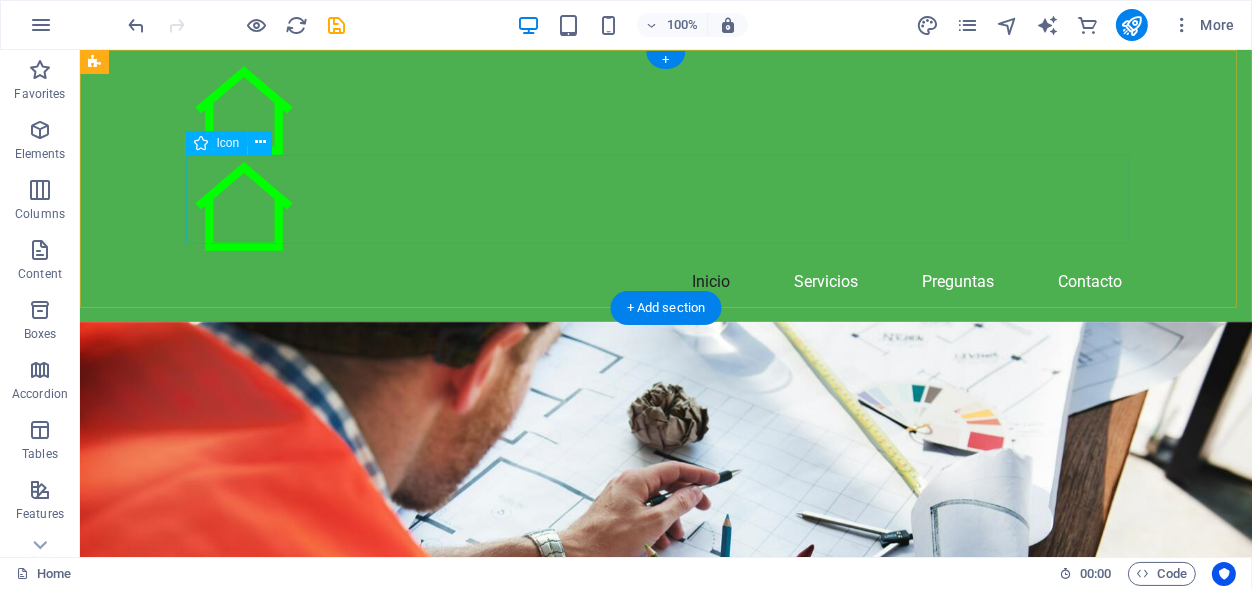 click at bounding box center (665, 210) 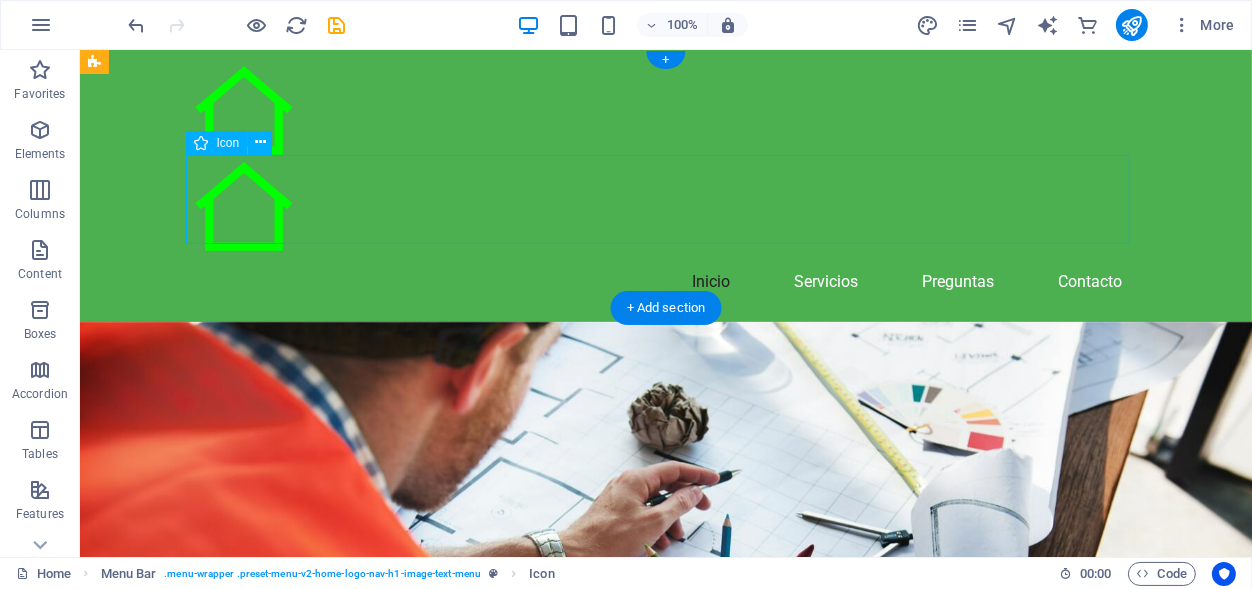 click at bounding box center (665, 210) 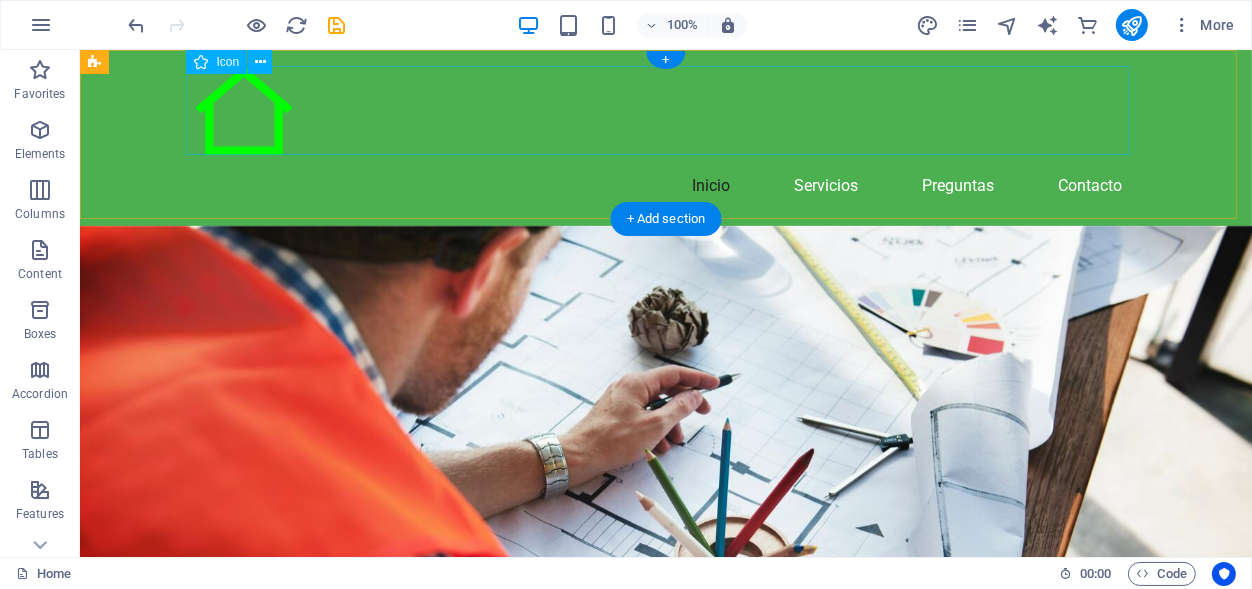 click at bounding box center [665, 114] 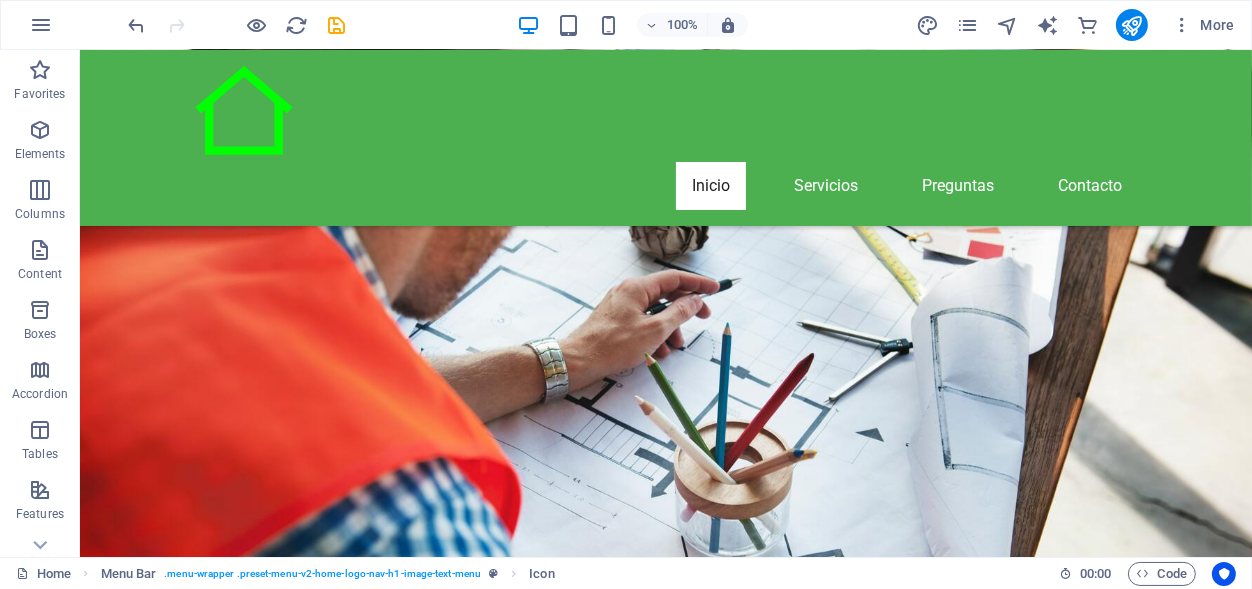 scroll, scrollTop: 0, scrollLeft: 0, axis: both 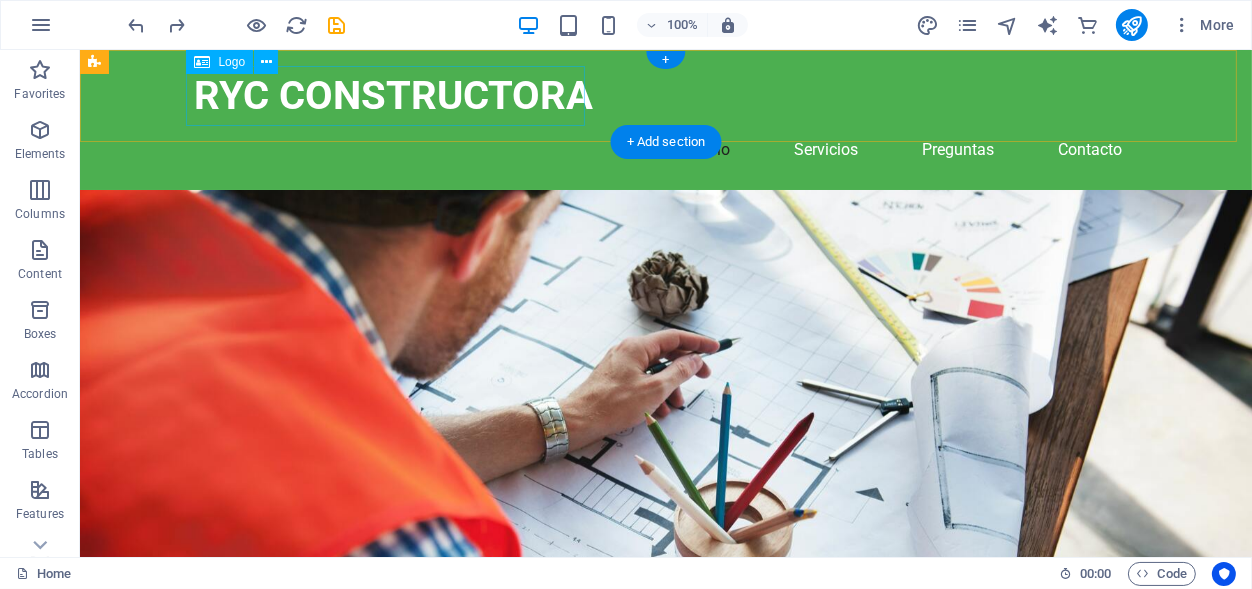 click on "RYC CONSTRUCTORA" at bounding box center (665, 96) 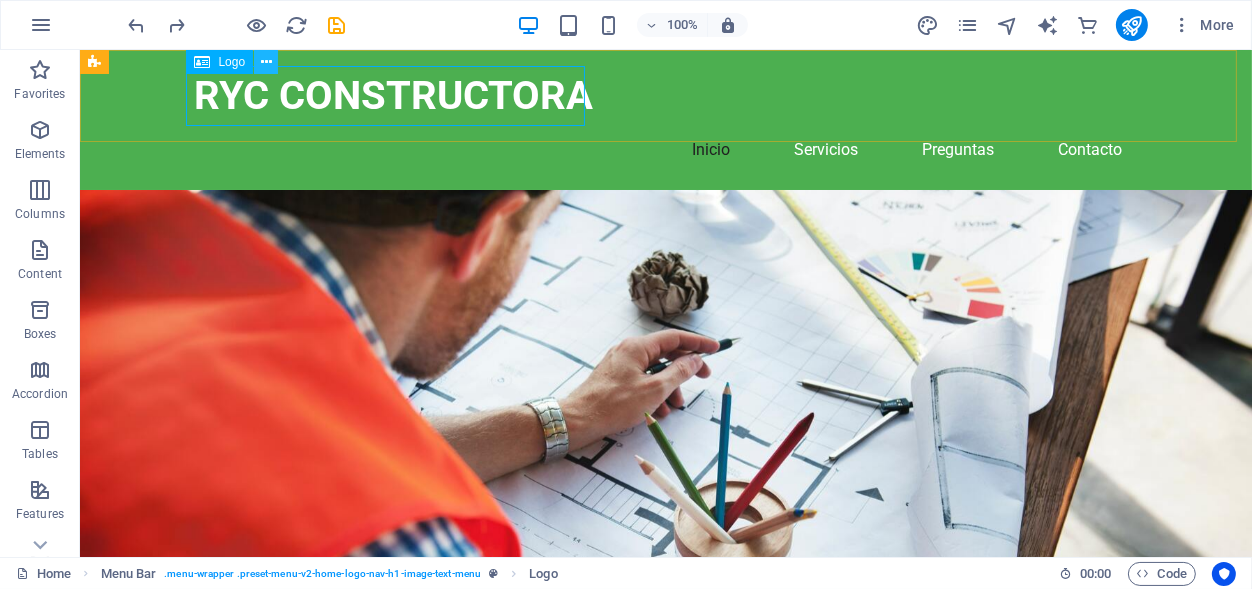 click at bounding box center (266, 62) 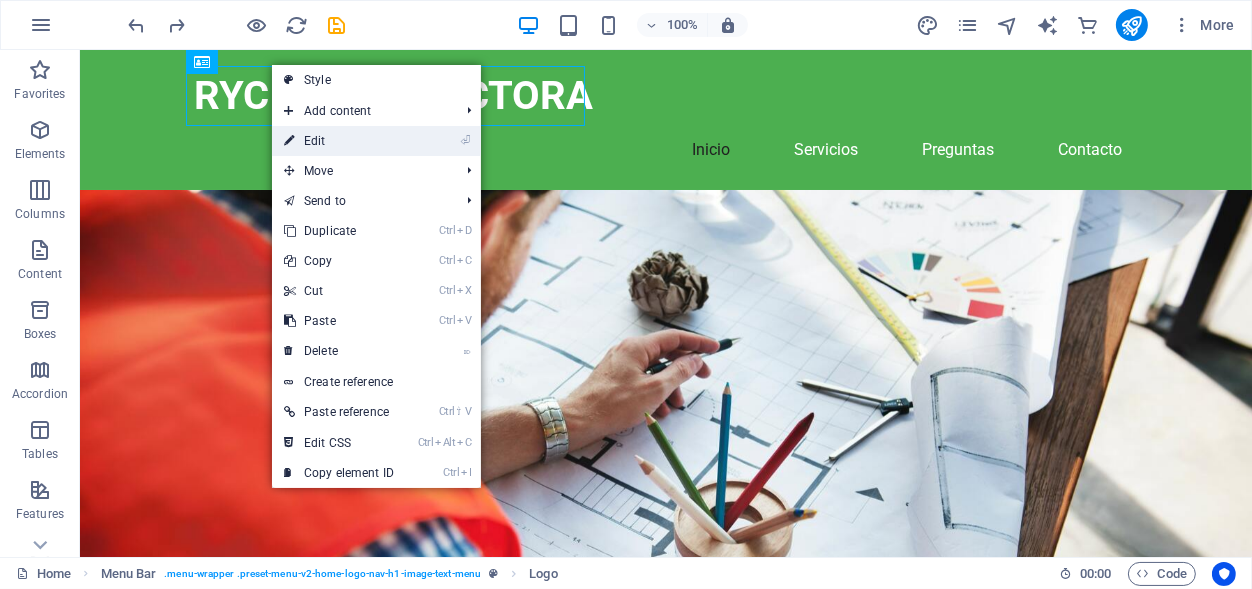 click on "⏎  Edit" at bounding box center (339, 141) 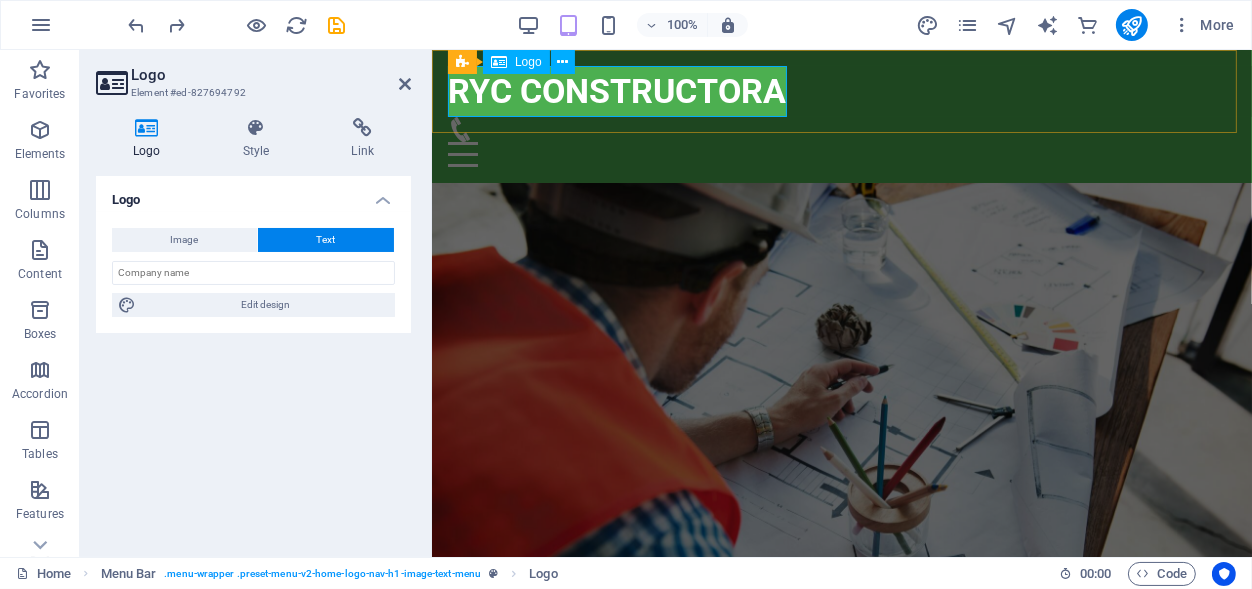 click on "RYC CONSTRUCTORA" at bounding box center (841, 91) 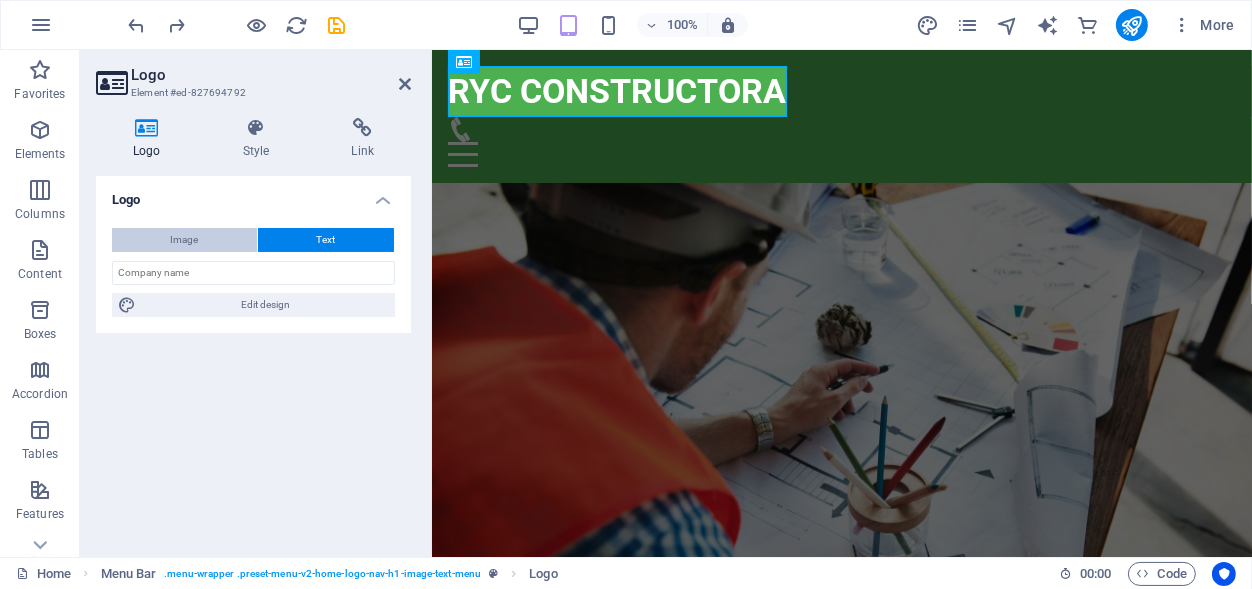 click on "Image" at bounding box center [185, 240] 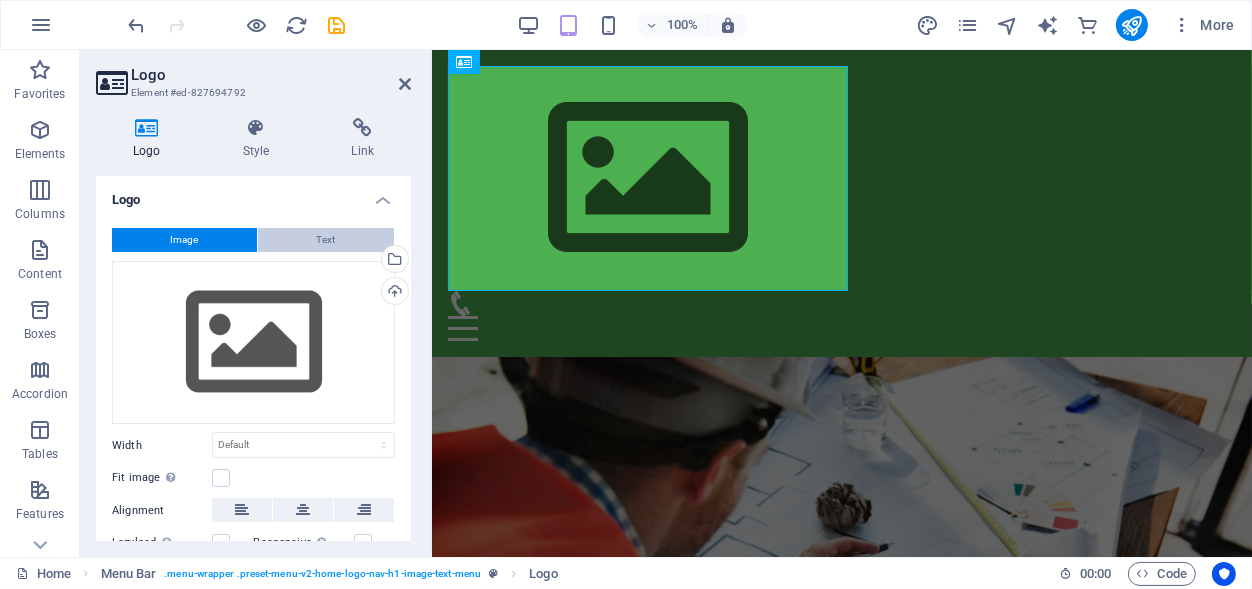 click on "Text" at bounding box center [326, 240] 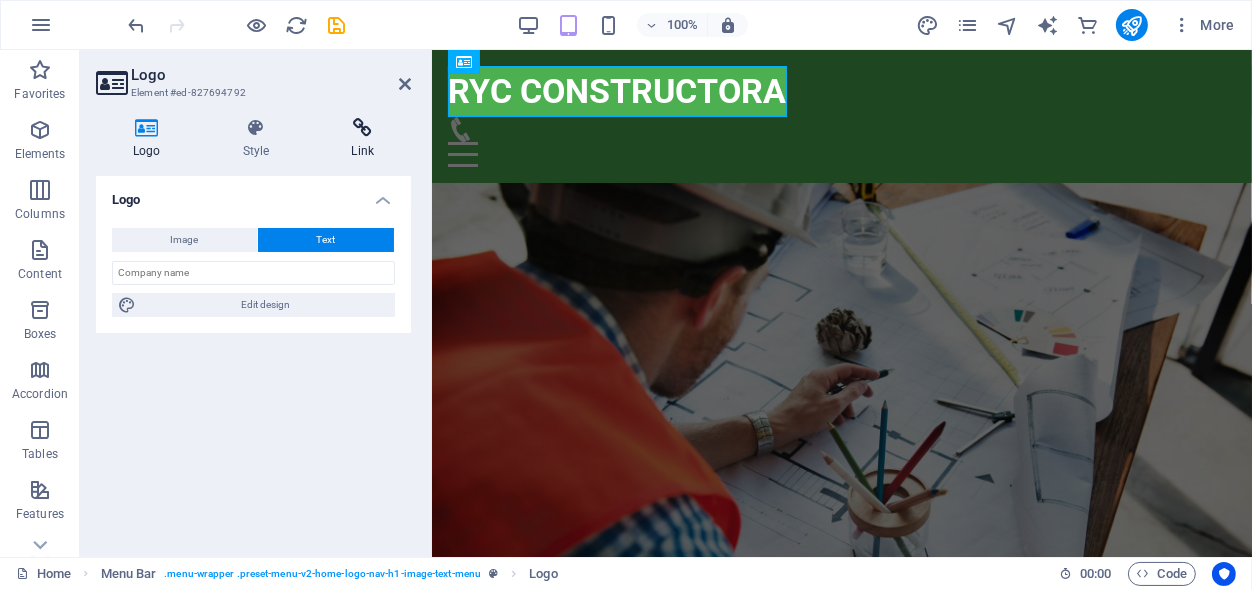 click at bounding box center (362, 128) 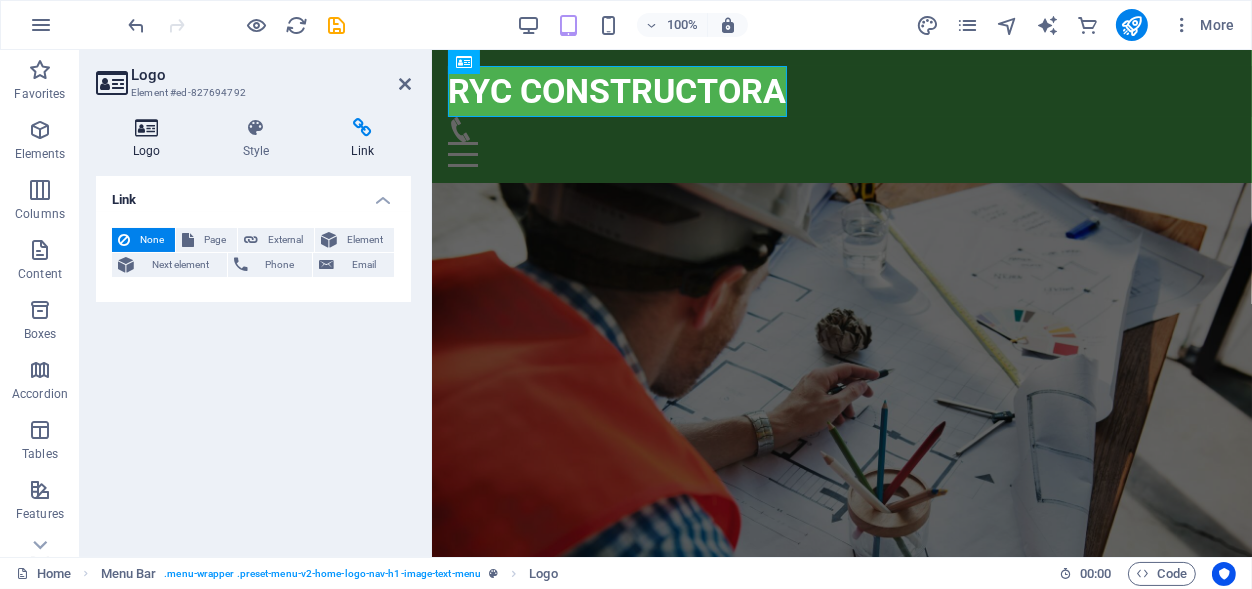 click on "Logo" at bounding box center [151, 139] 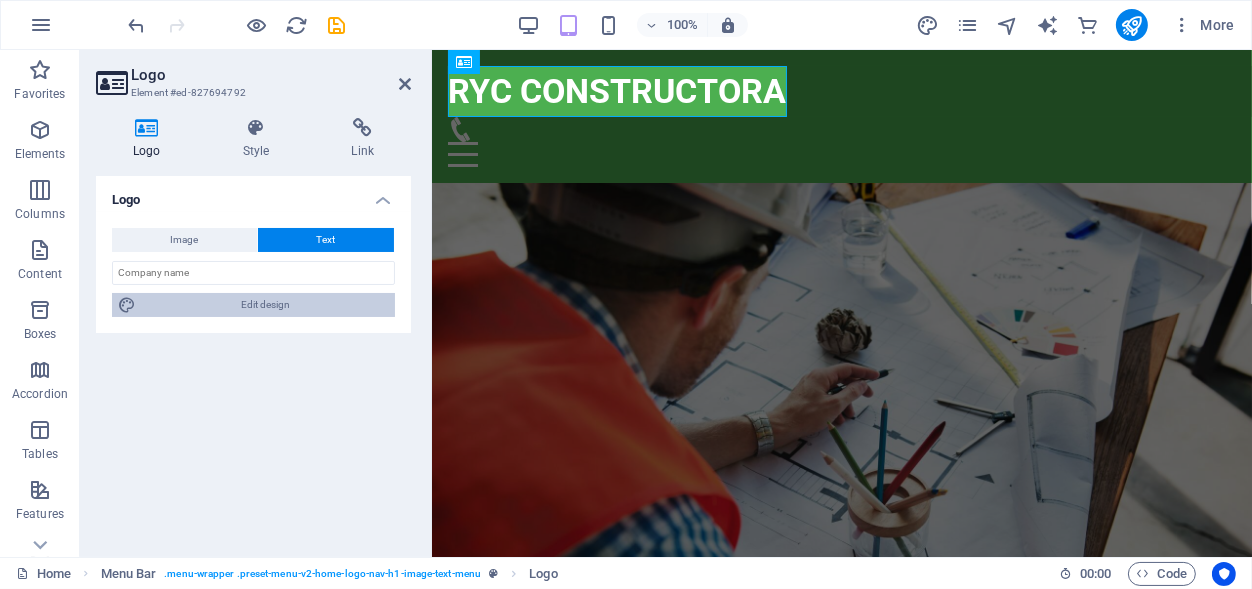 click on "Edit design" at bounding box center (265, 305) 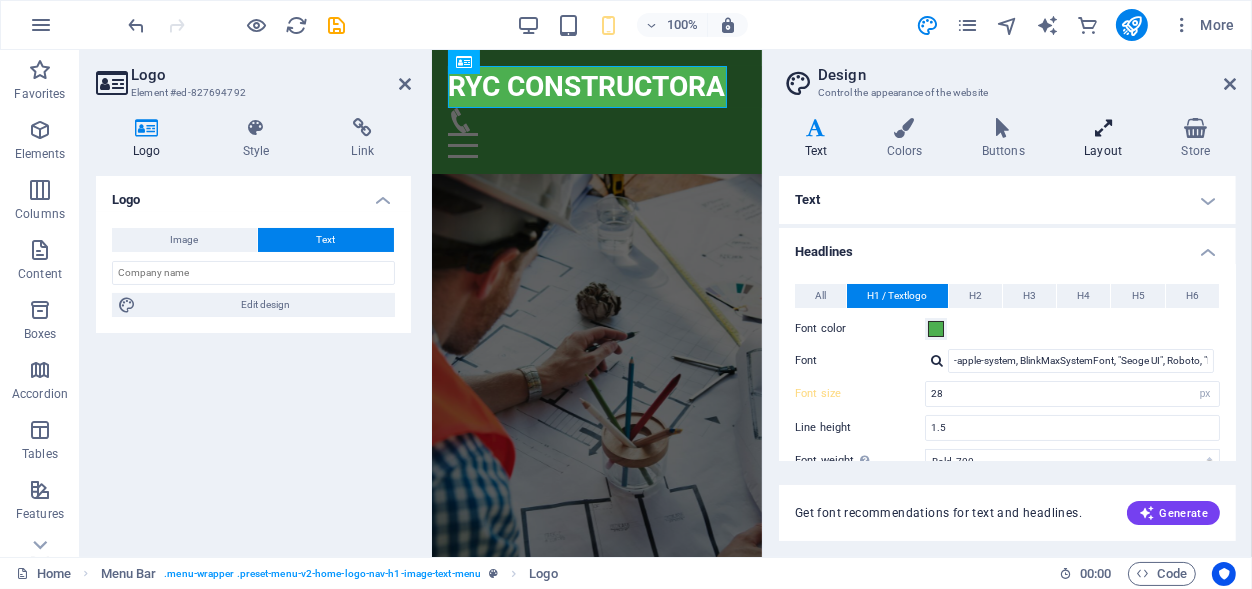 click at bounding box center [1103, 128] 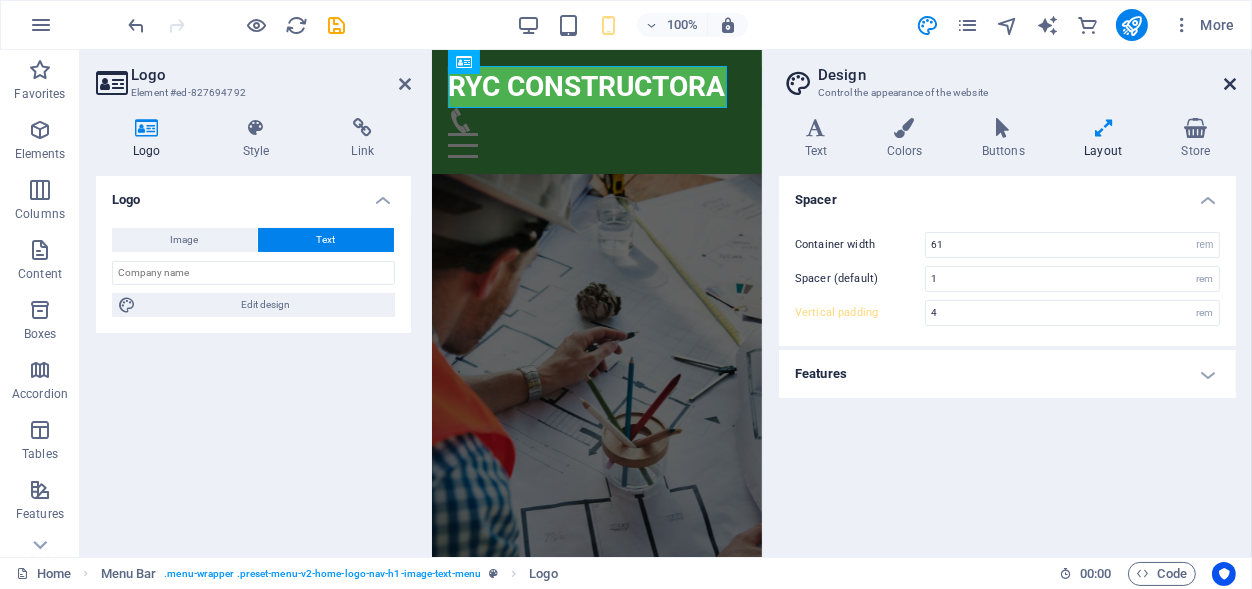click at bounding box center [1230, 84] 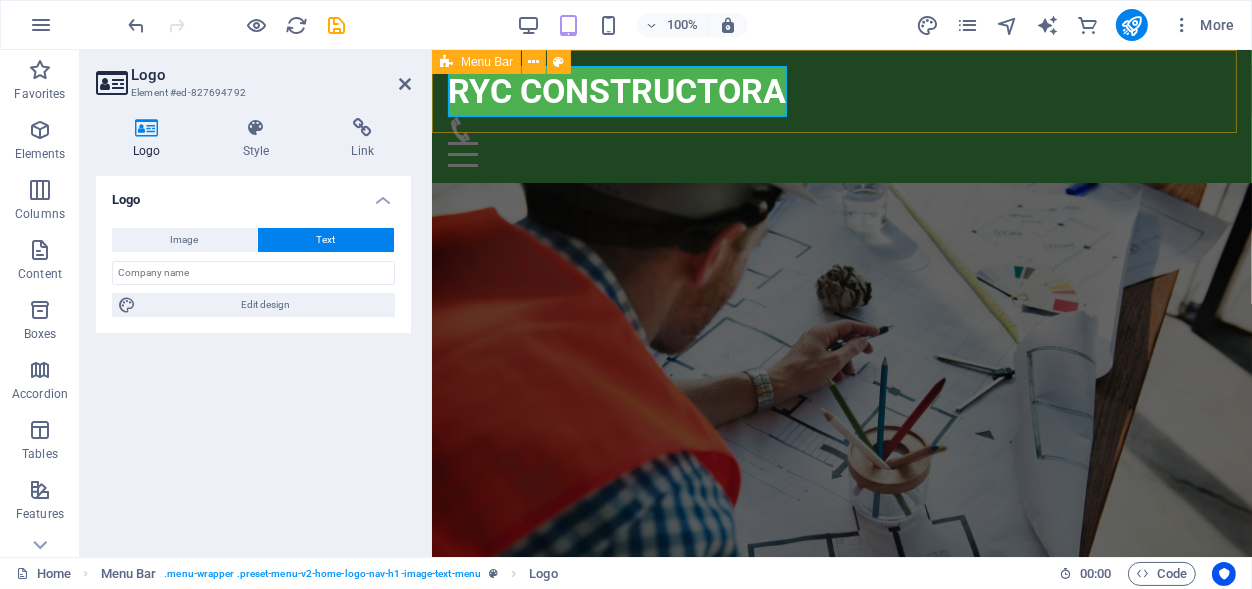 click on "Menu Bar" at bounding box center (487, 62) 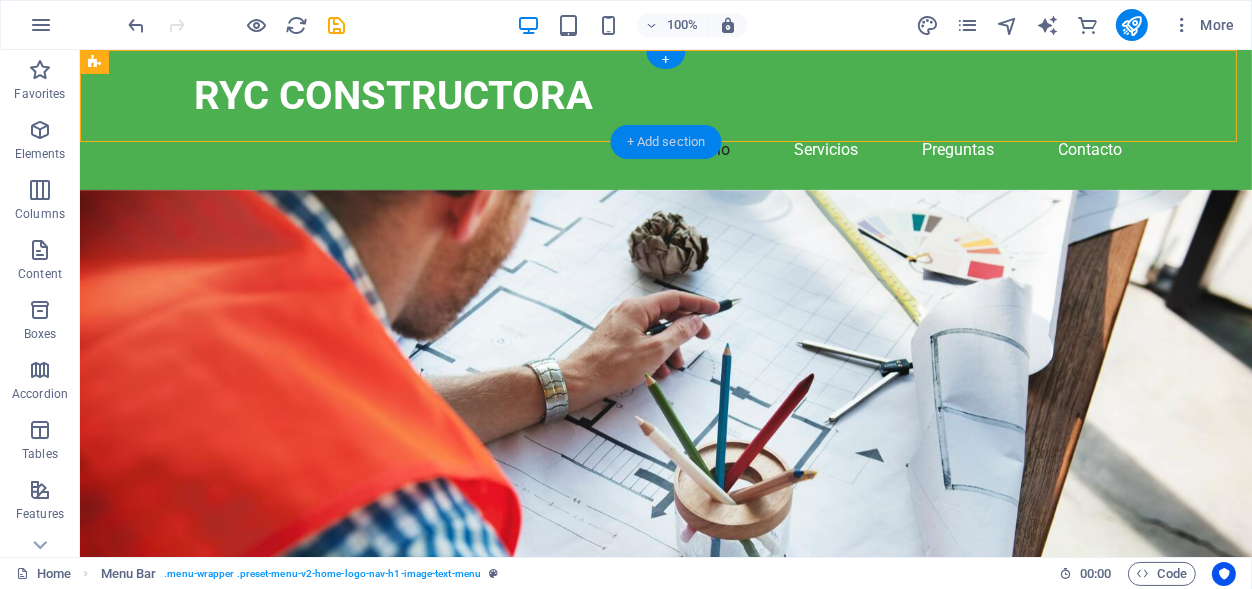 drag, startPoint x: 649, startPoint y: 140, endPoint x: 228, endPoint y: 90, distance: 423.9587 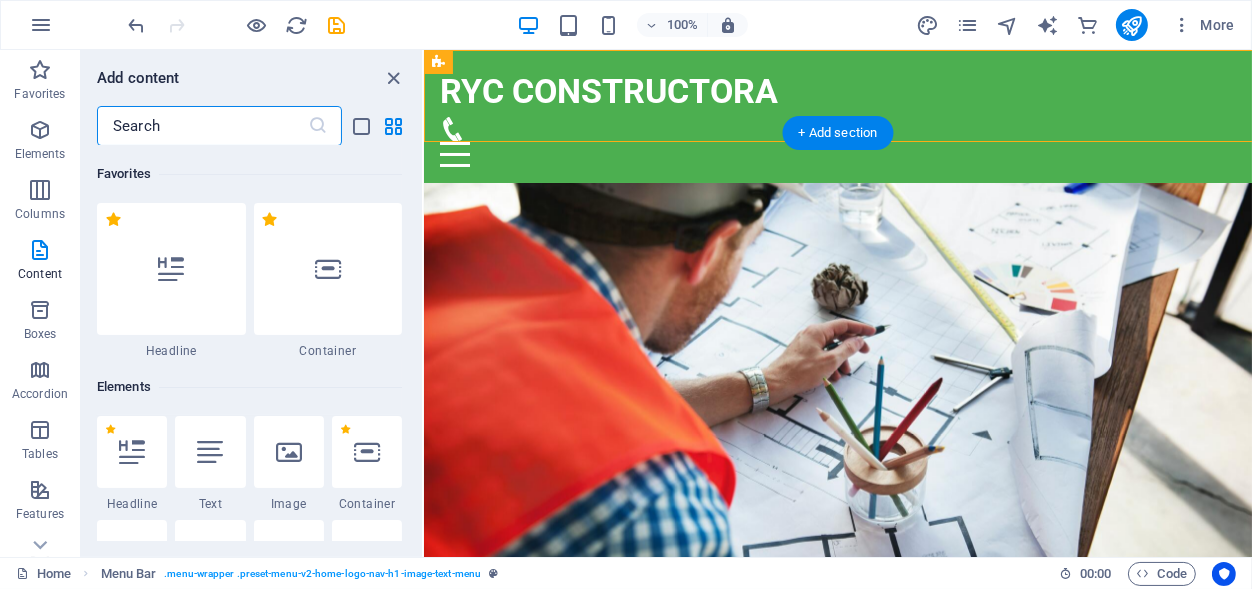 scroll, scrollTop: 3498, scrollLeft: 0, axis: vertical 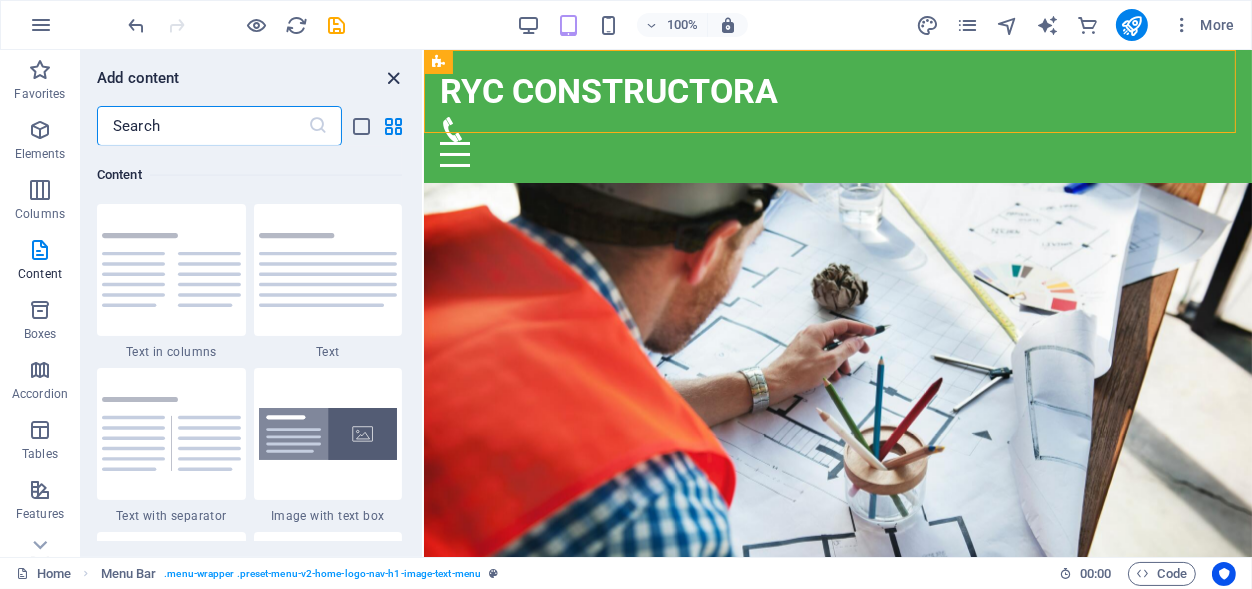 click at bounding box center (394, 78) 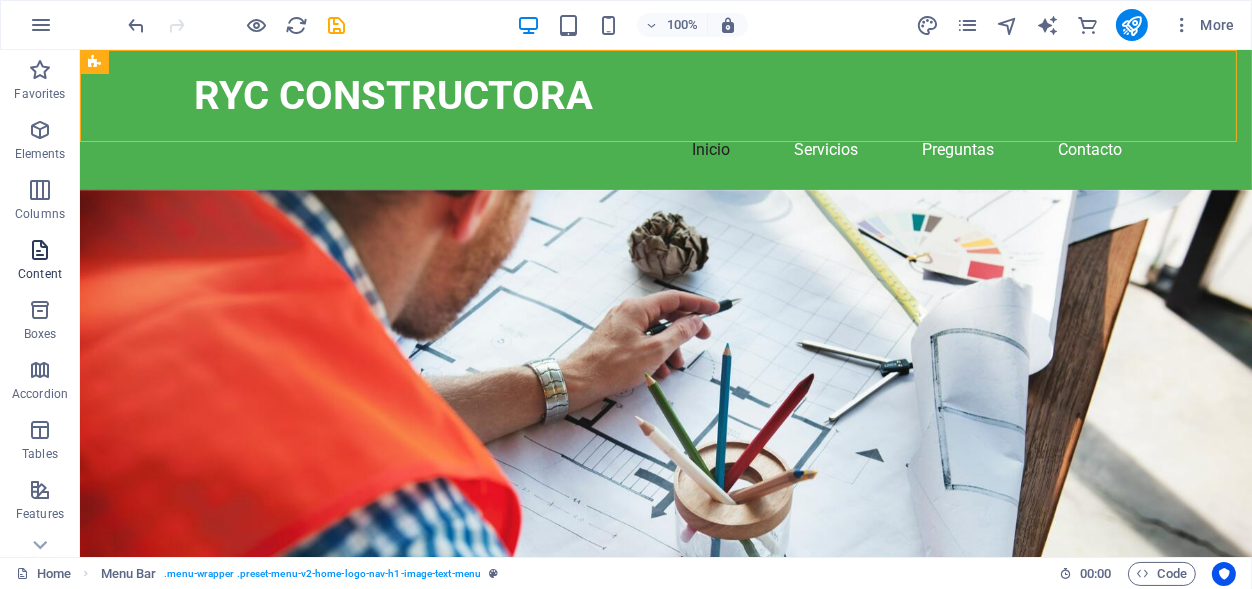 click on "Content" at bounding box center (40, 262) 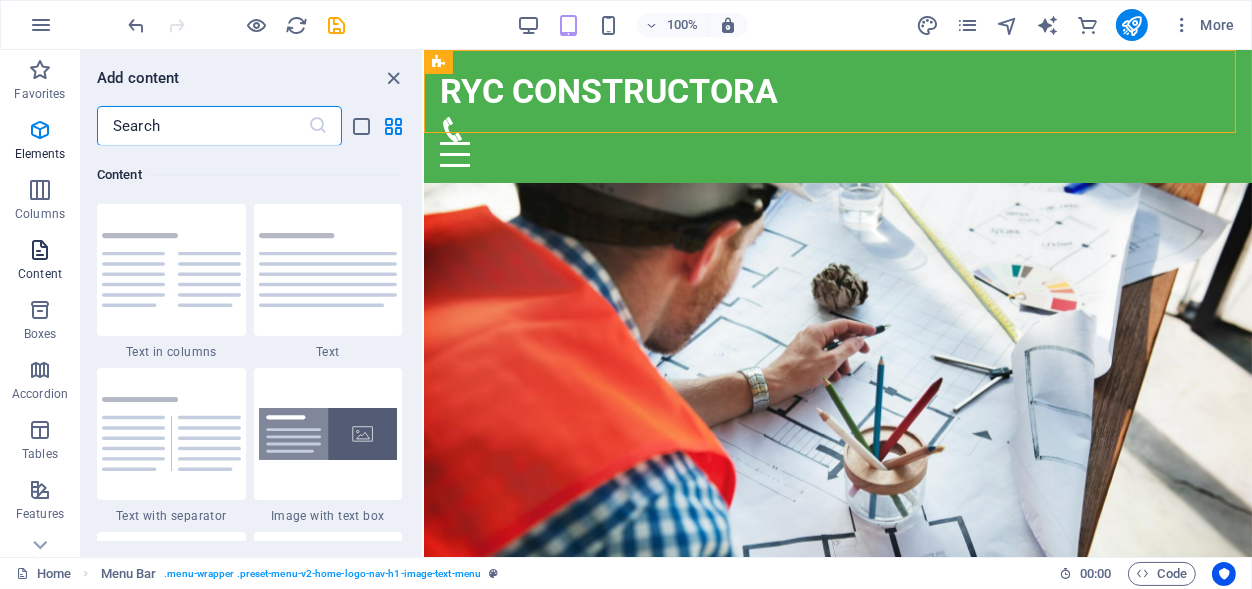 scroll, scrollTop: 3498, scrollLeft: 0, axis: vertical 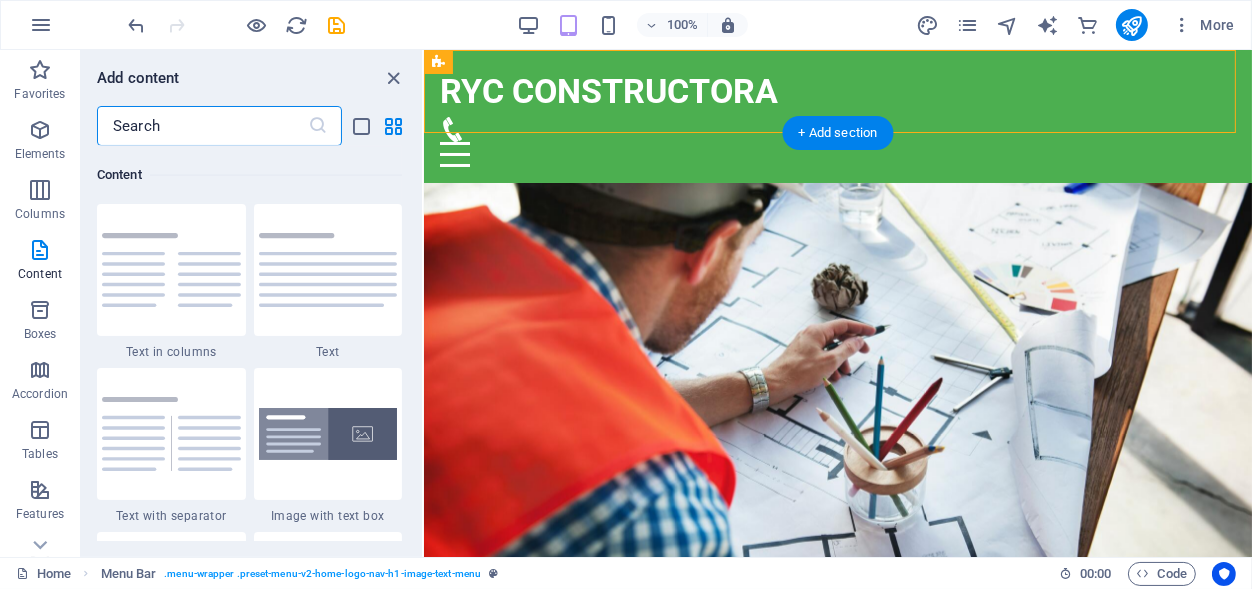 click at bounding box center [837, 404] 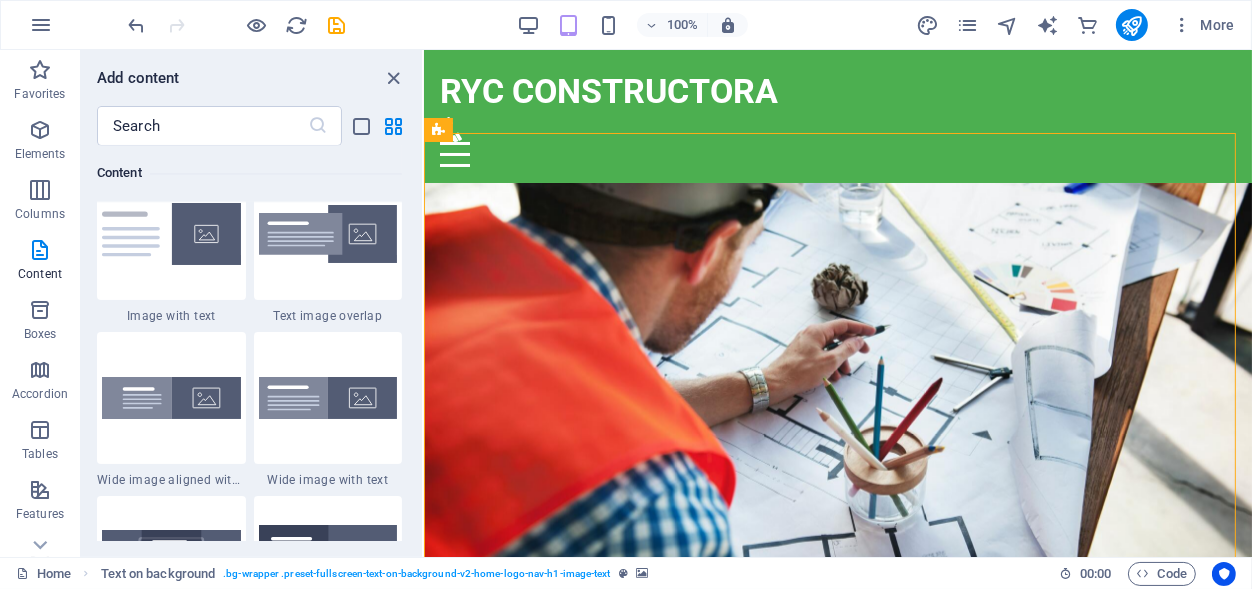 scroll, scrollTop: 4171, scrollLeft: 0, axis: vertical 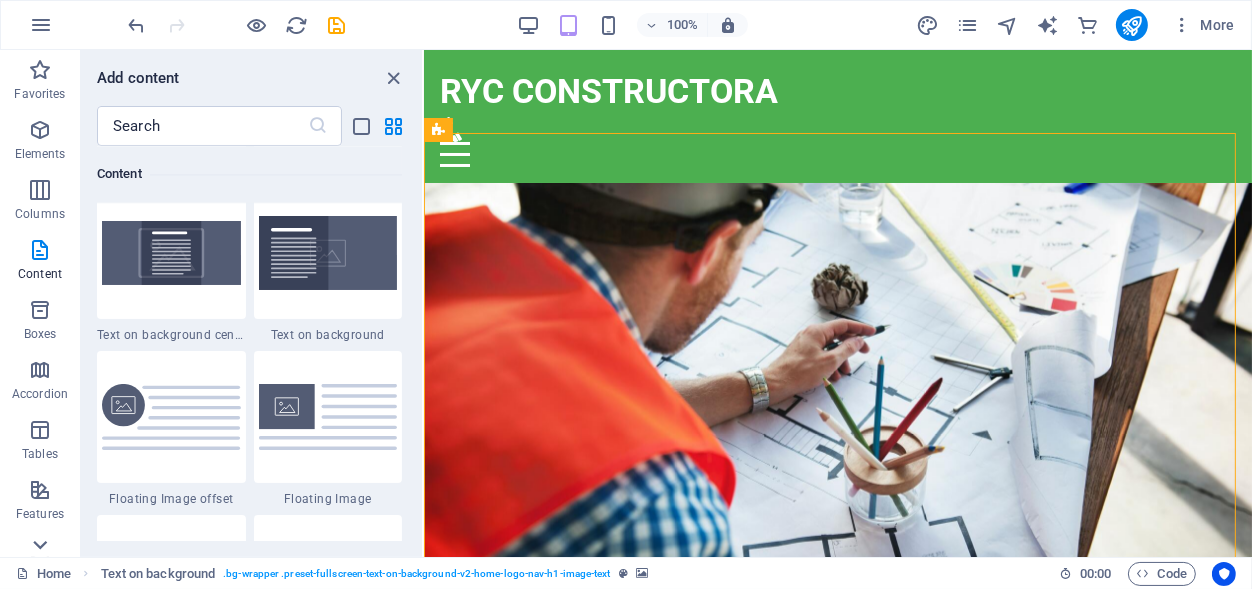 click 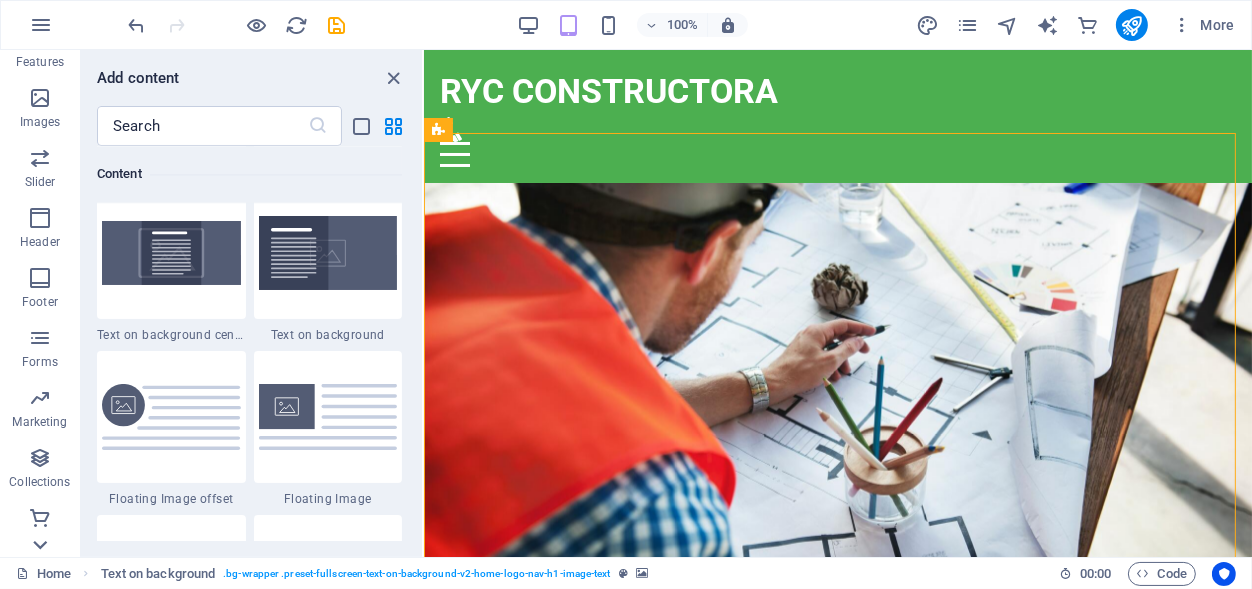scroll, scrollTop: 452, scrollLeft: 0, axis: vertical 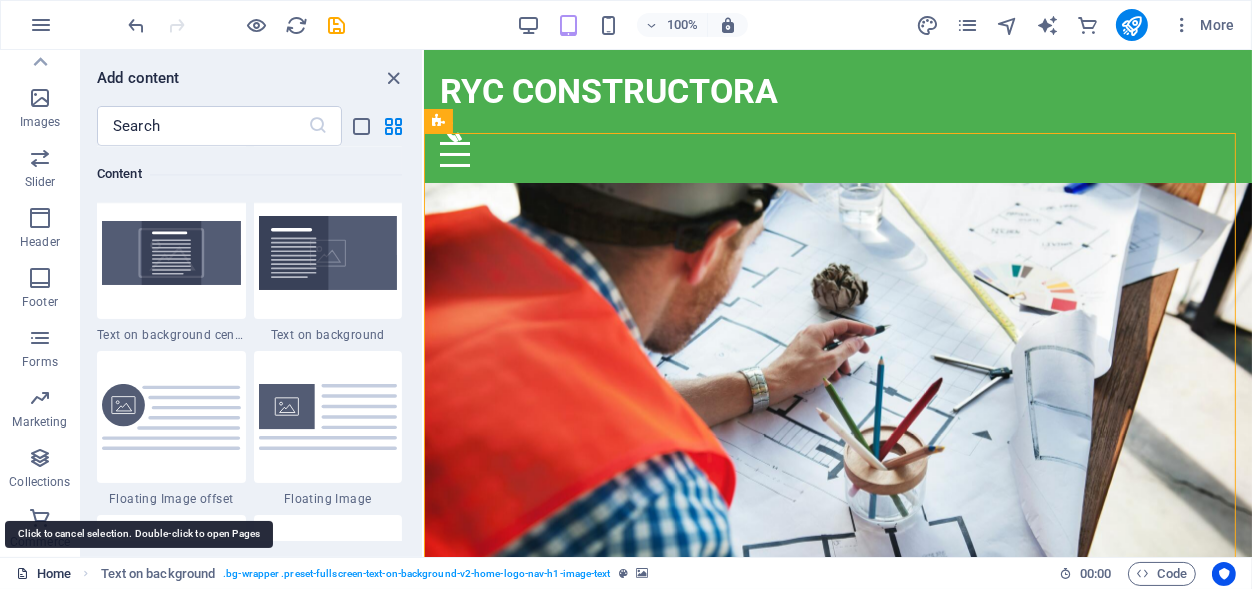 click on "Home" at bounding box center (43, 574) 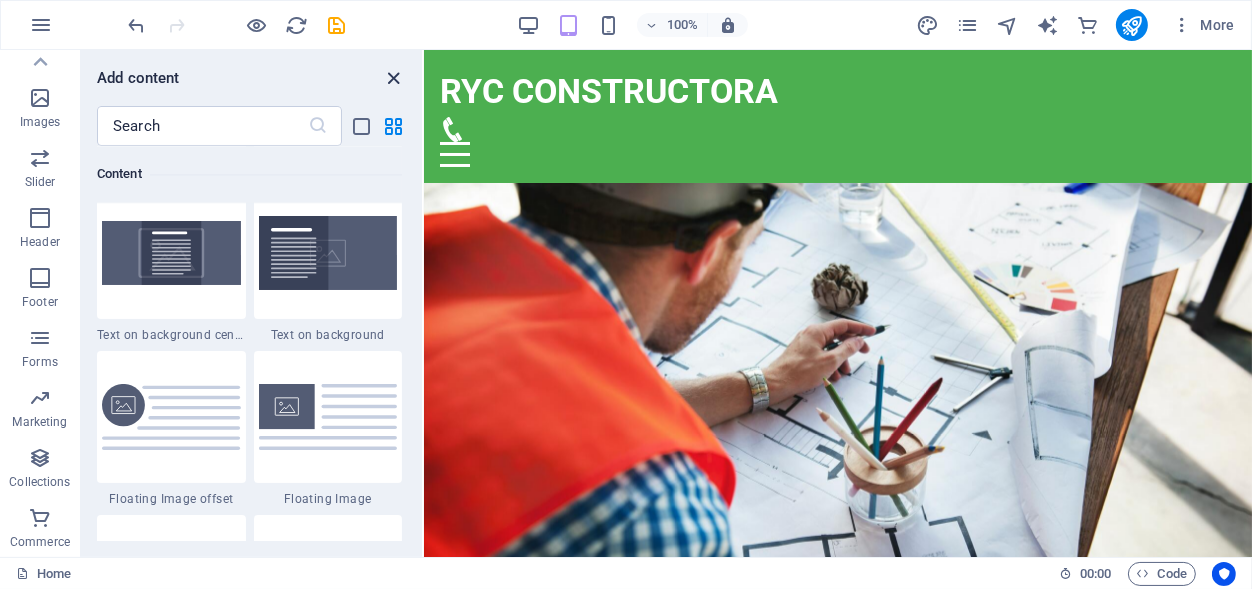 click at bounding box center [394, 78] 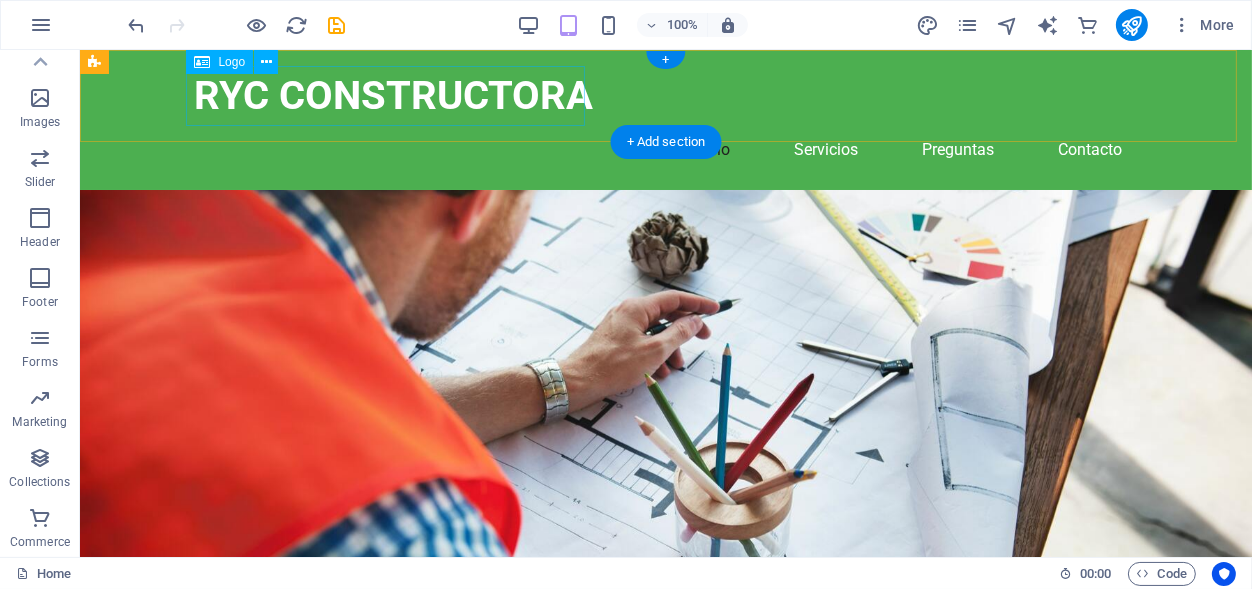 scroll, scrollTop: 452, scrollLeft: 0, axis: vertical 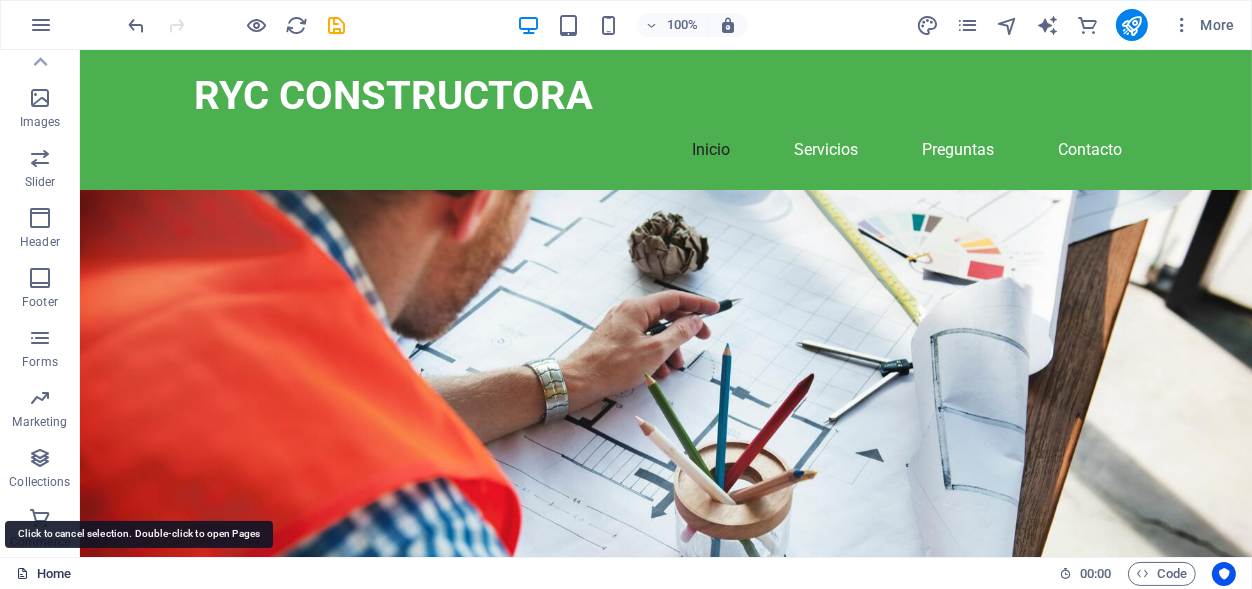 click on "Home" at bounding box center [43, 574] 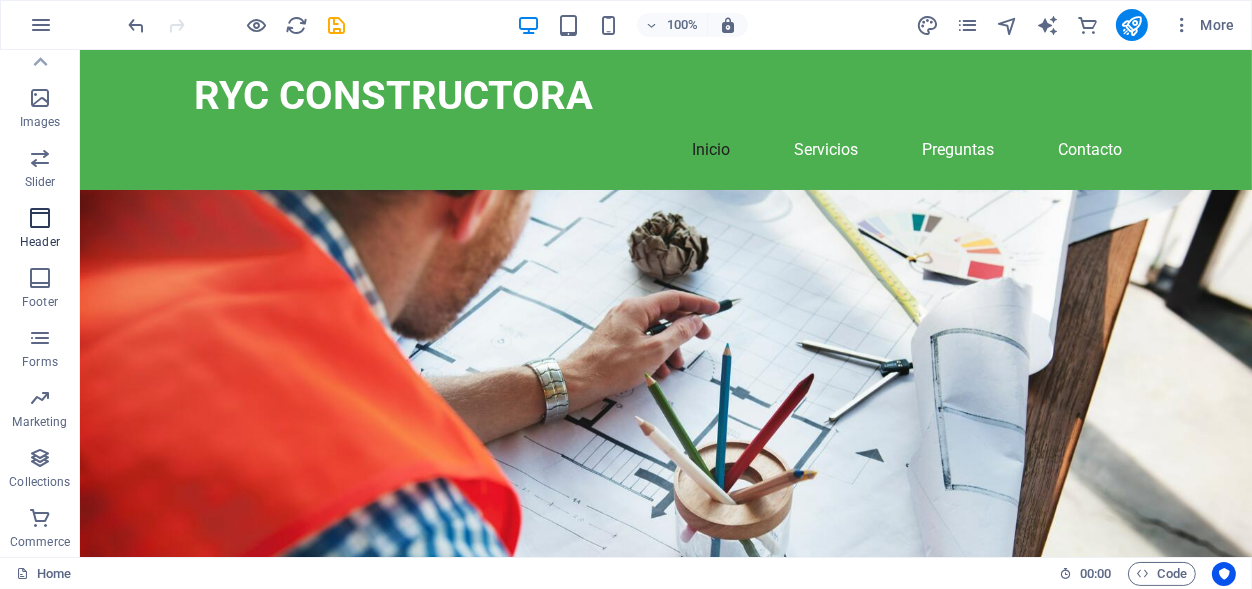 click at bounding box center (40, 218) 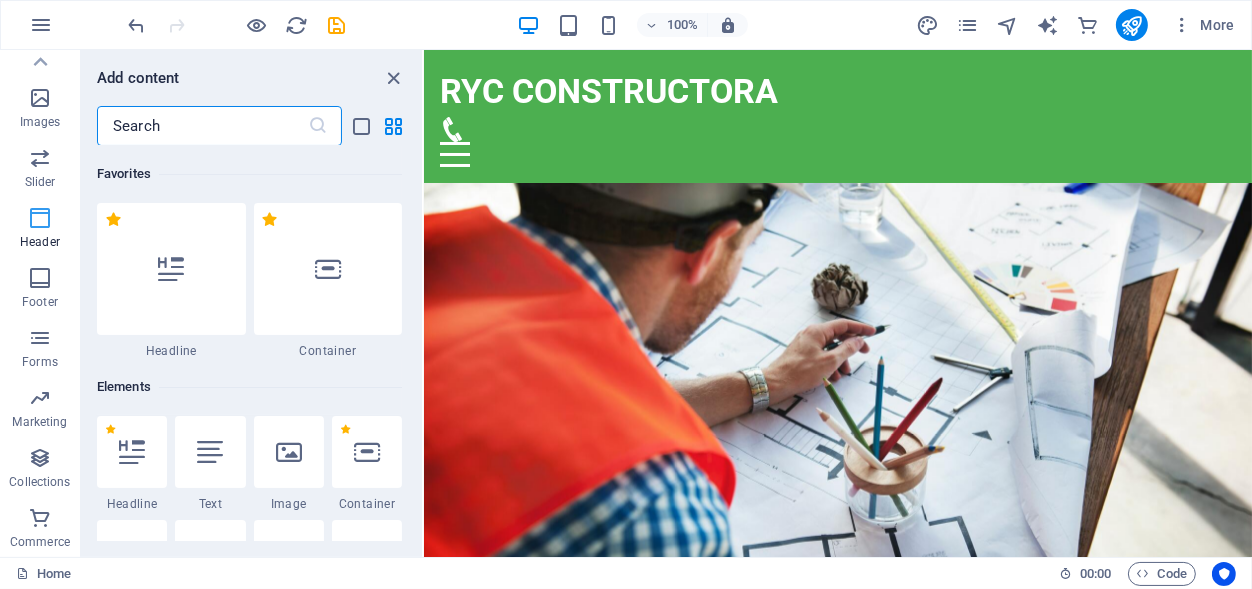 scroll, scrollTop: 452, scrollLeft: 0, axis: vertical 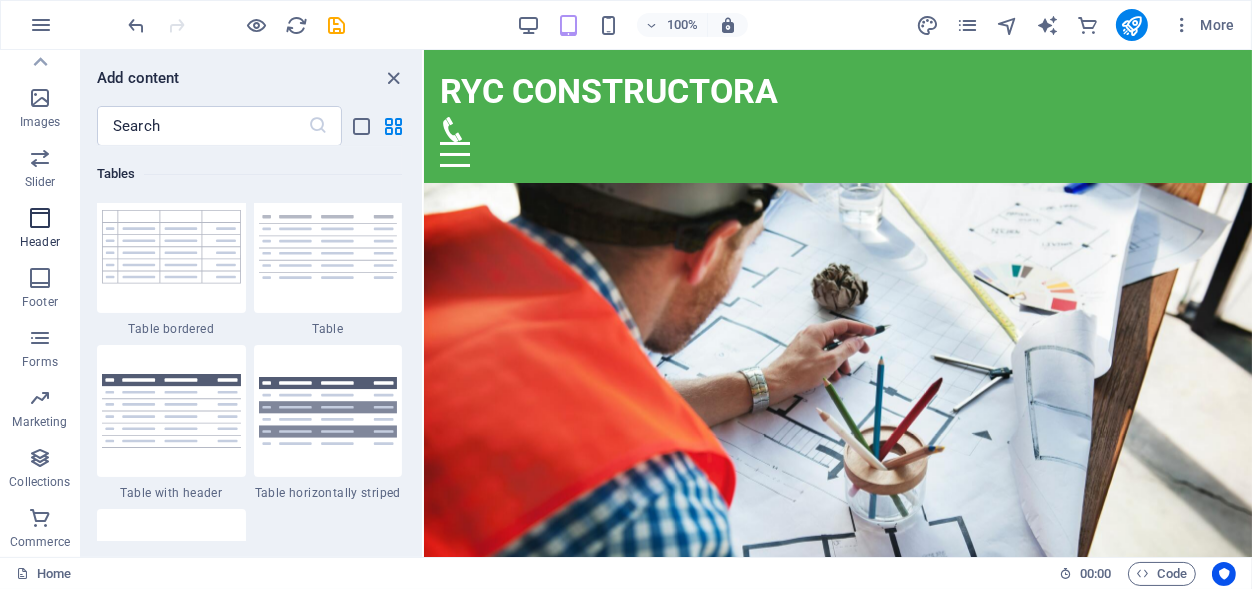 click at bounding box center (40, 218) 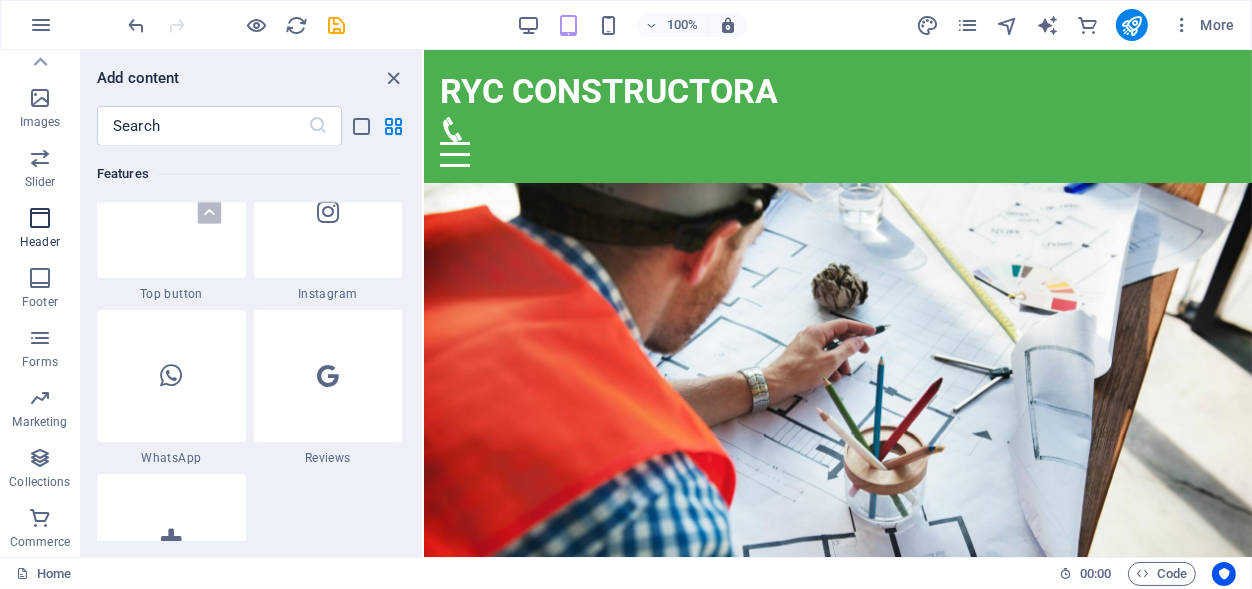 scroll, scrollTop: 12042, scrollLeft: 0, axis: vertical 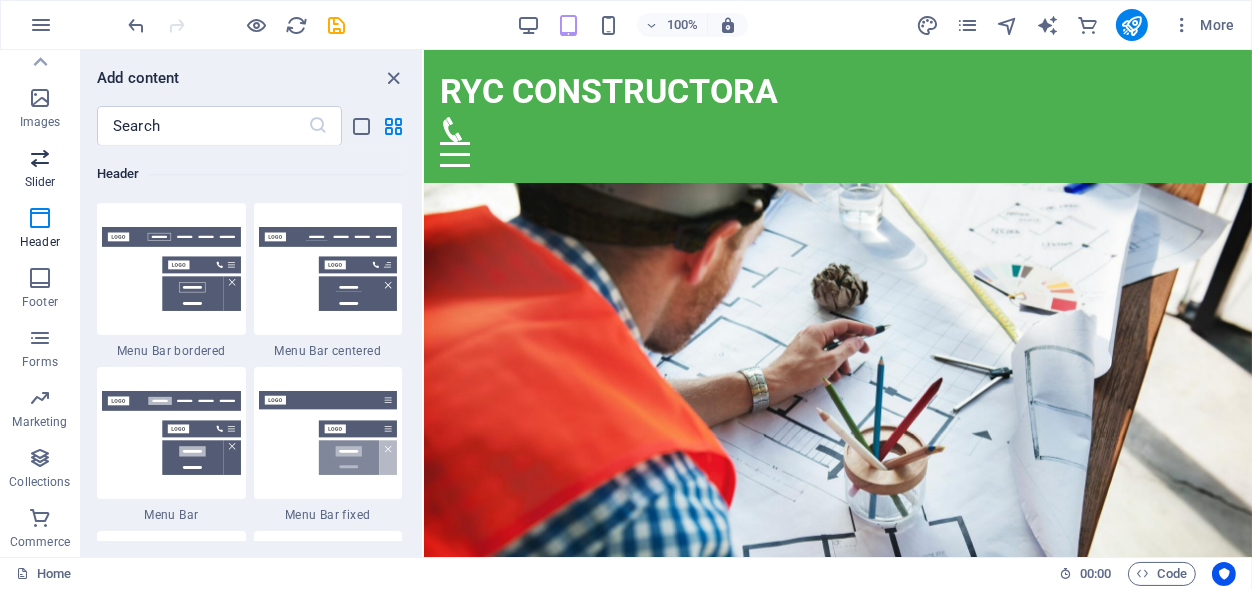 click at bounding box center (40, 158) 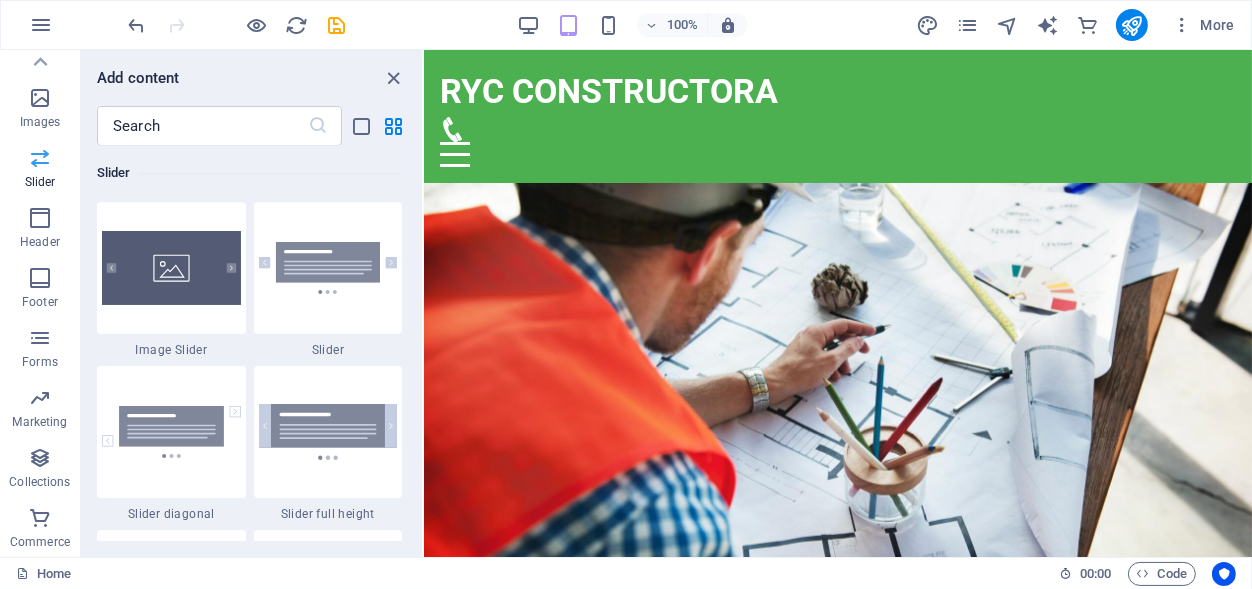 scroll, scrollTop: 11337, scrollLeft: 0, axis: vertical 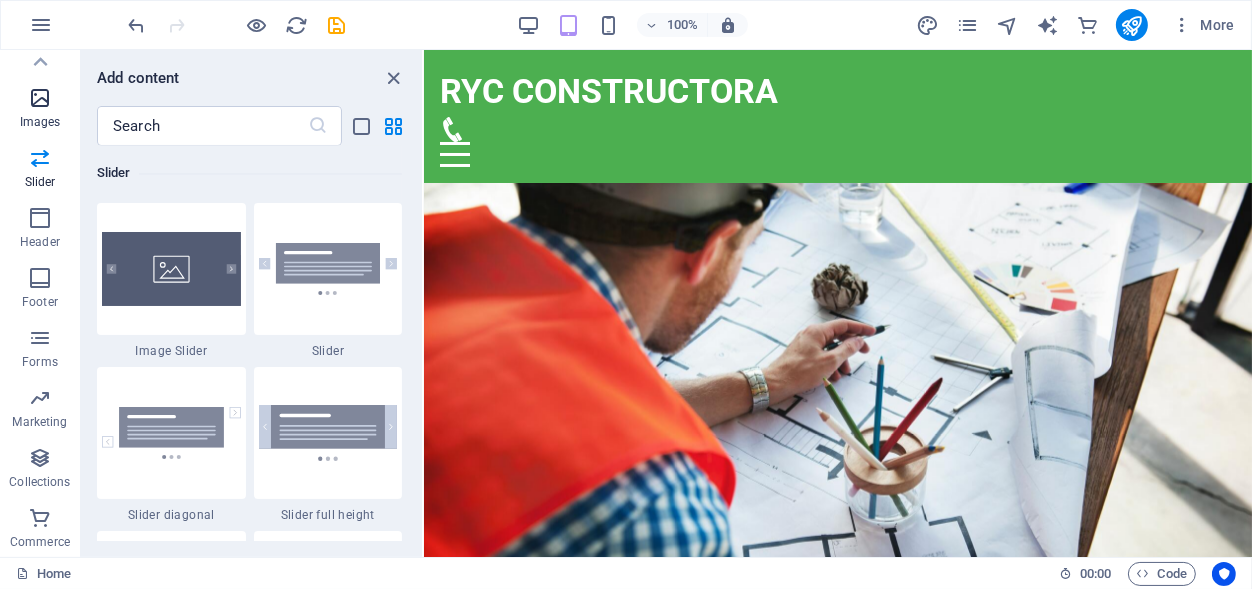 click at bounding box center [40, 98] 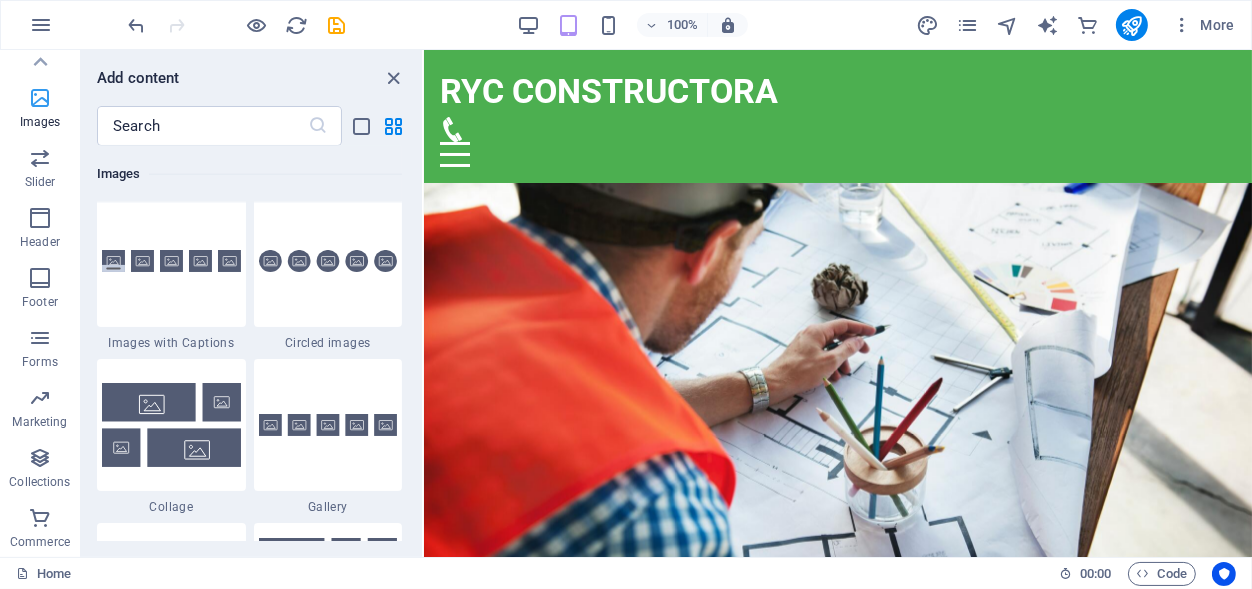 scroll, scrollTop: 10140, scrollLeft: 0, axis: vertical 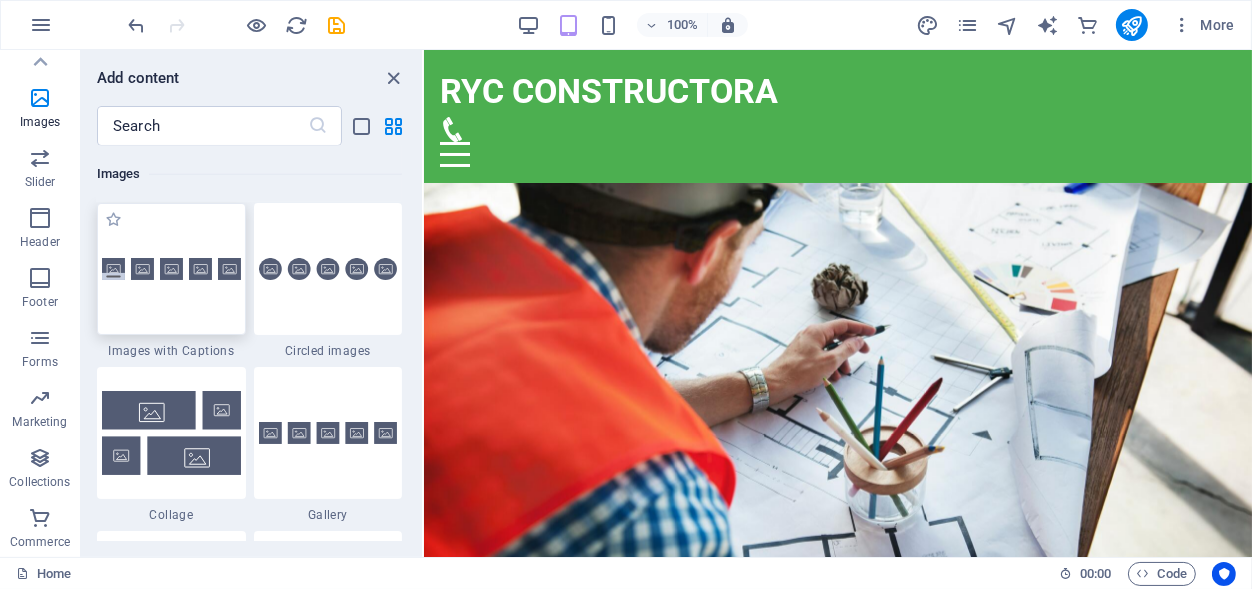 click at bounding box center [171, 269] 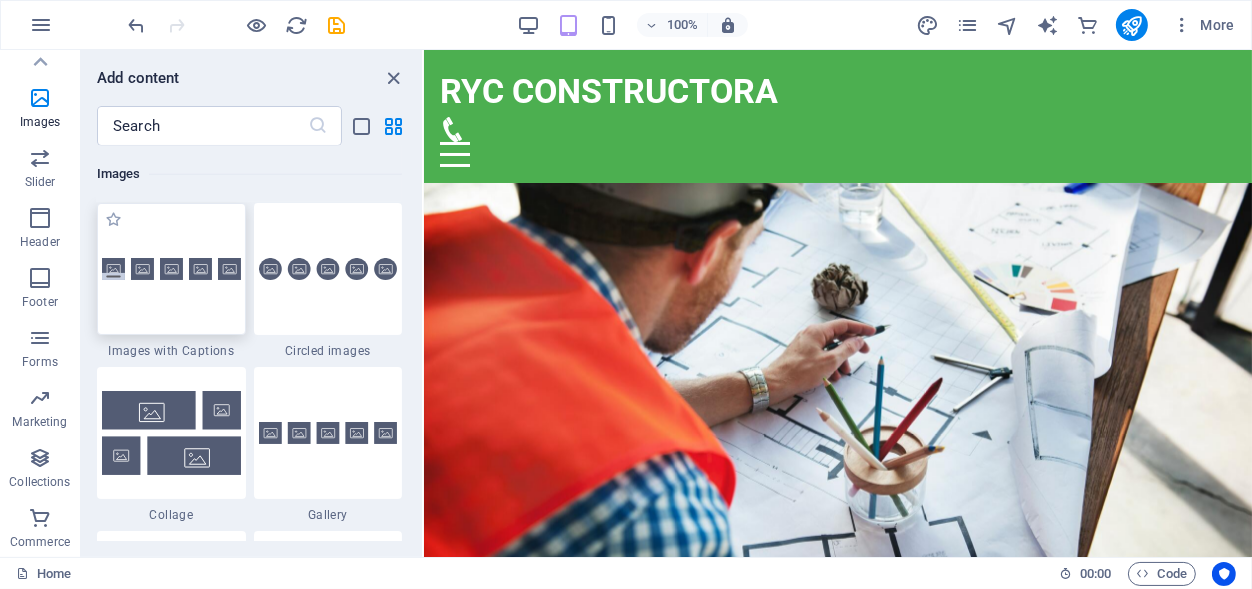 click at bounding box center (171, 269) 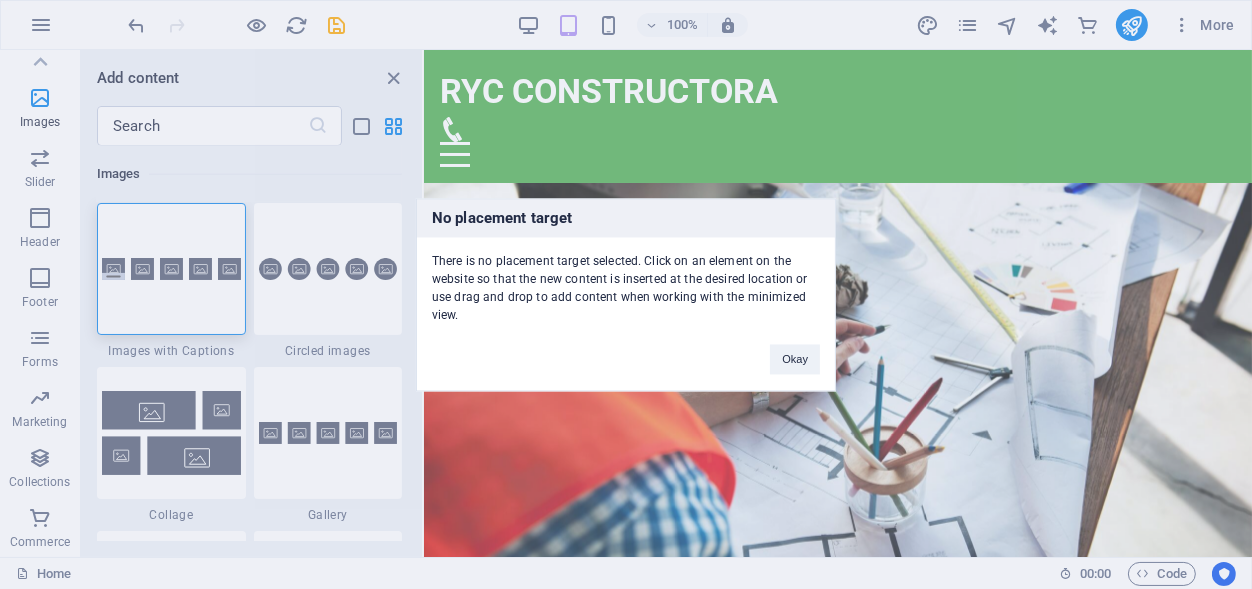 click on "No placement target There is no placement target selected. Click on an element on the website so that the new content is inserted at the desired location or use drag and drop to add content when working with the minimized view. Okay" at bounding box center (626, 294) 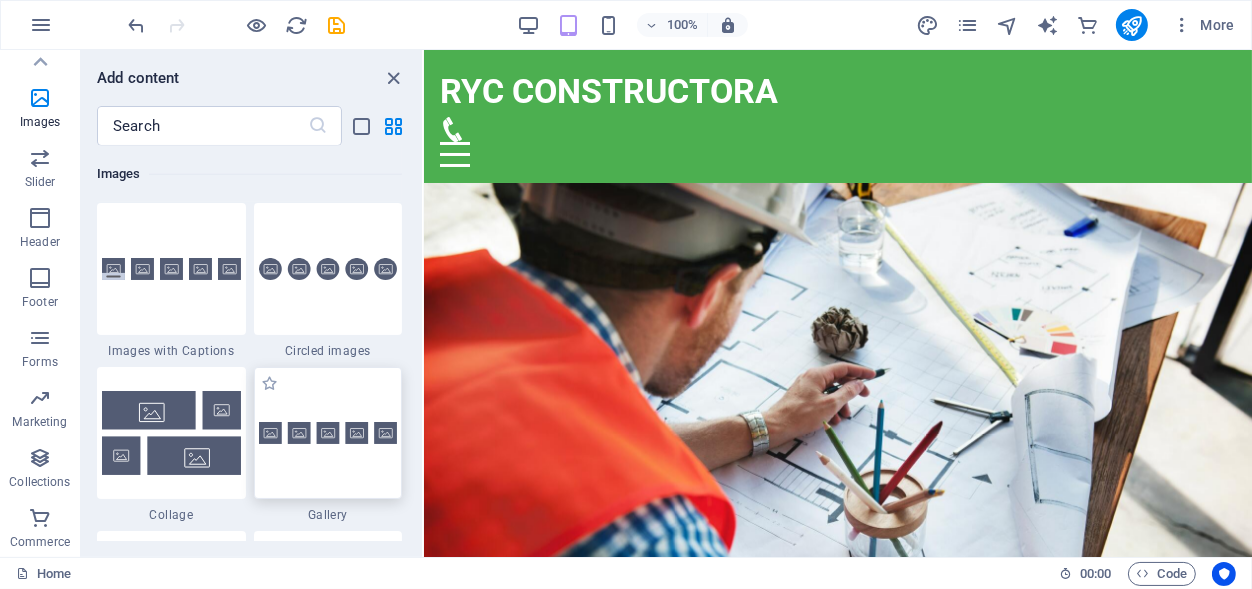 click at bounding box center [328, 433] 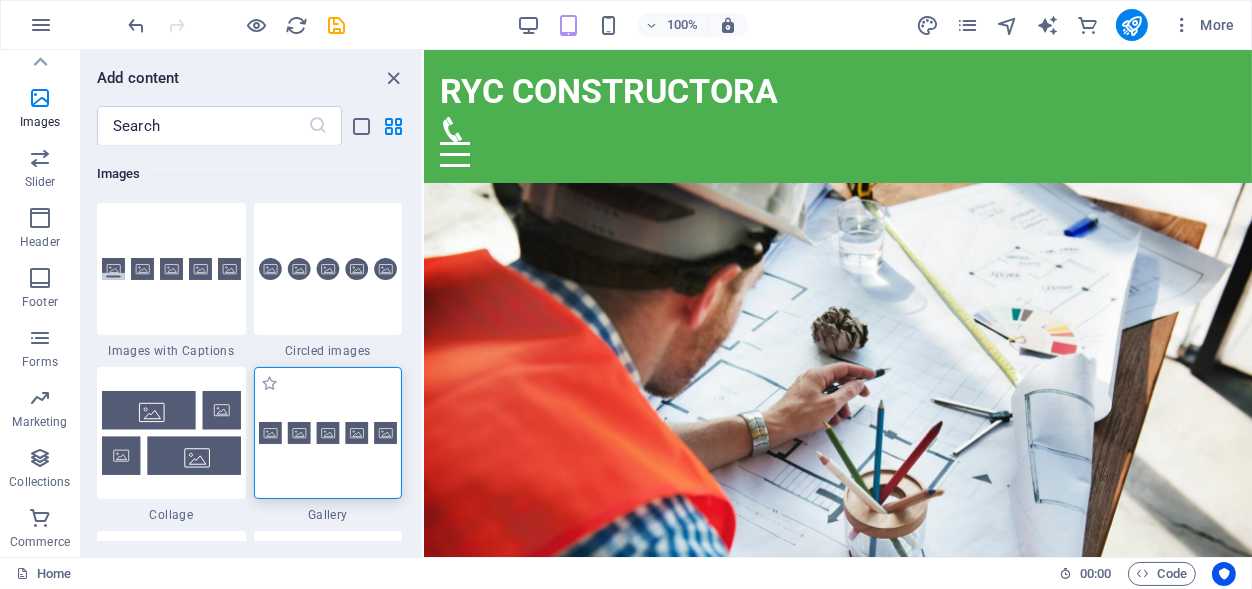click at bounding box center [328, 433] 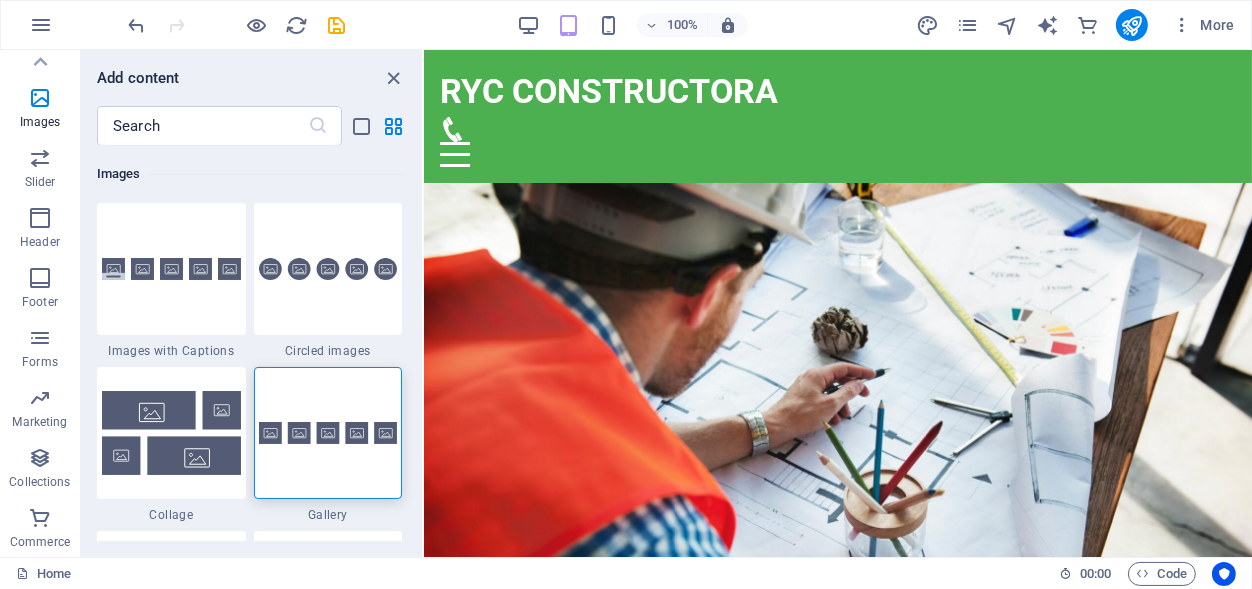 drag, startPoint x: 682, startPoint y: 396, endPoint x: 903, endPoint y: 250, distance: 264.87167 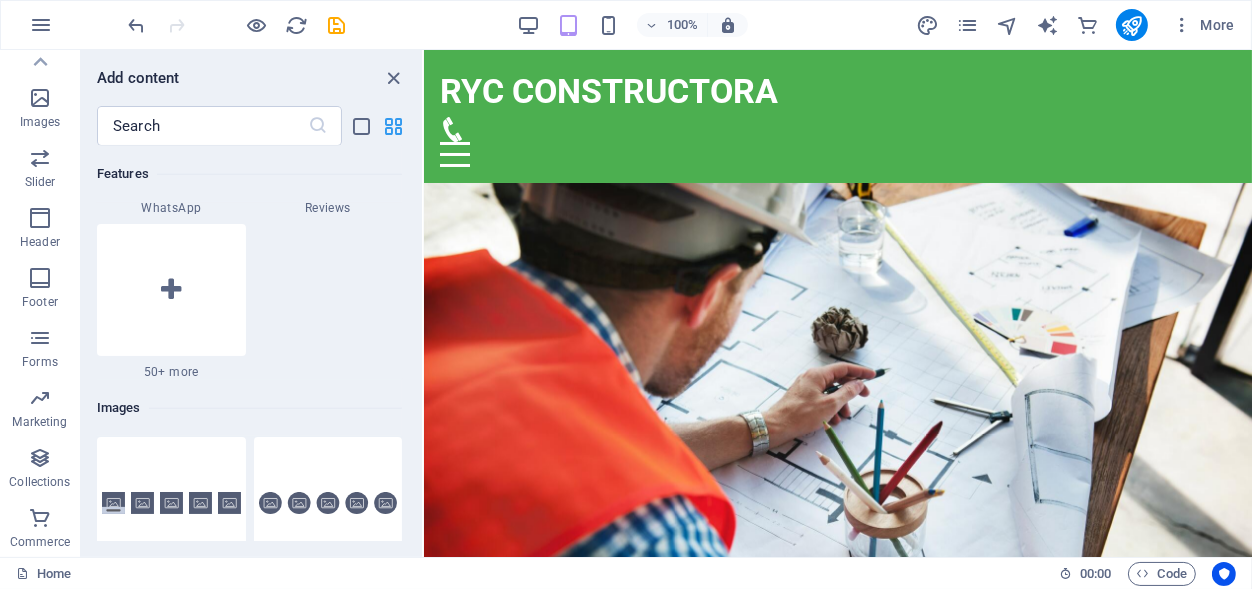 scroll, scrollTop: 9766, scrollLeft: 0, axis: vertical 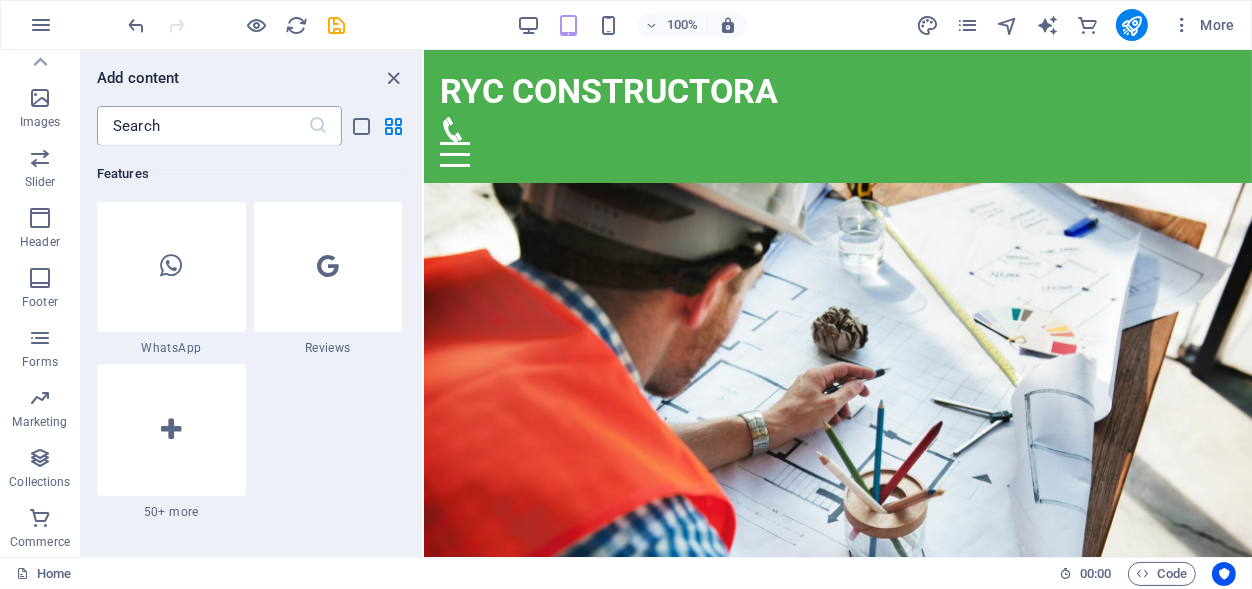 click at bounding box center [202, 126] 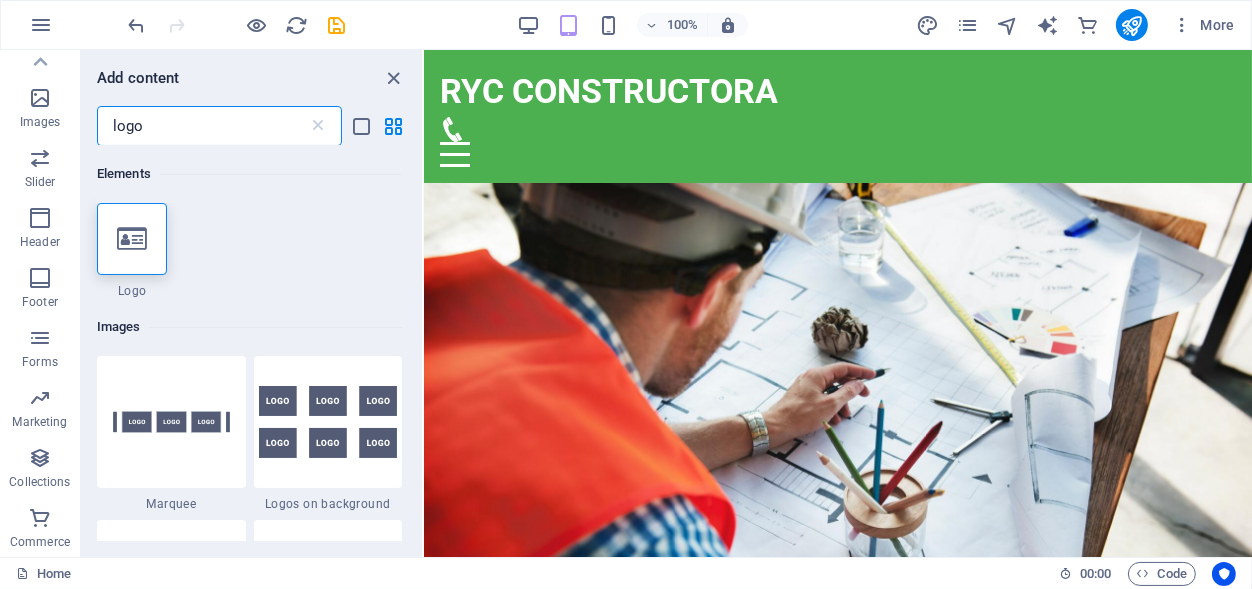 scroll, scrollTop: 0, scrollLeft: 0, axis: both 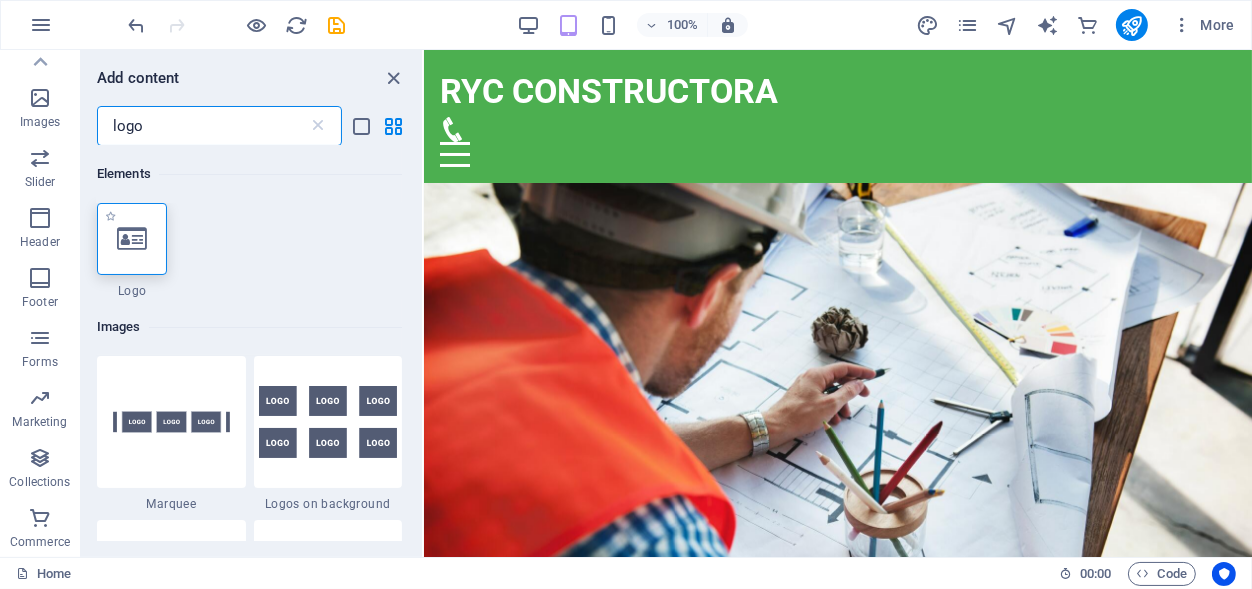 type on "logo" 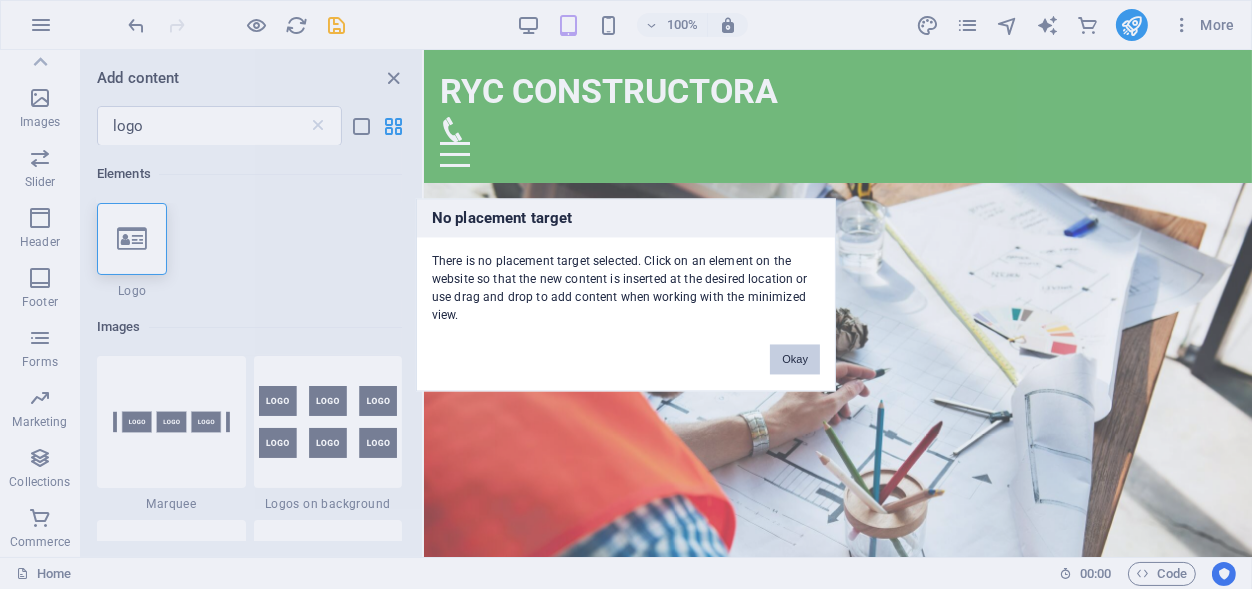click on "Okay" at bounding box center [795, 359] 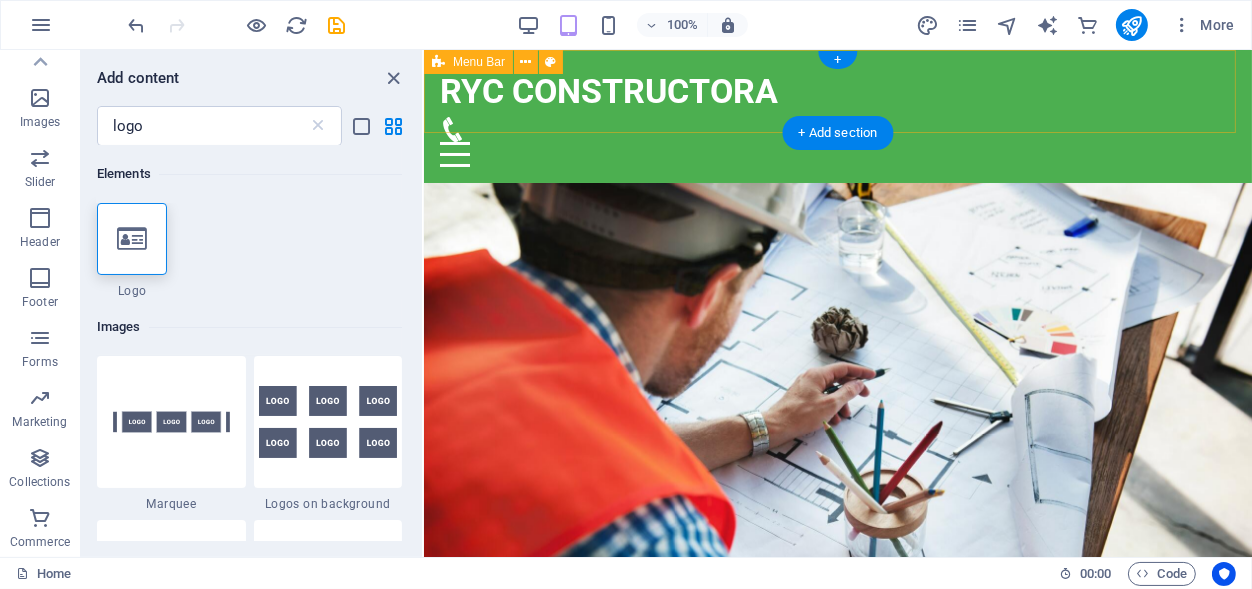 click on "RYC CONSTRUCTORA Inicio Servicios Preguntas Contacto" at bounding box center (837, 116) 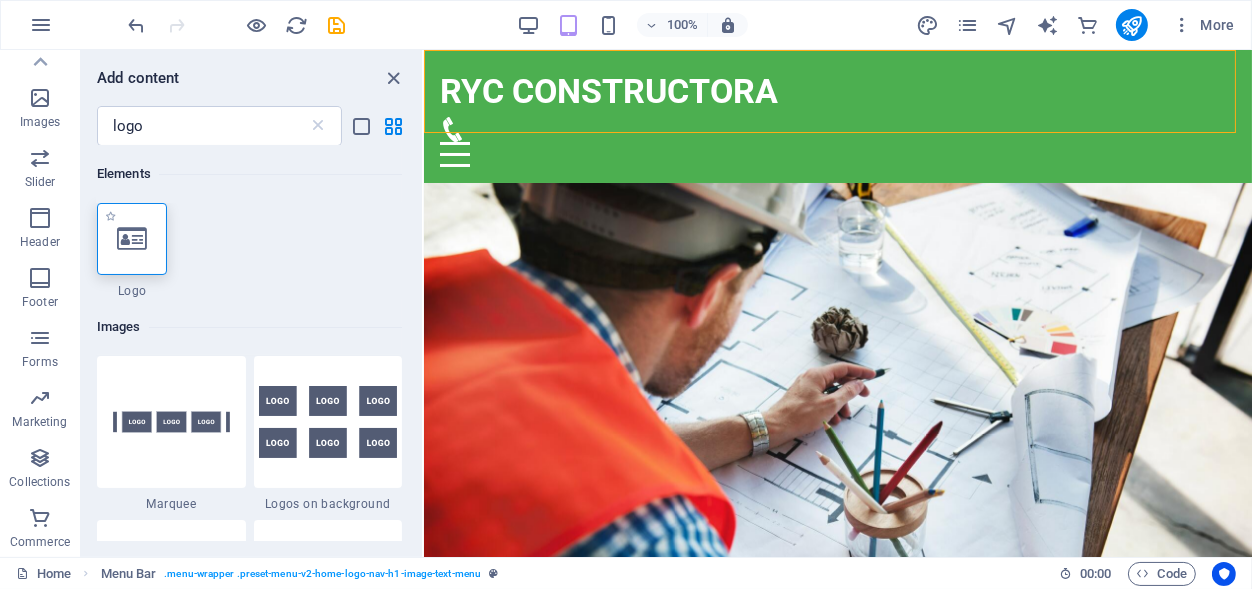 click at bounding box center [132, 239] 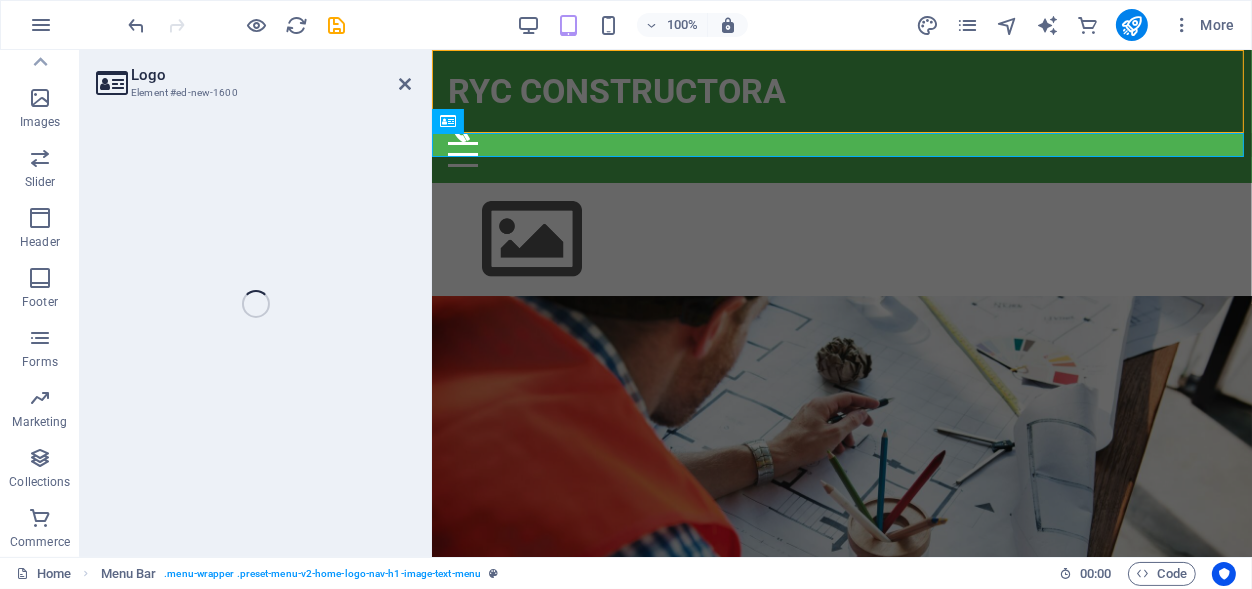 scroll, scrollTop: 452, scrollLeft: 0, axis: vertical 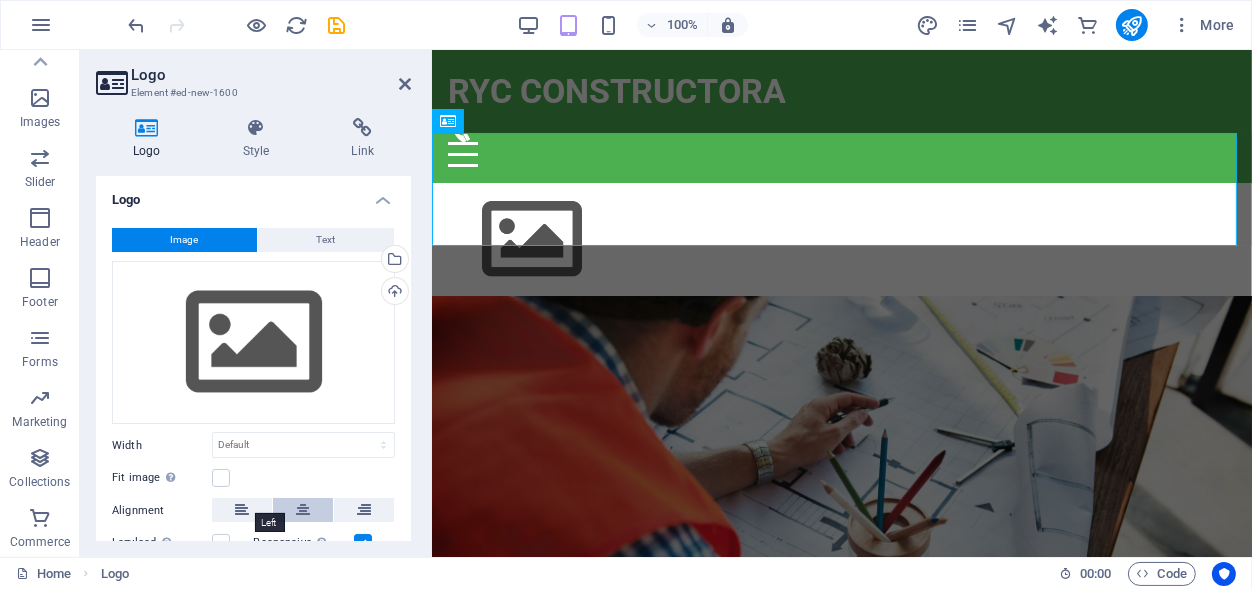 drag, startPoint x: 241, startPoint y: 501, endPoint x: 303, endPoint y: 503, distance: 62.03225 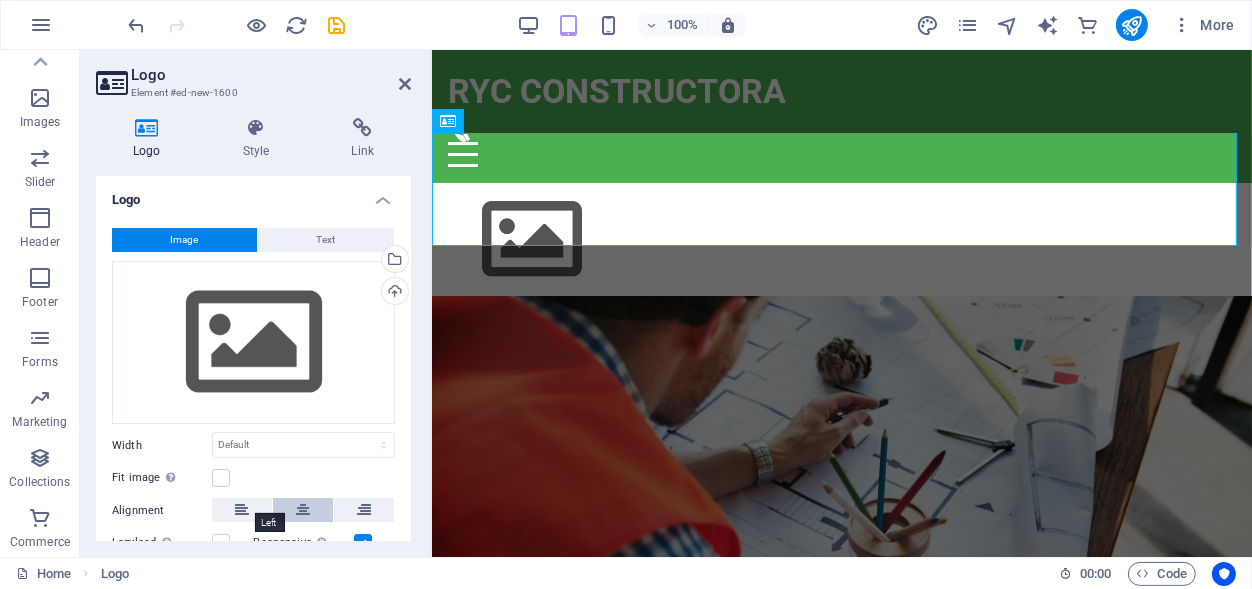 click at bounding box center [242, 510] 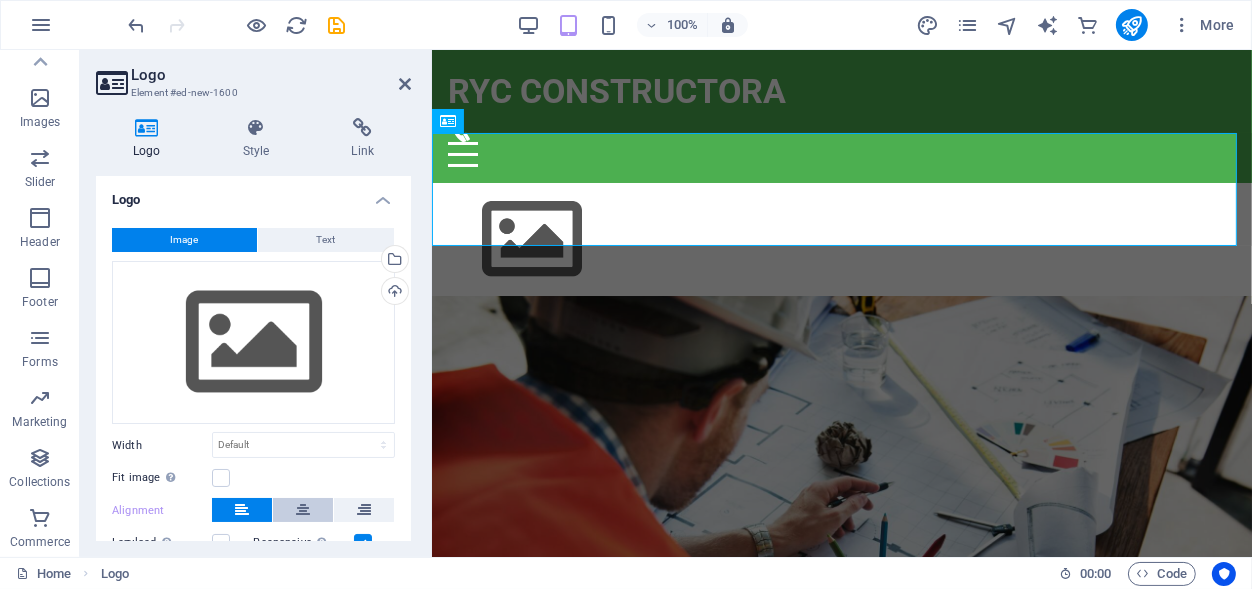 click at bounding box center (303, 510) 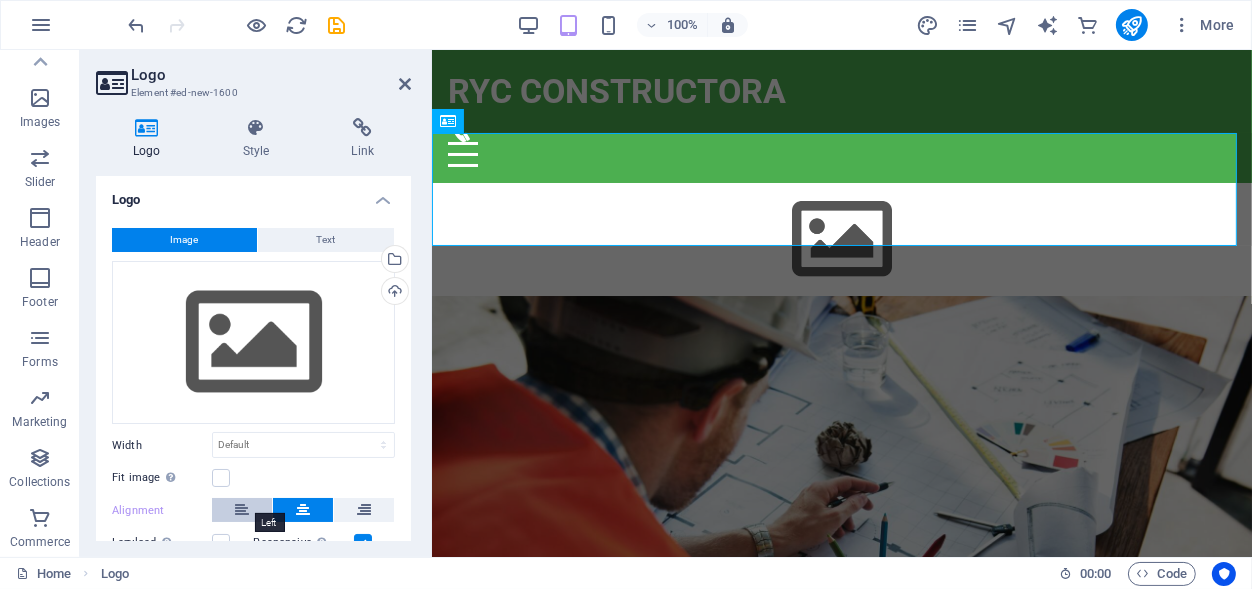 click at bounding box center [242, 510] 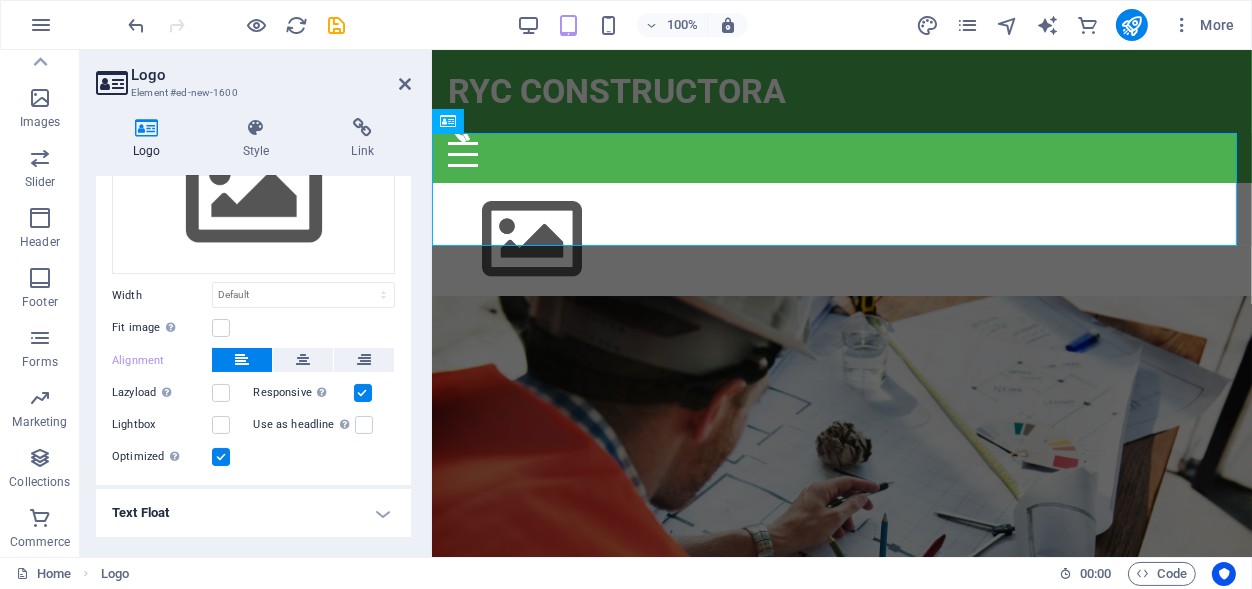 scroll, scrollTop: 156, scrollLeft: 0, axis: vertical 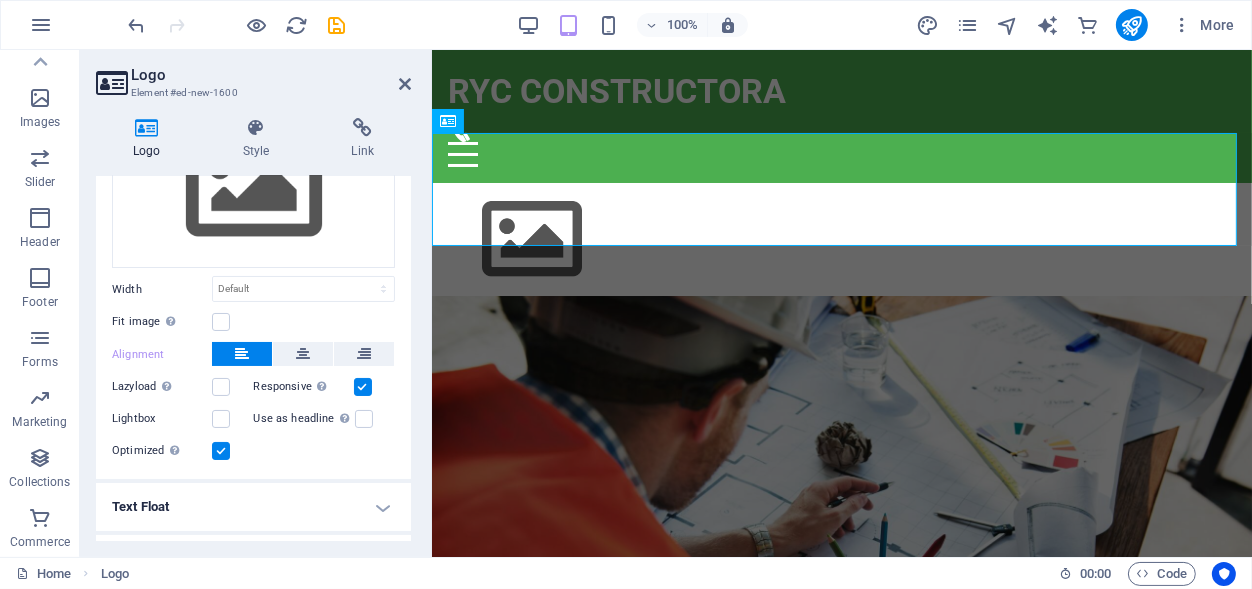 click on "Lightbox" at bounding box center (183, 419) 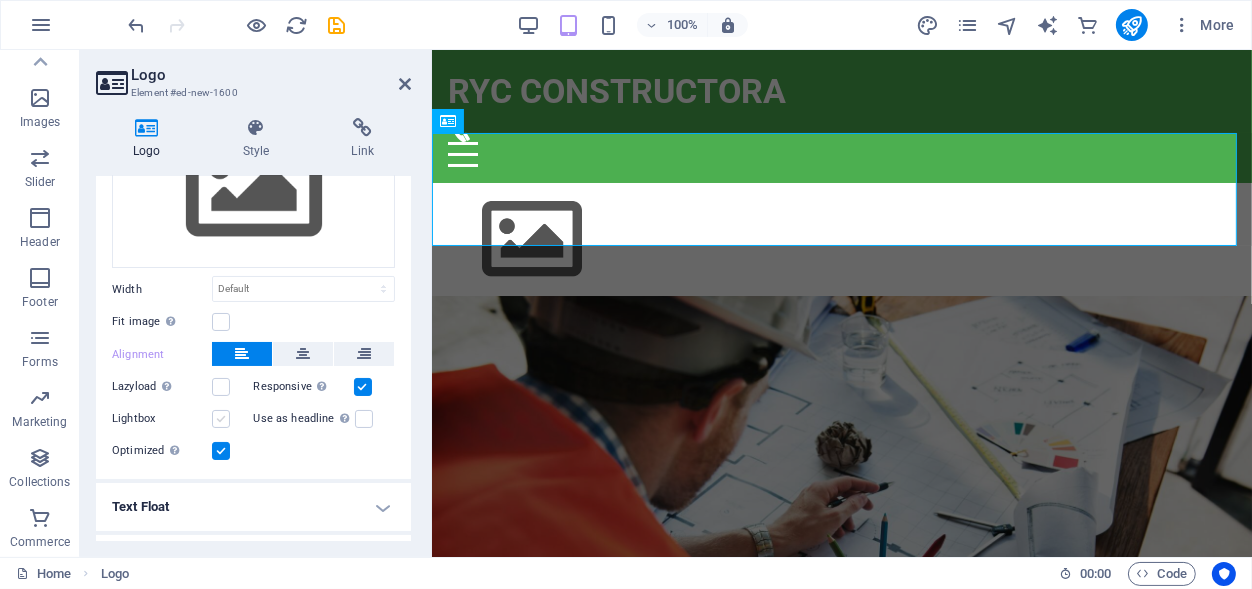 click at bounding box center (221, 419) 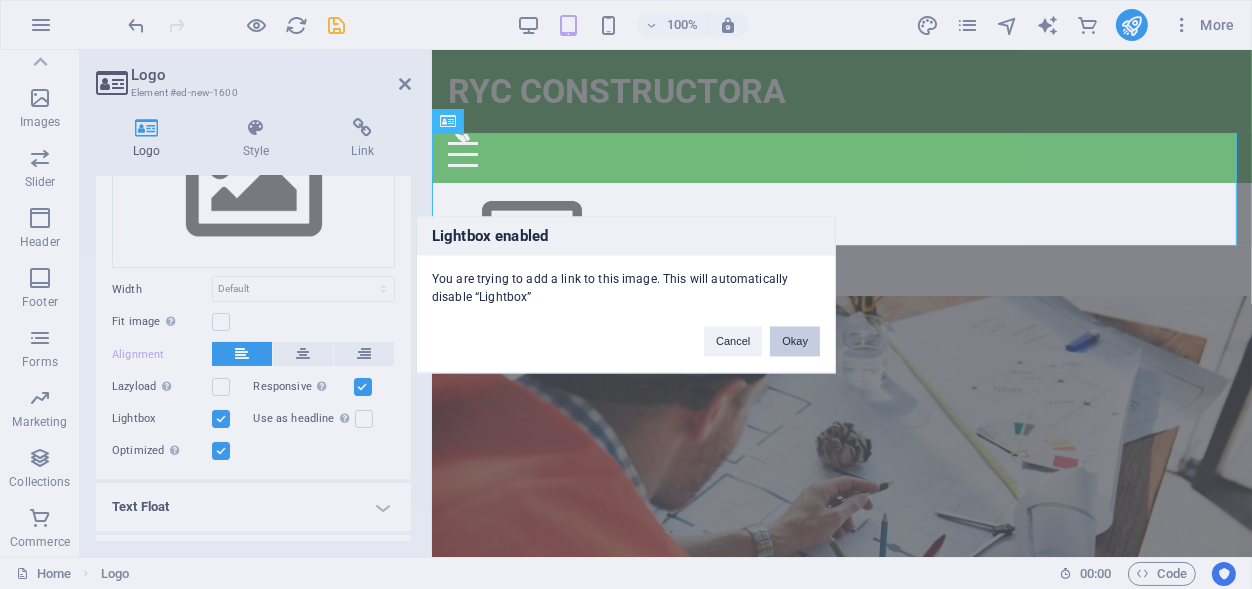 click on "Okay" at bounding box center [795, 341] 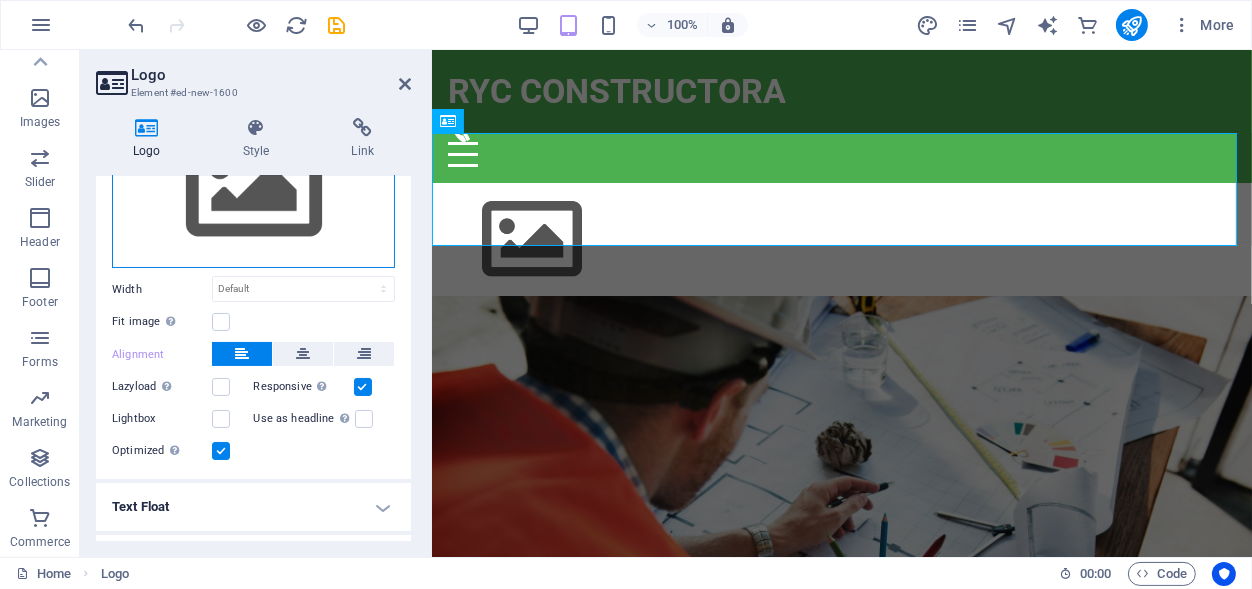 click on "Drag files here, click to choose files or select files from Files or our free stock photos & videos" at bounding box center (253, 187) 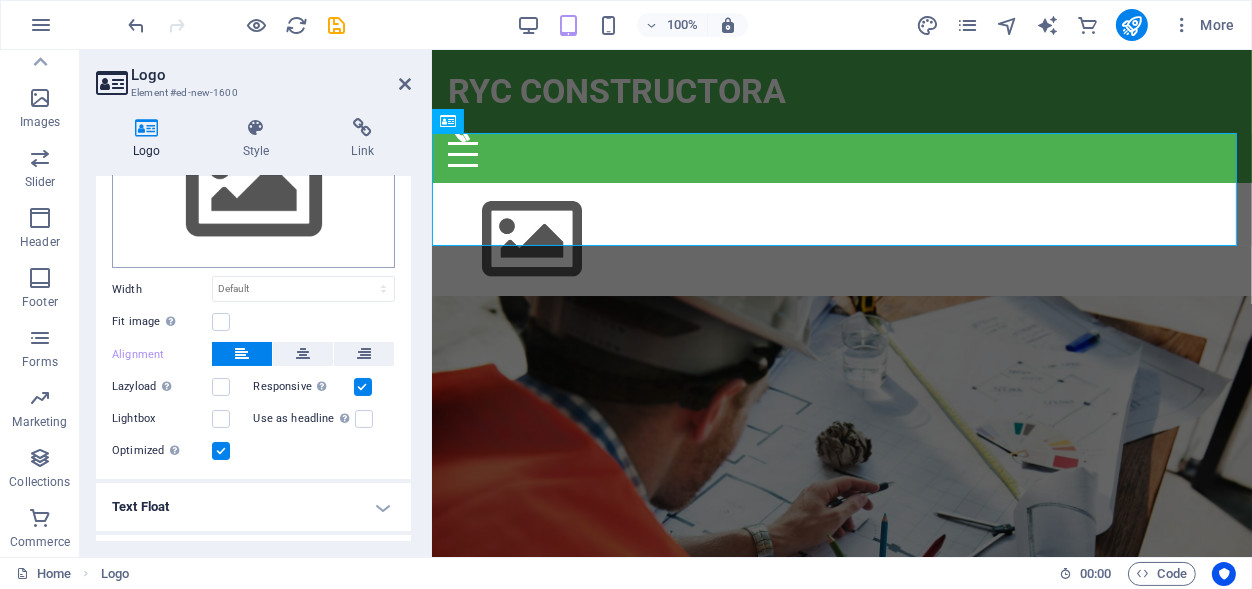 click on "RYC CONSTRUCTORA Home Favorites Elements Columns Content Boxes Accordion Tables Features Images Slider Header Footer Forms Marketing Collections Commerce Logo Element #ed-new-1600 Logo Style Link Logo Image Text Drag files here, click to choose files or select files from Files or our free stock photos & videos Select files from the file manager, stock photos, or upload file(s) Upload Width Default auto px rem % em vh vw Fit image Automatically fit image to a fixed width and height Height Default auto px Alignment Lazyload Loading images after the page loads improves page speed. Responsive Automatically load retina image and smartphone optimized sizes. Lightbox Use as headline The image will be wrapped in an H1 headline tag. Useful for giving alternative text the weight of an H1 headline, e.g. for the logo. Leave unchecked if uncertain. Optimized Images are compressed to improve page speed. Position Direction Custom X offset 50 px" at bounding box center [626, 294] 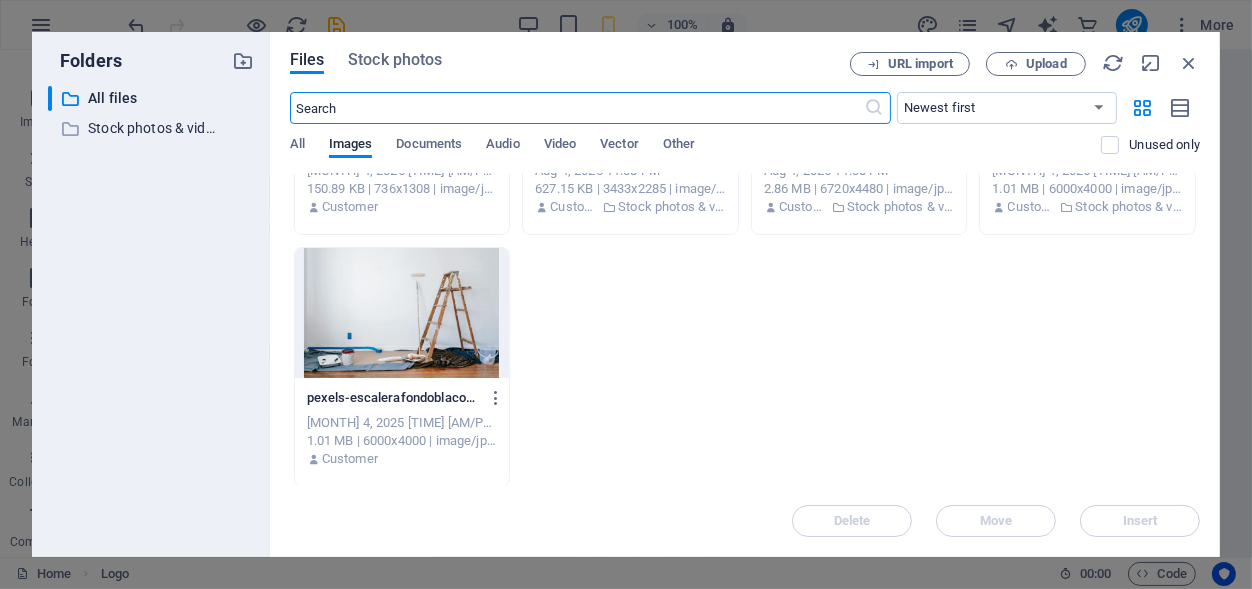 scroll, scrollTop: 0, scrollLeft: 0, axis: both 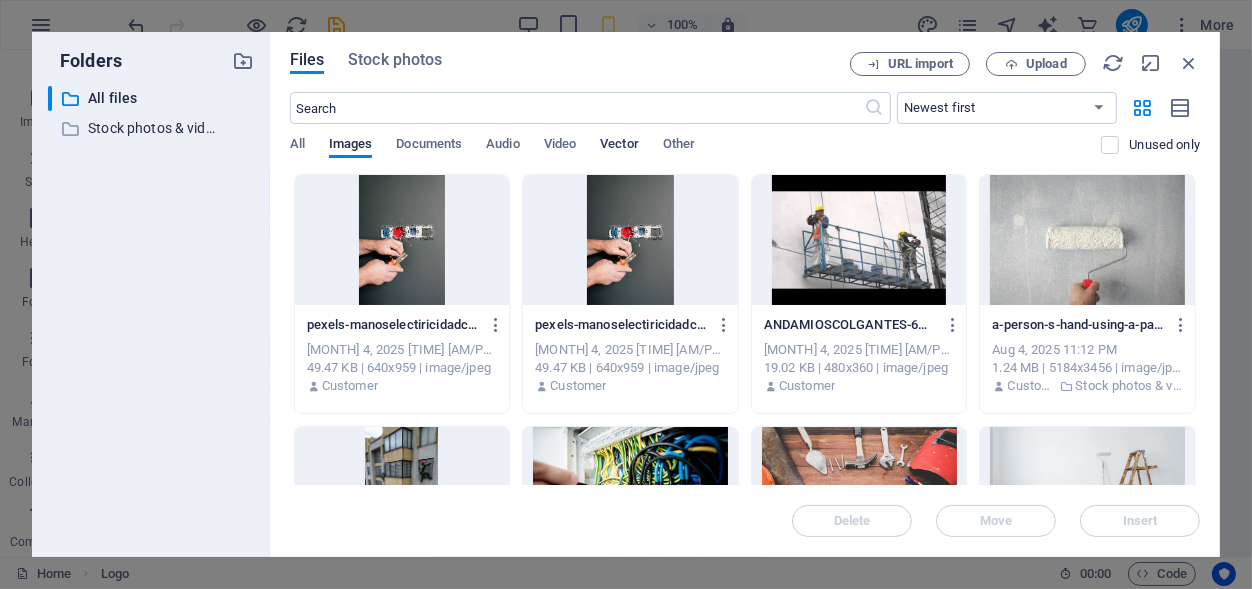 click on "Vector" at bounding box center [619, 146] 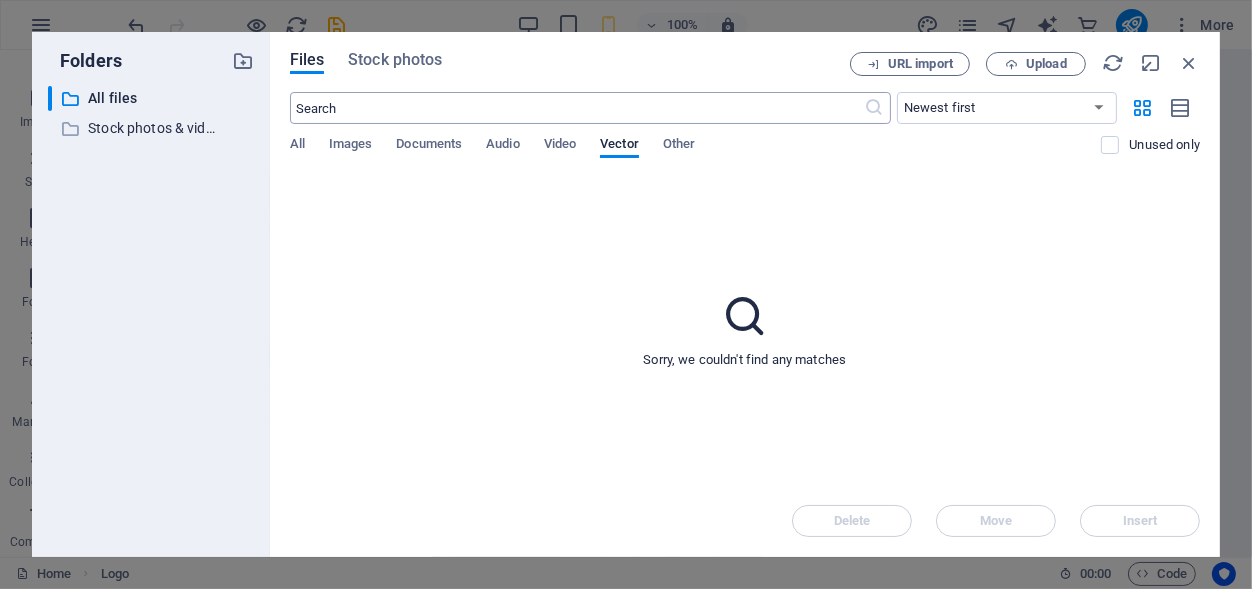 click at bounding box center (577, 108) 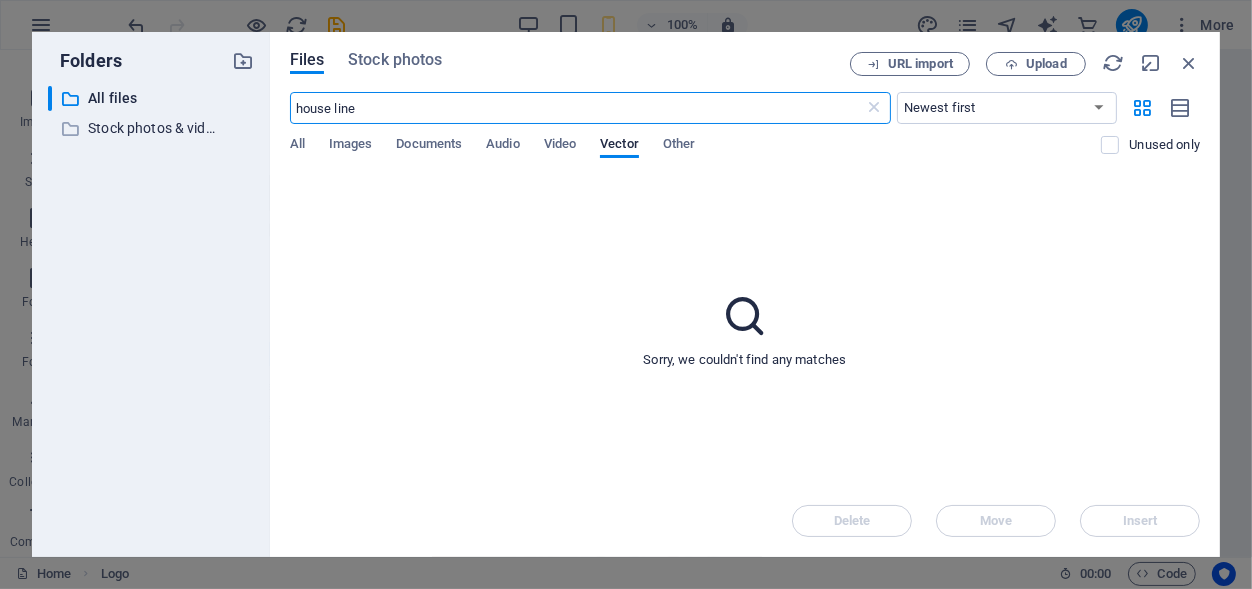 type on "house line" 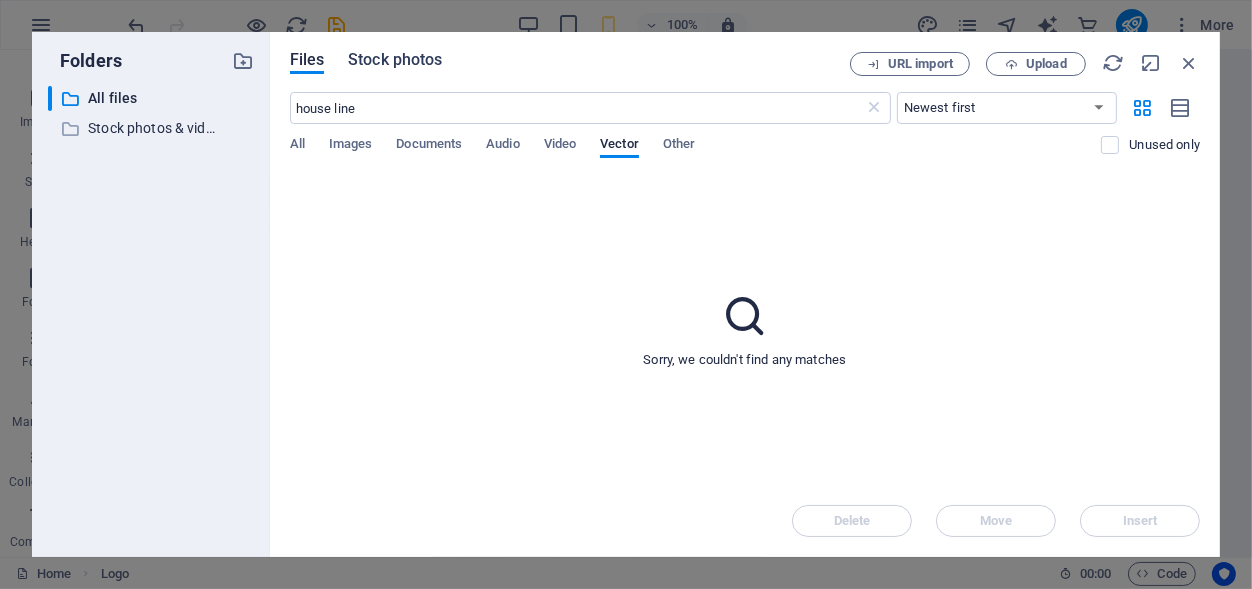 click on "Stock photos" at bounding box center (395, 60) 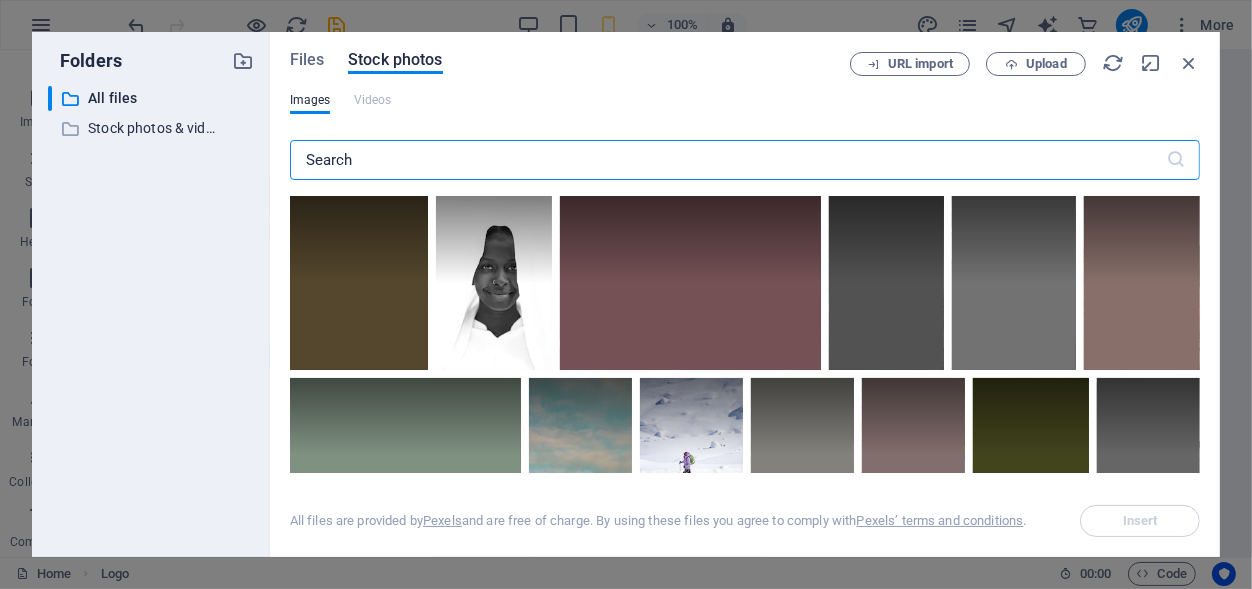 drag, startPoint x: 370, startPoint y: 162, endPoint x: 319, endPoint y: 167, distance: 51.24451 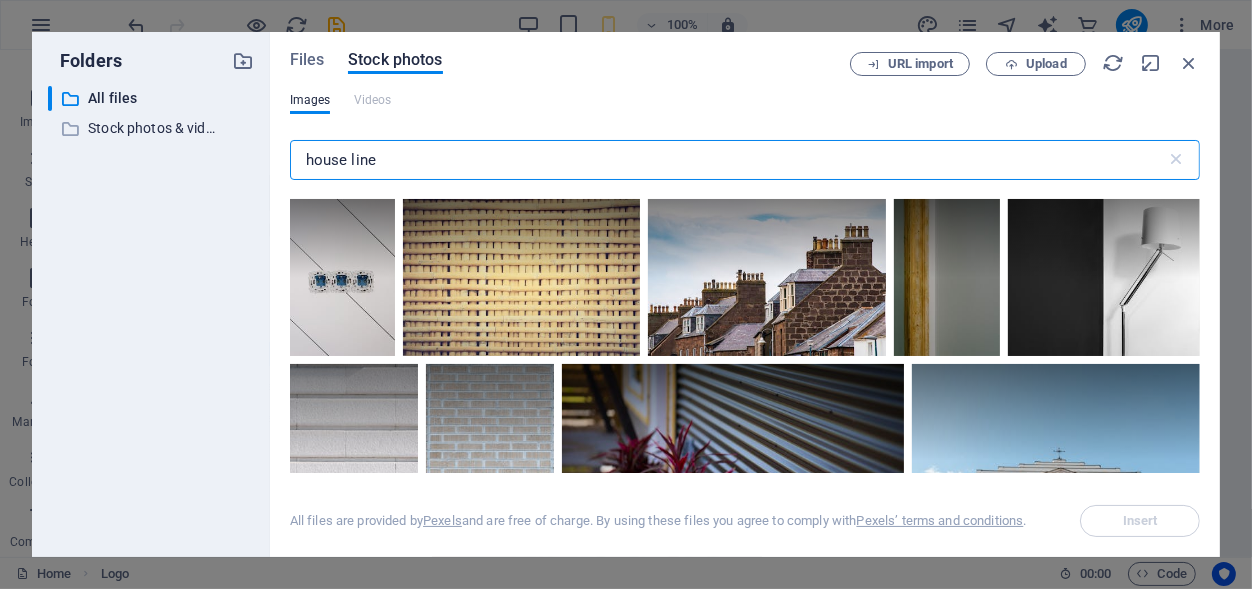 scroll, scrollTop: 304, scrollLeft: 0, axis: vertical 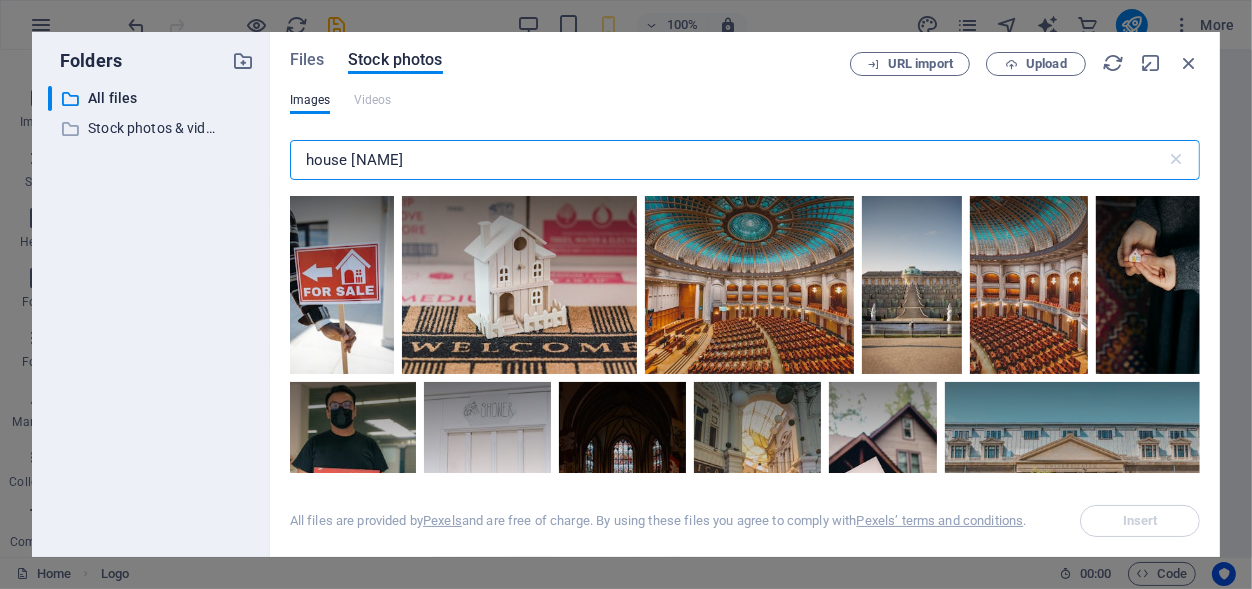 drag, startPoint x: 351, startPoint y: 160, endPoint x: 387, endPoint y: 158, distance: 36.05551 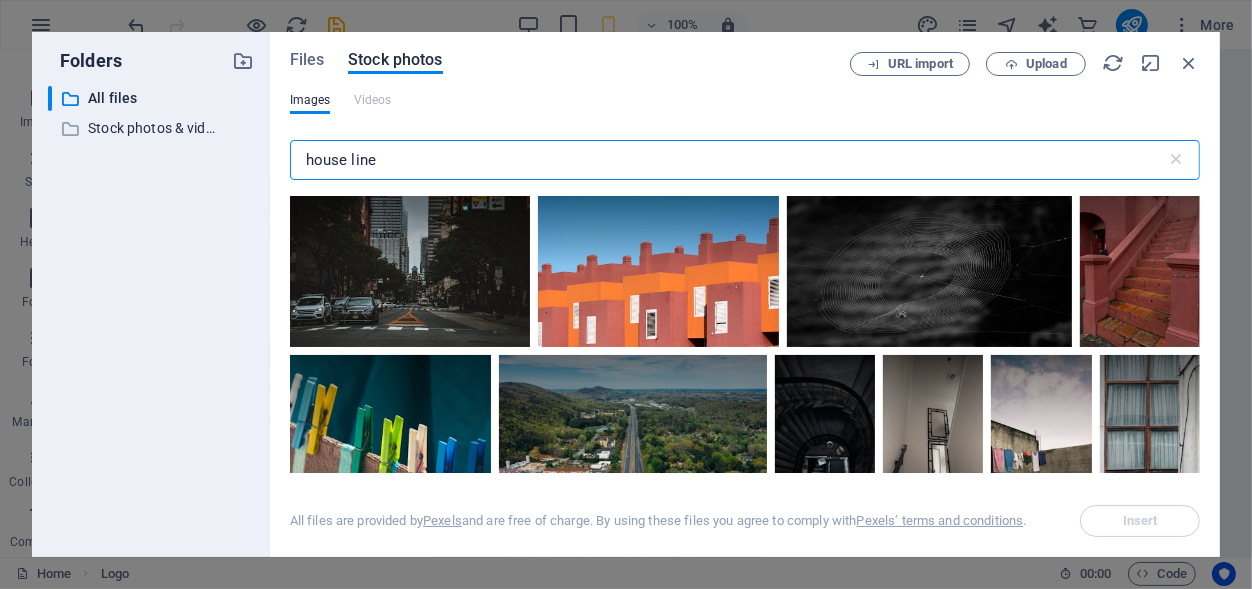 scroll, scrollTop: 0, scrollLeft: 0, axis: both 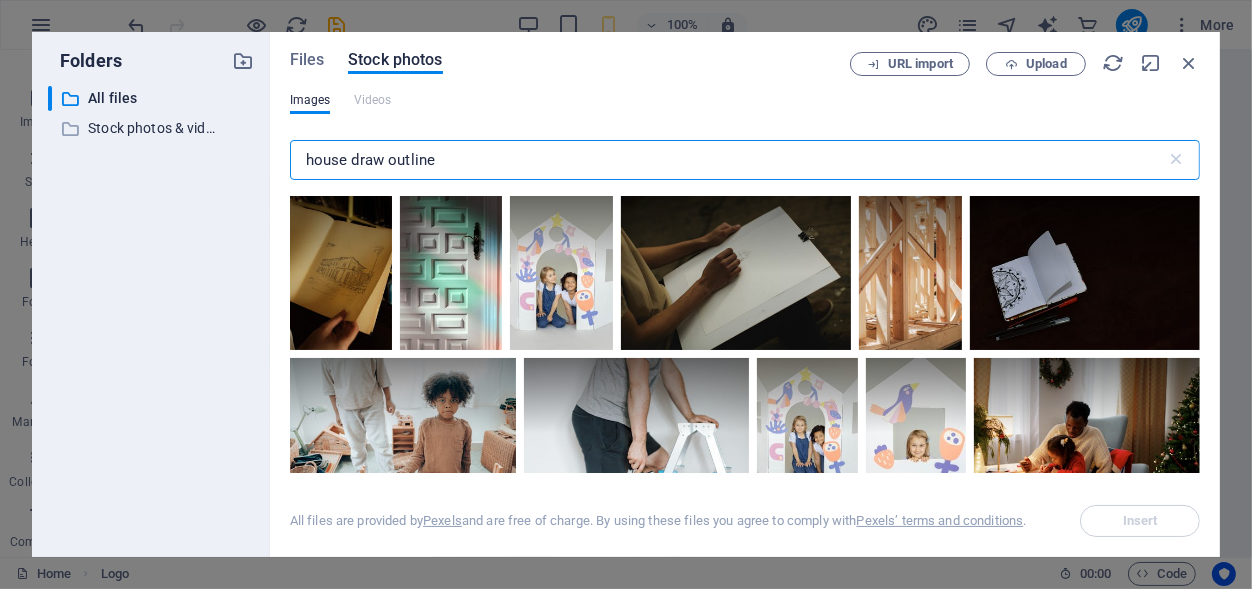 drag, startPoint x: 386, startPoint y: 161, endPoint x: 352, endPoint y: 160, distance: 34.0147 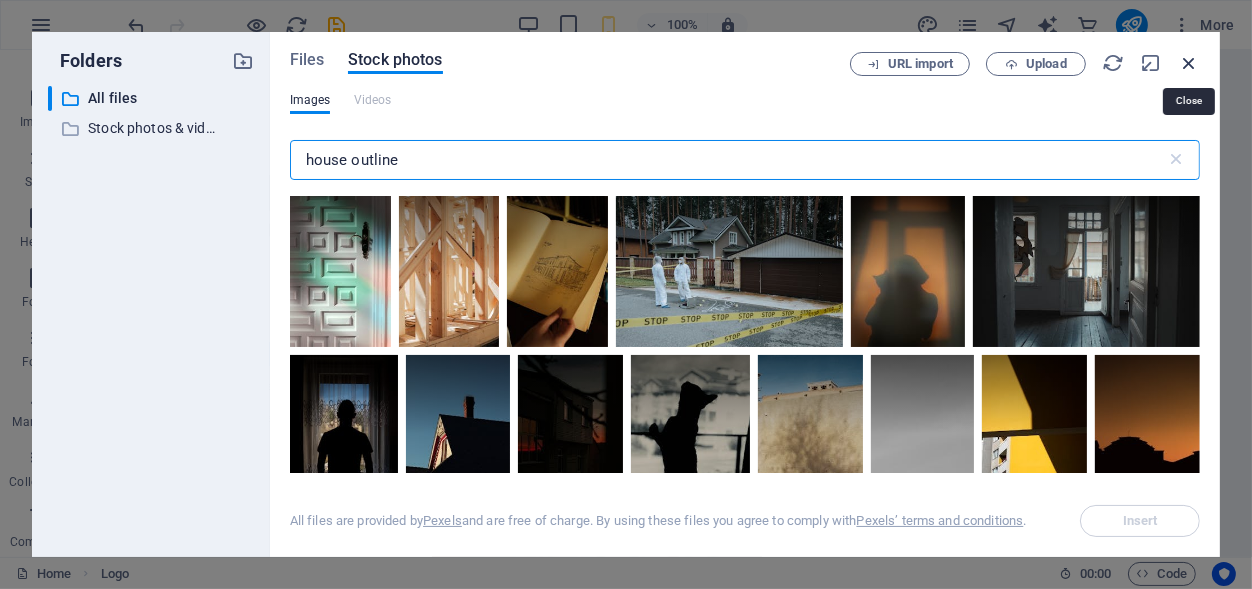 type on "house outline" 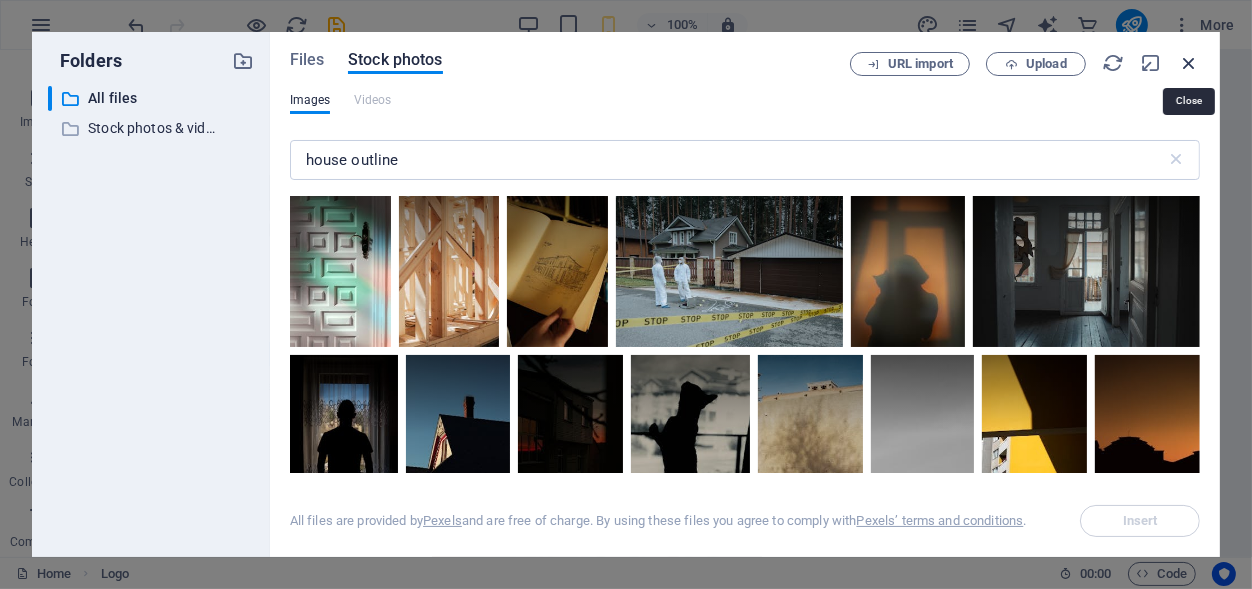 drag, startPoint x: 1194, startPoint y: 60, endPoint x: 761, endPoint y: 10, distance: 435.8773 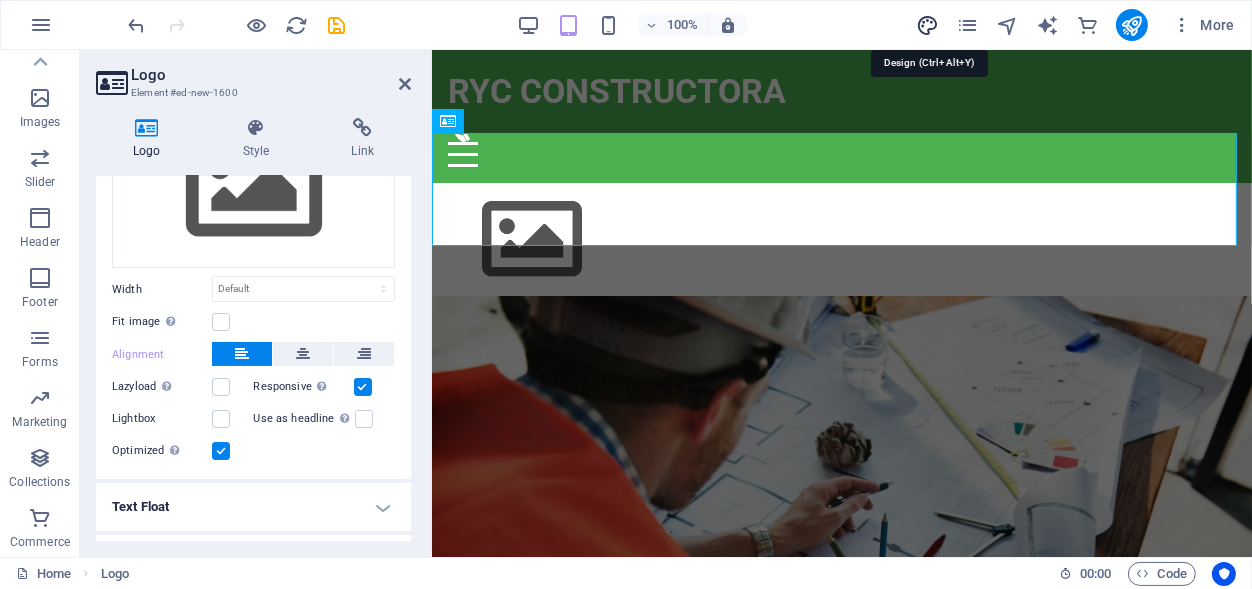 click at bounding box center [927, 25] 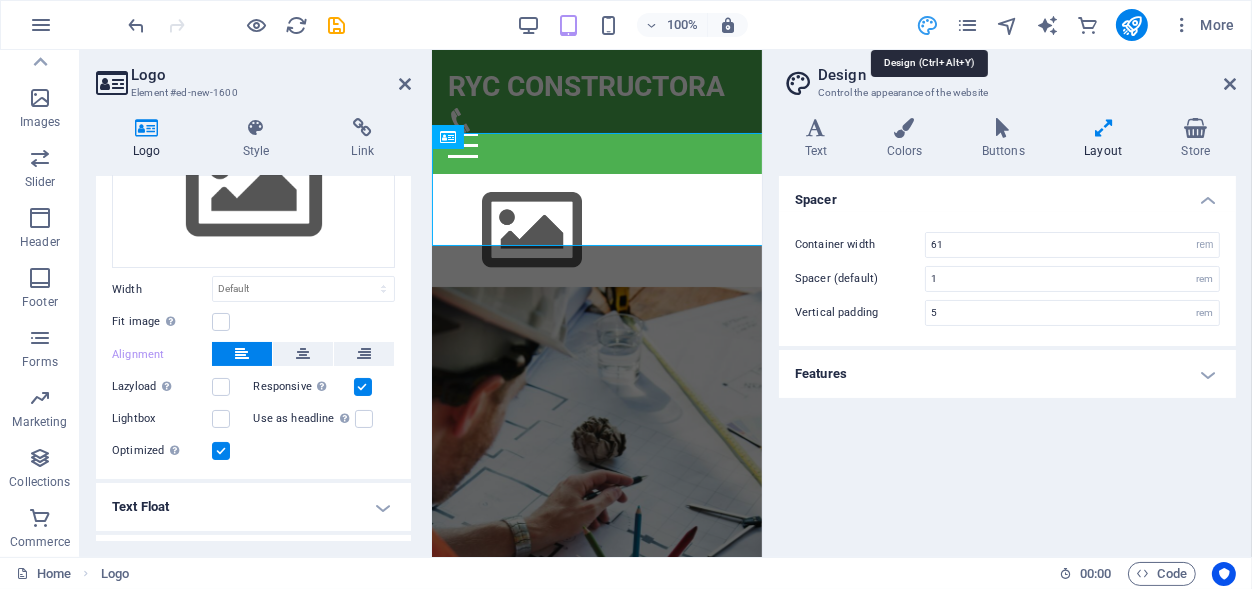 type on "4" 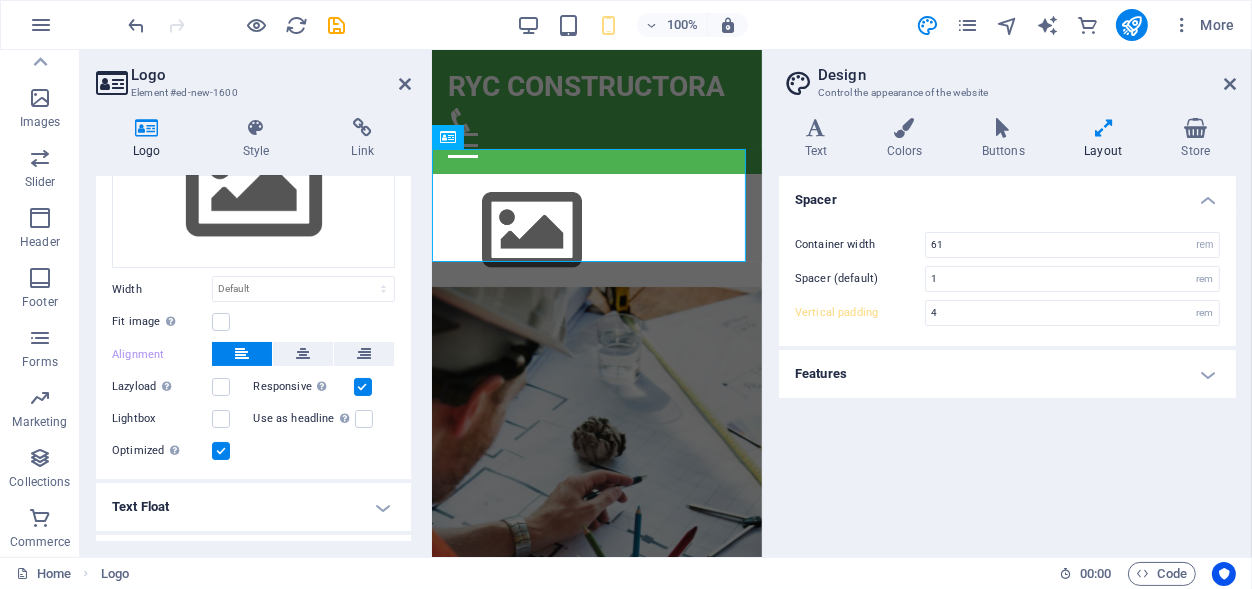 click at bounding box center (1103, 128) 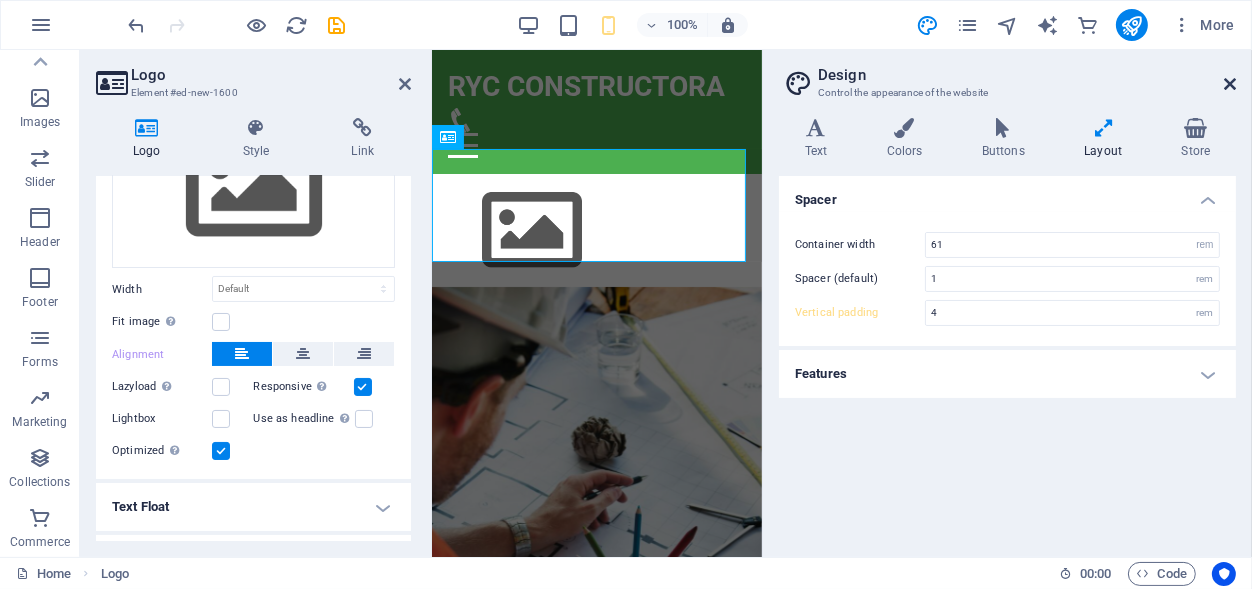 click at bounding box center [1230, 84] 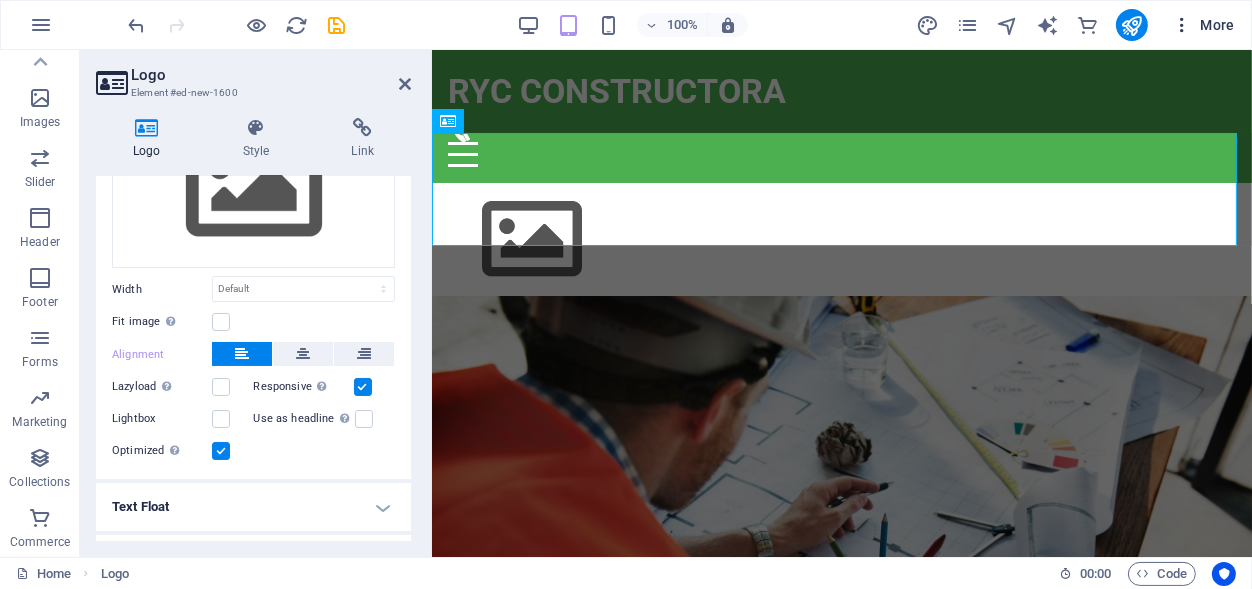 click at bounding box center [1182, 25] 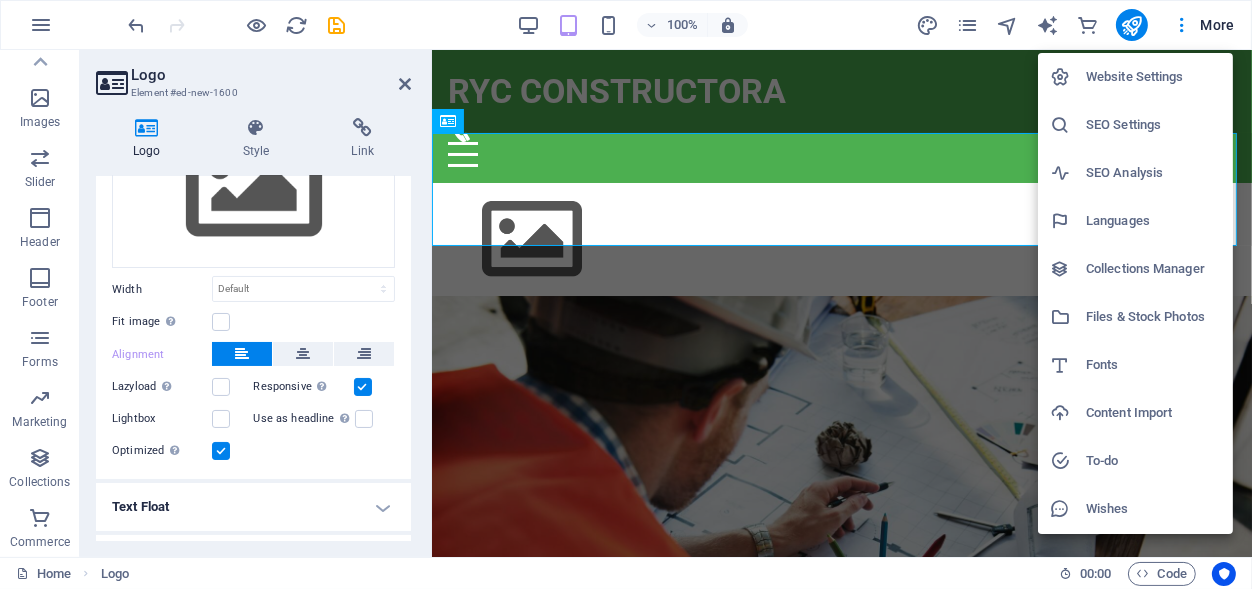 click at bounding box center (626, 294) 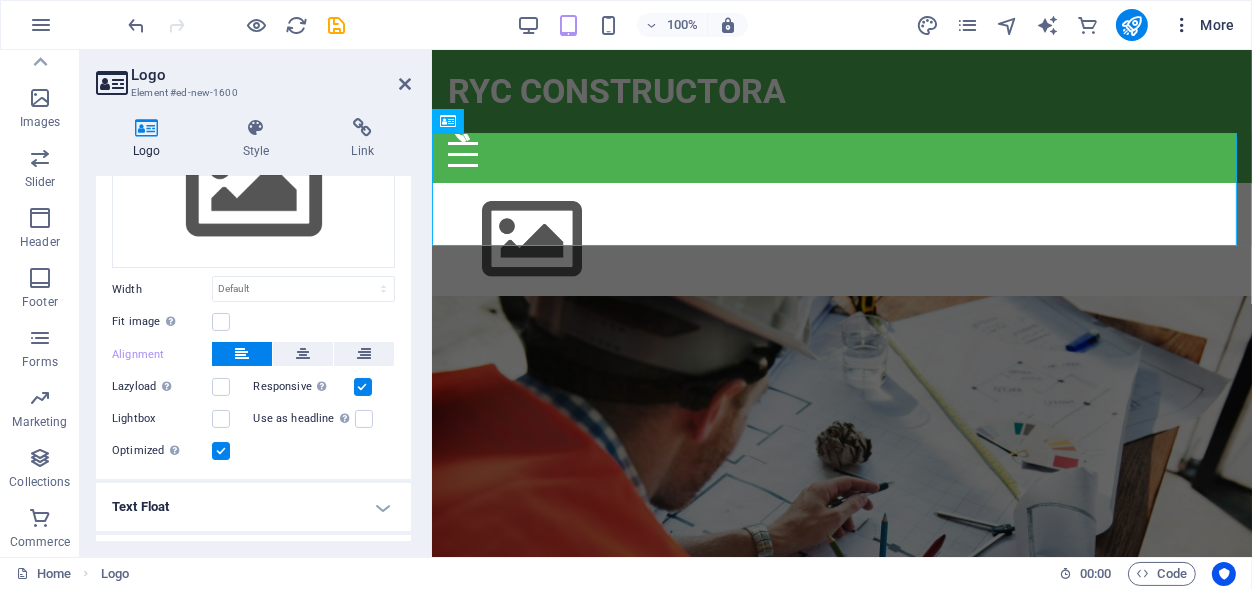 click at bounding box center (1182, 25) 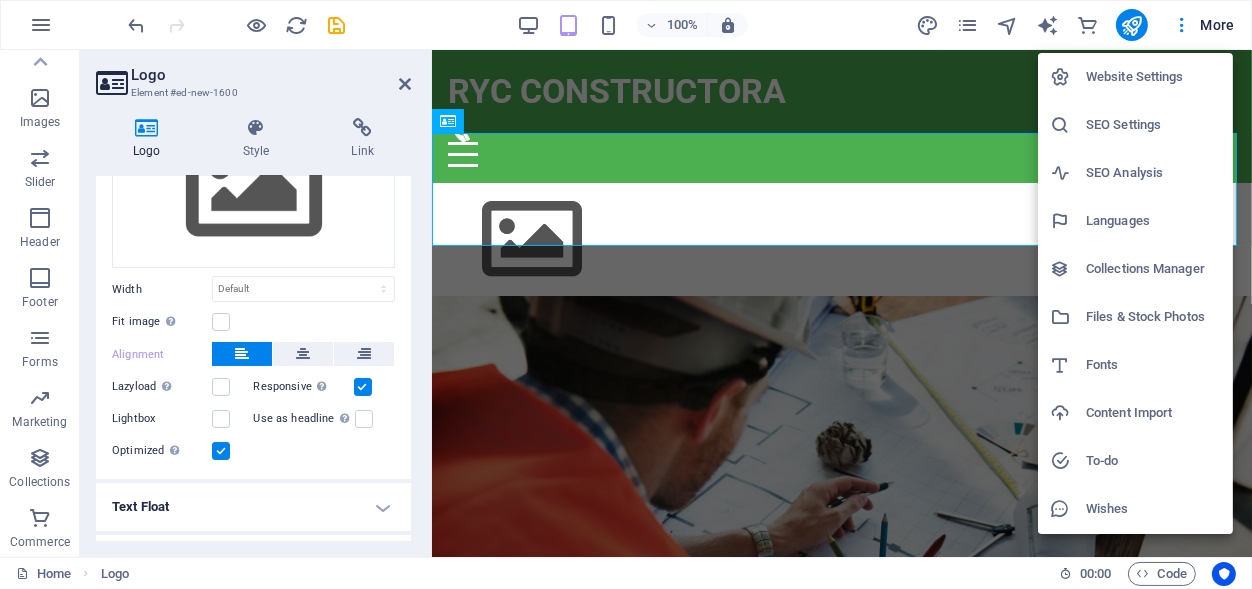click on "Website Settings" at bounding box center [1135, 77] 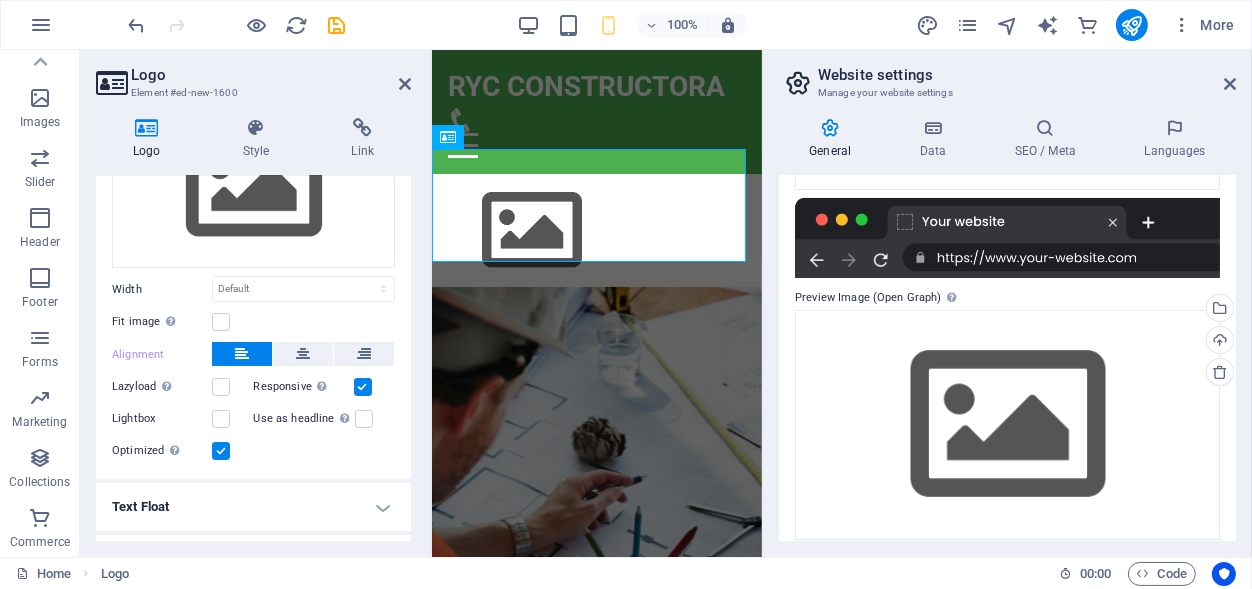 scroll, scrollTop: 0, scrollLeft: 0, axis: both 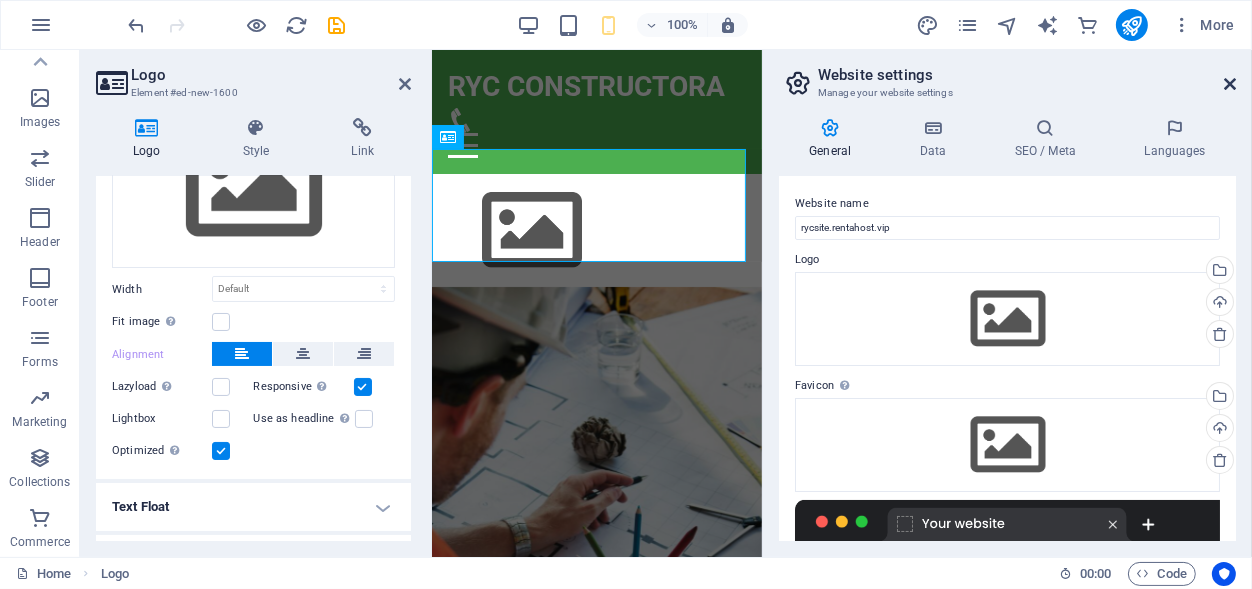 click at bounding box center [1230, 84] 